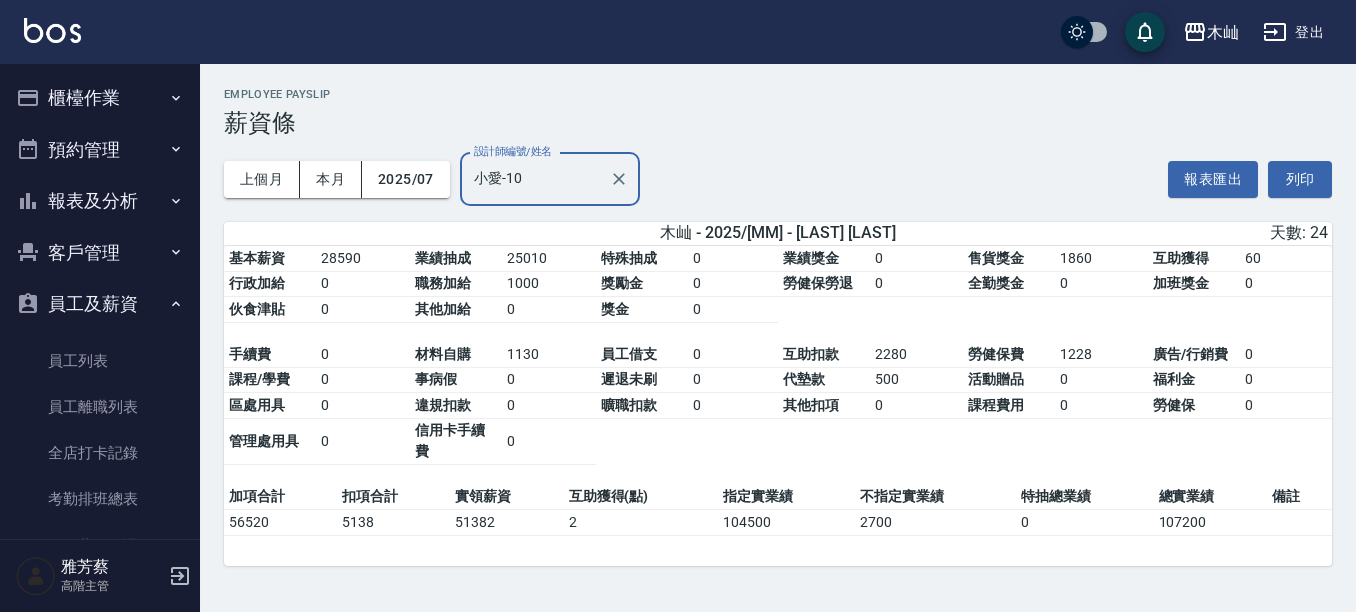 scroll, scrollTop: 0, scrollLeft: 0, axis: both 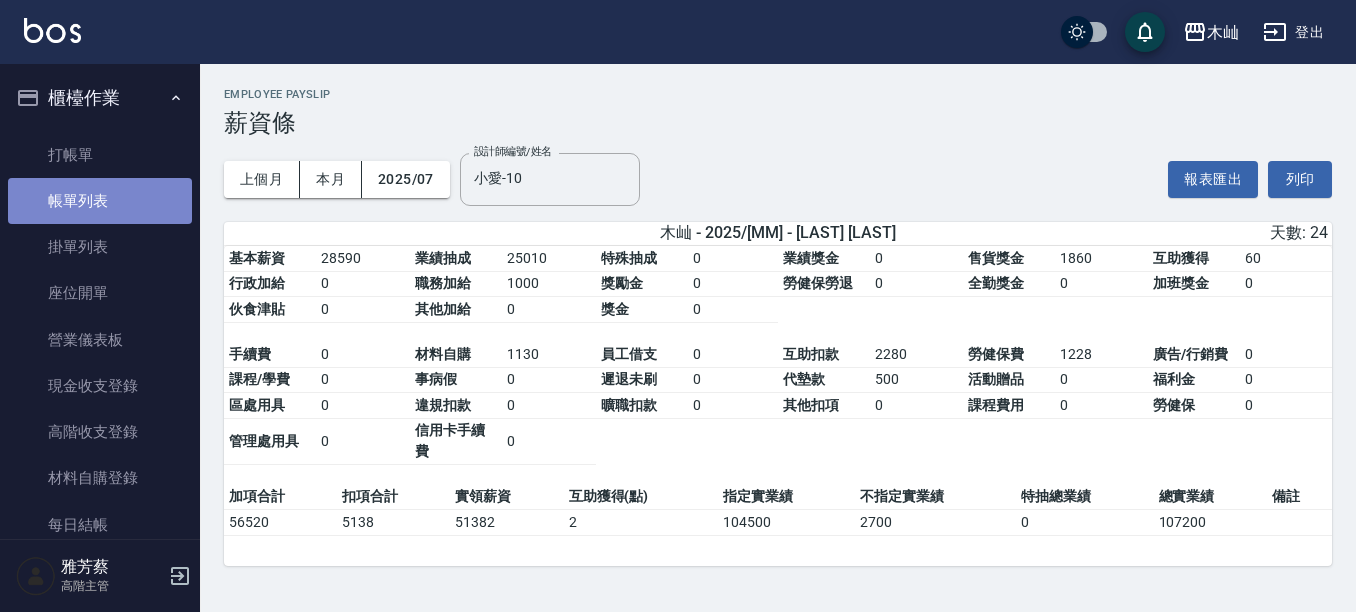 click on "帳單列表" at bounding box center (100, 201) 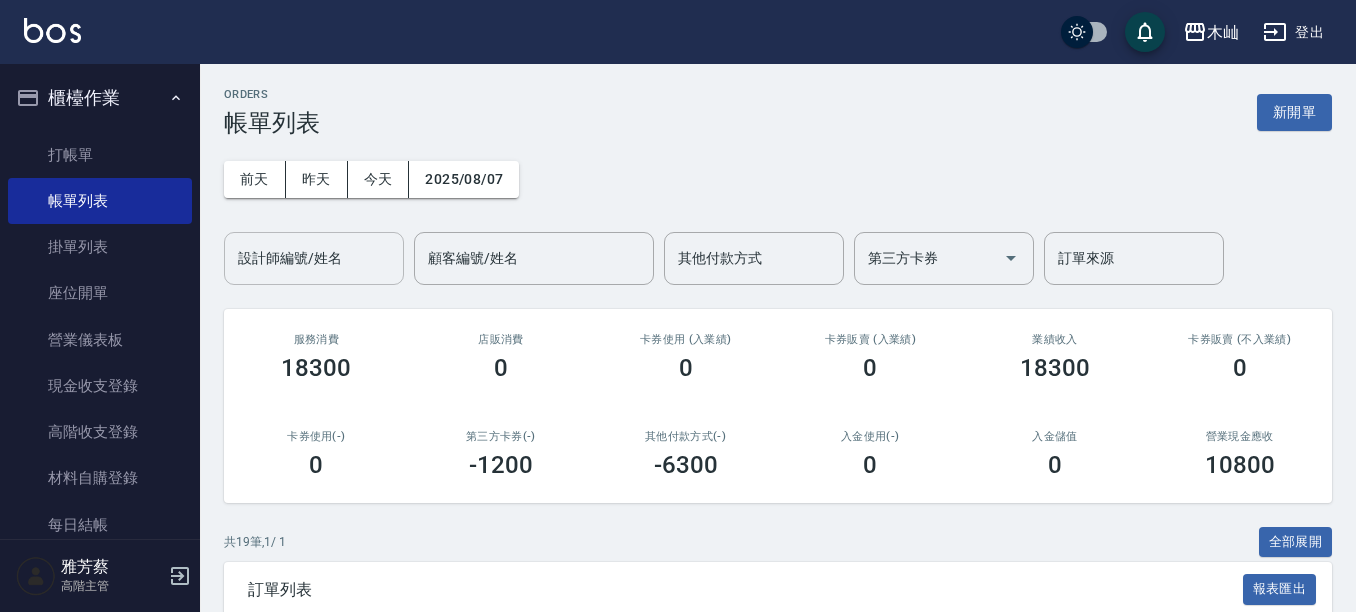 click on "設計師編號/姓名" at bounding box center [314, 258] 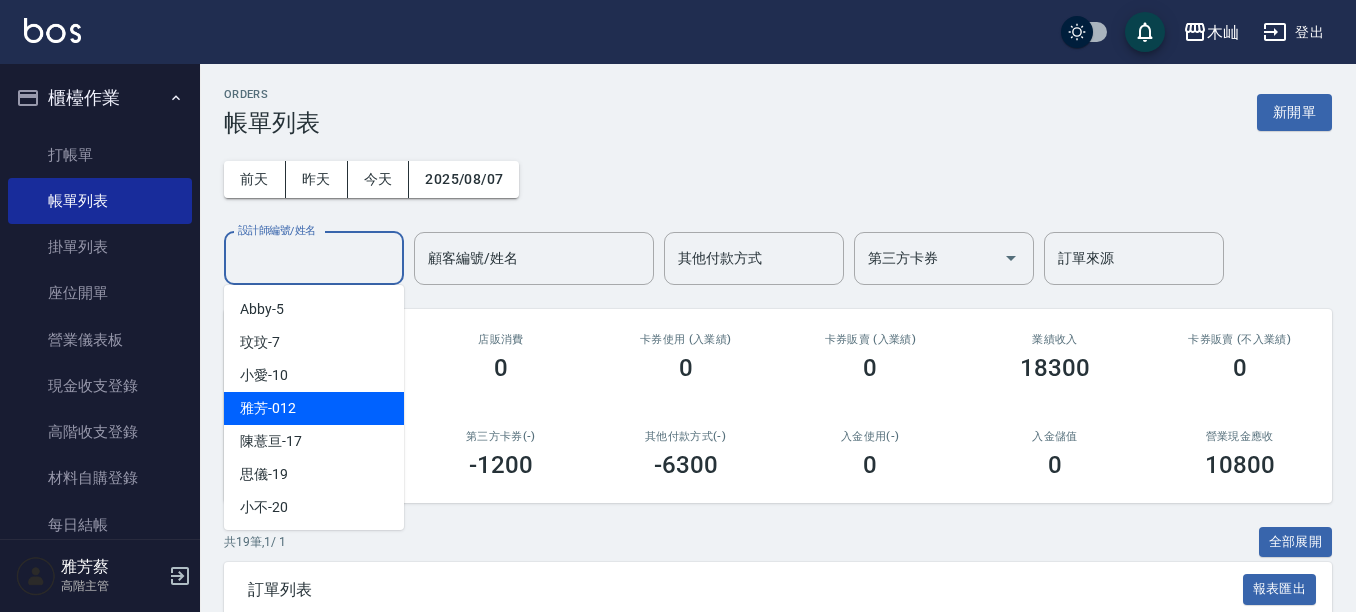 click on "雅芳 -012" at bounding box center [314, 408] 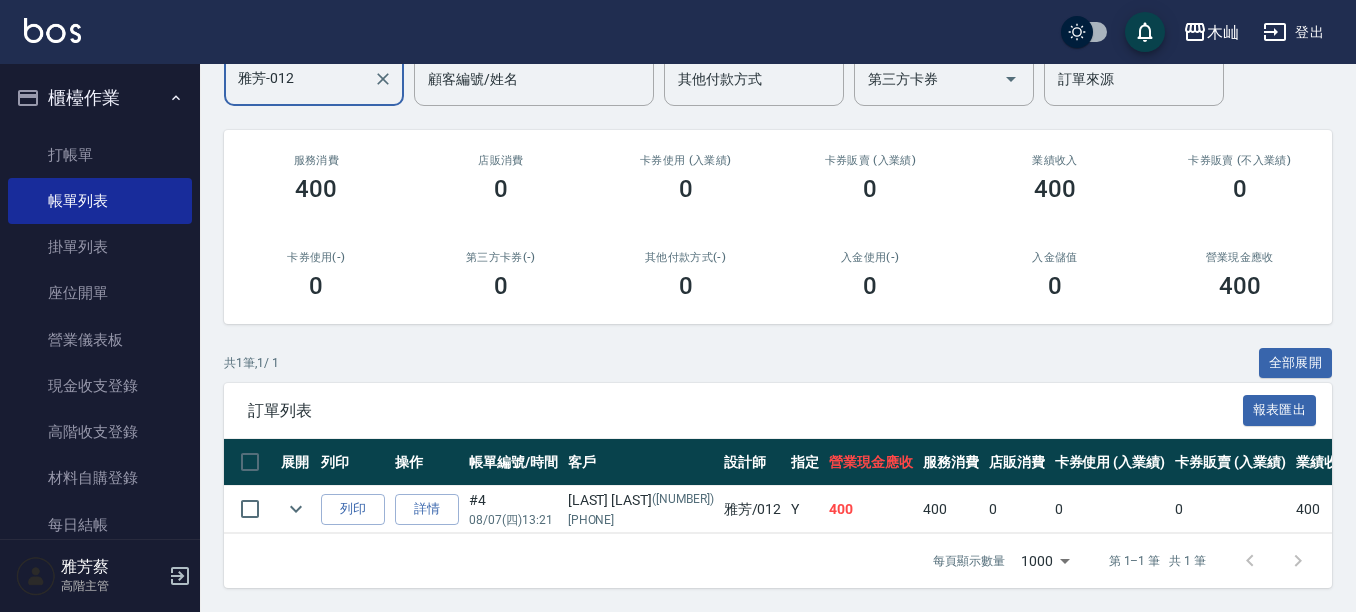 scroll, scrollTop: 0, scrollLeft: 0, axis: both 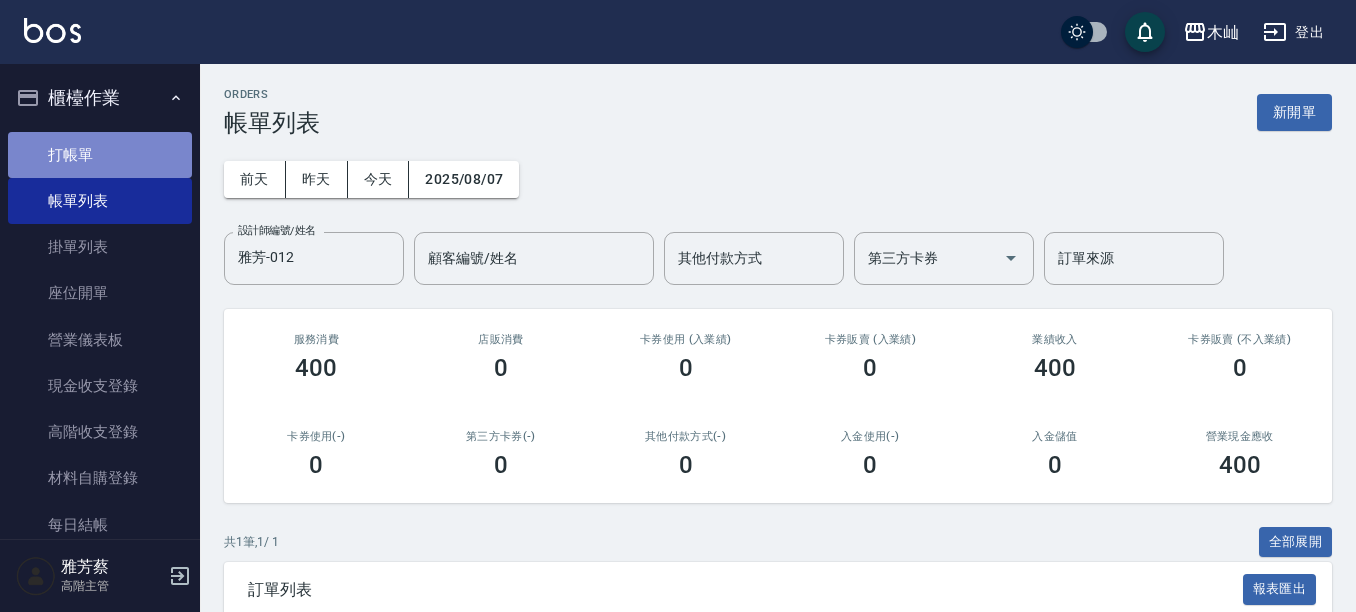 click on "打帳單" at bounding box center [100, 155] 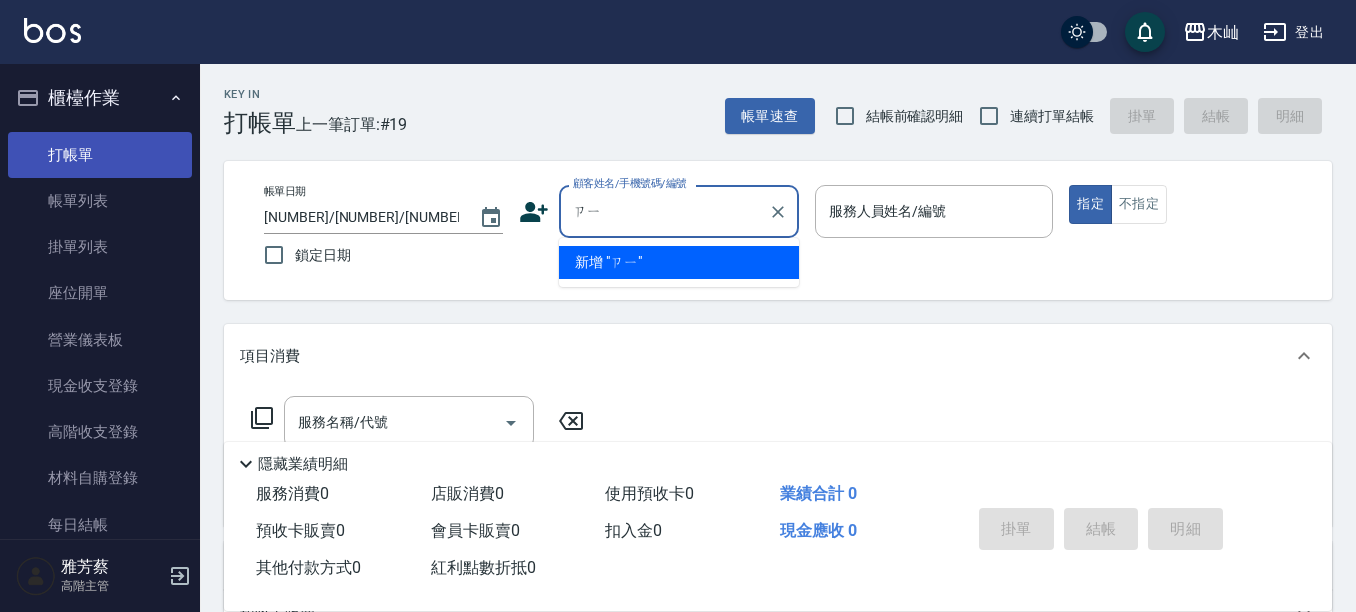 type on "ㄗ" 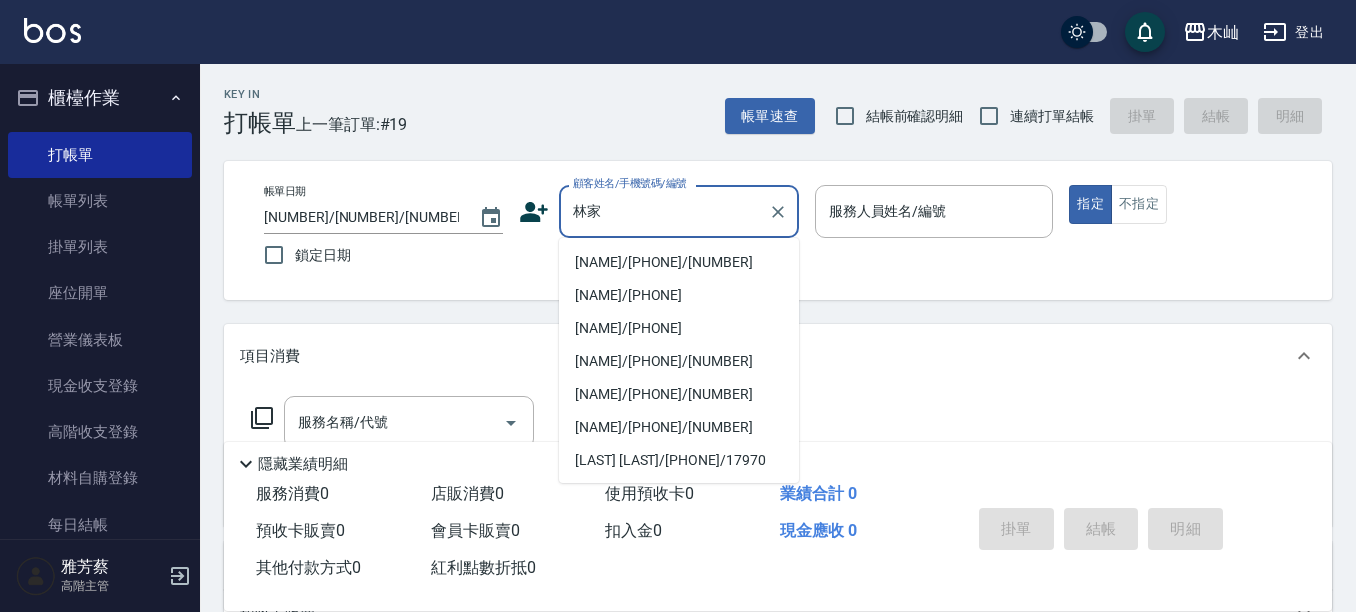 click on "[NAME]/[PHONE]/[NUMBER]" at bounding box center [679, 262] 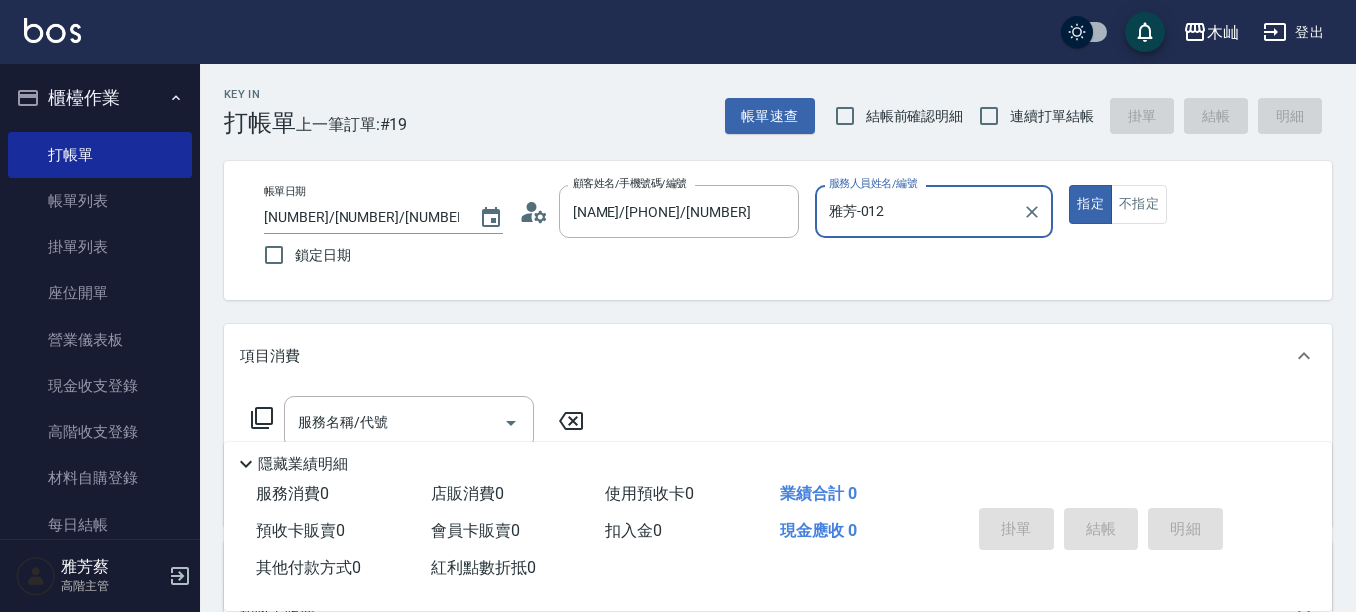 type on "雅芳-012" 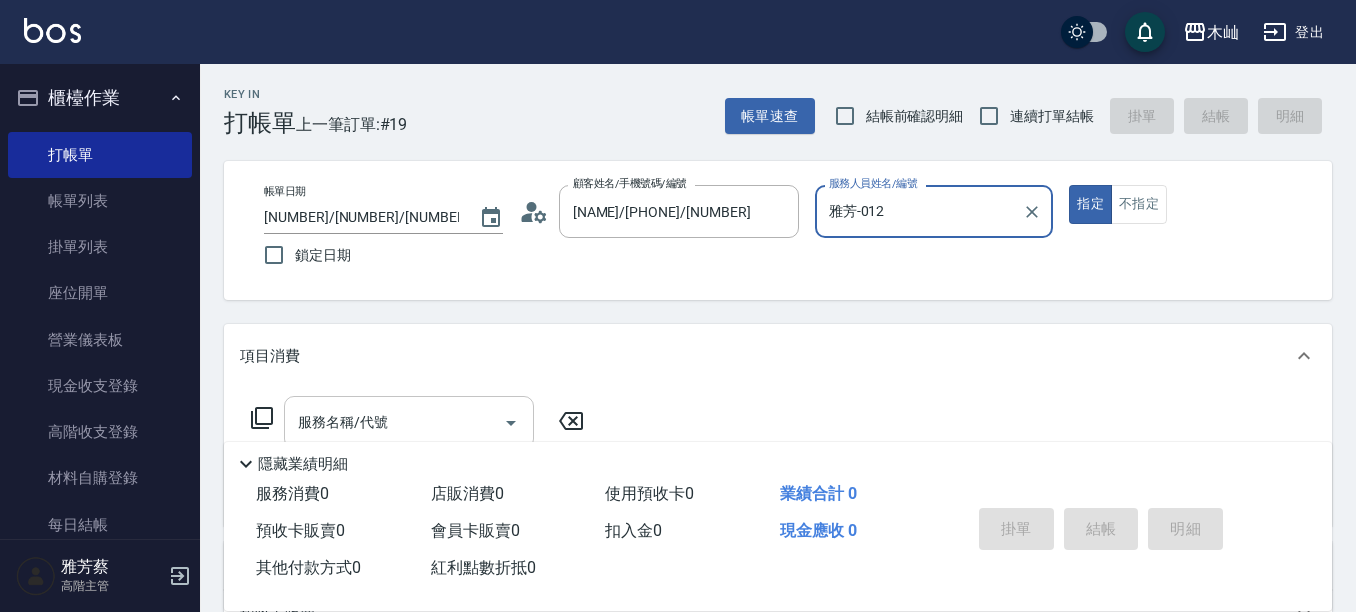 click on "服務名稱/代號" at bounding box center (394, 422) 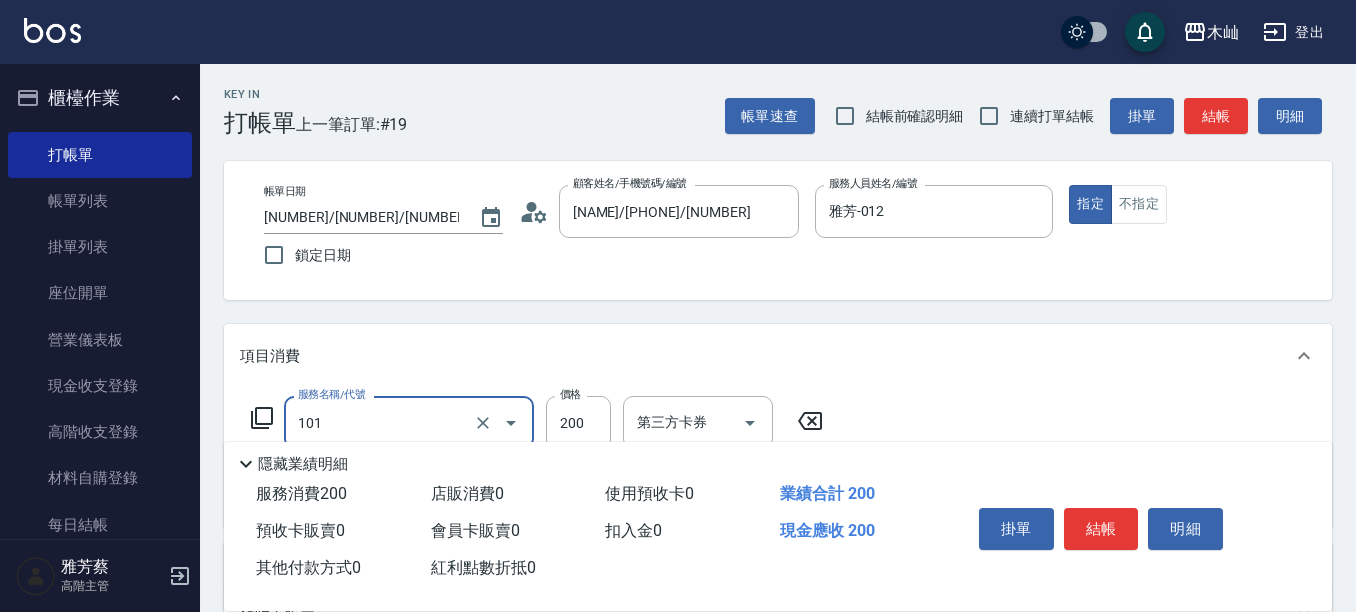 type on "洗髮(101)" 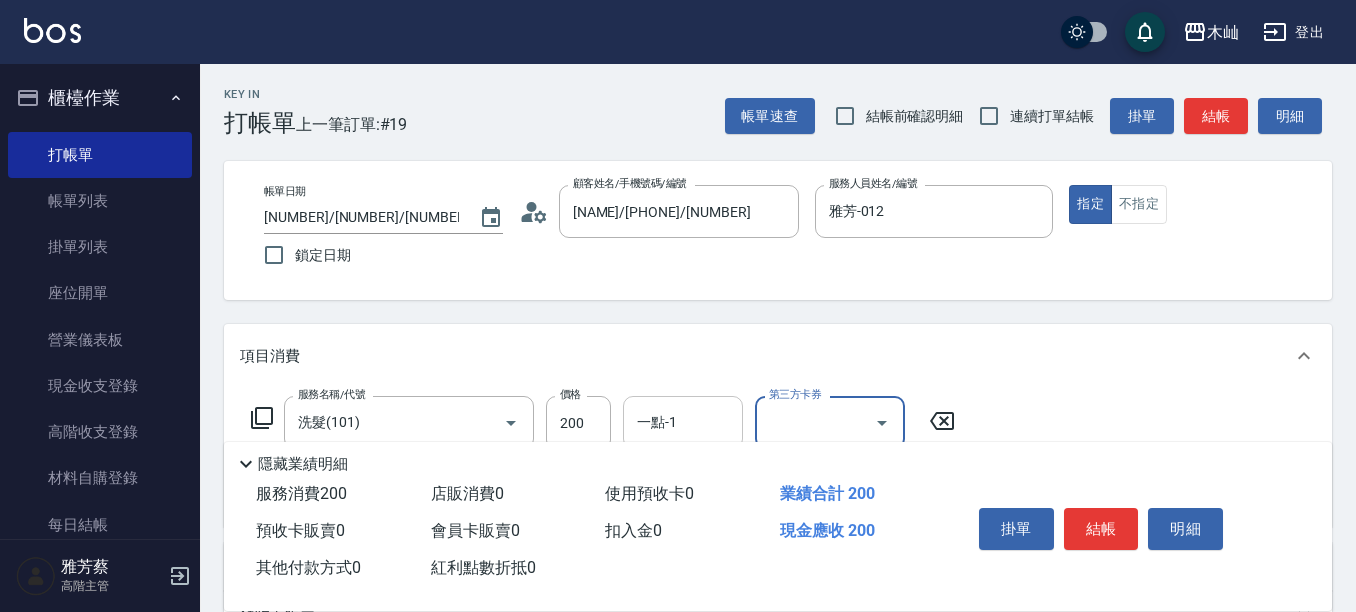 click on "一點-1 一點-1" at bounding box center (683, 422) 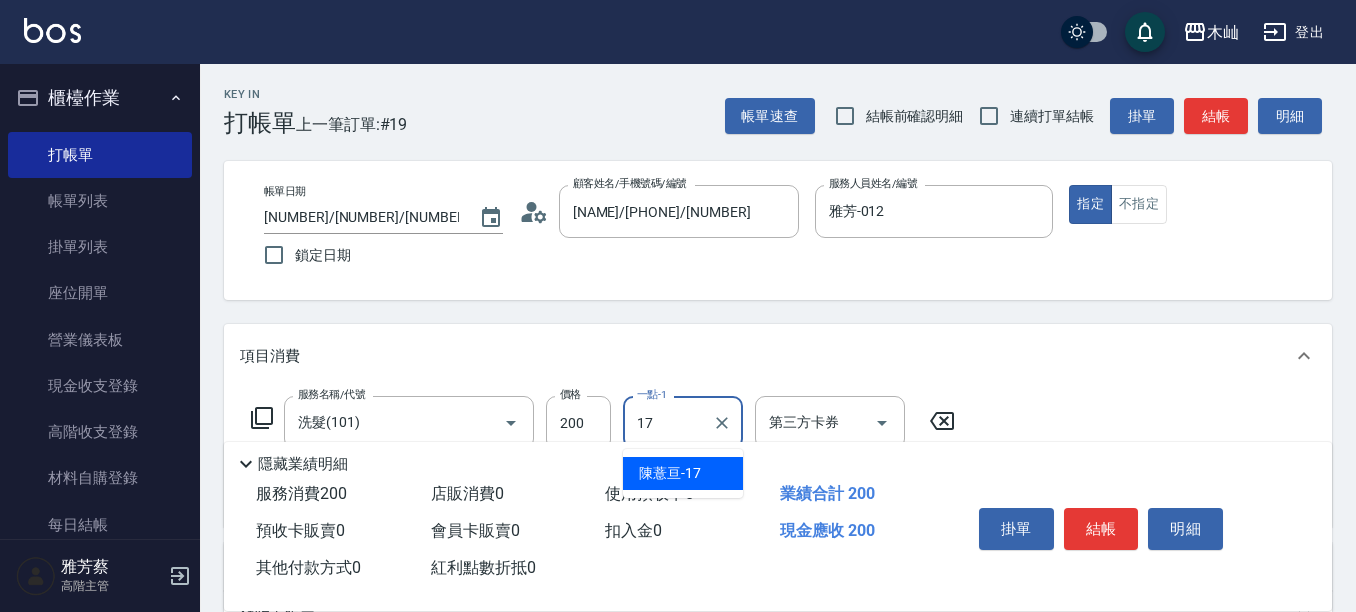 type on "陳薏亘-[NUMBER]" 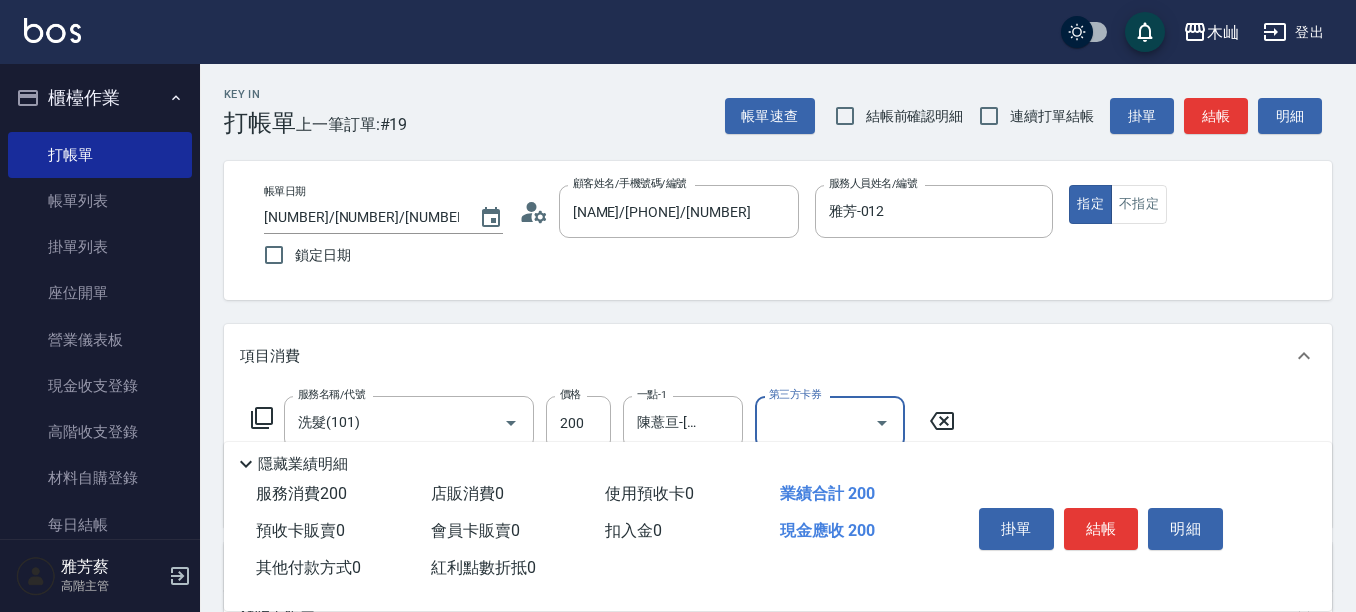 click on "結帳" at bounding box center [1101, 529] 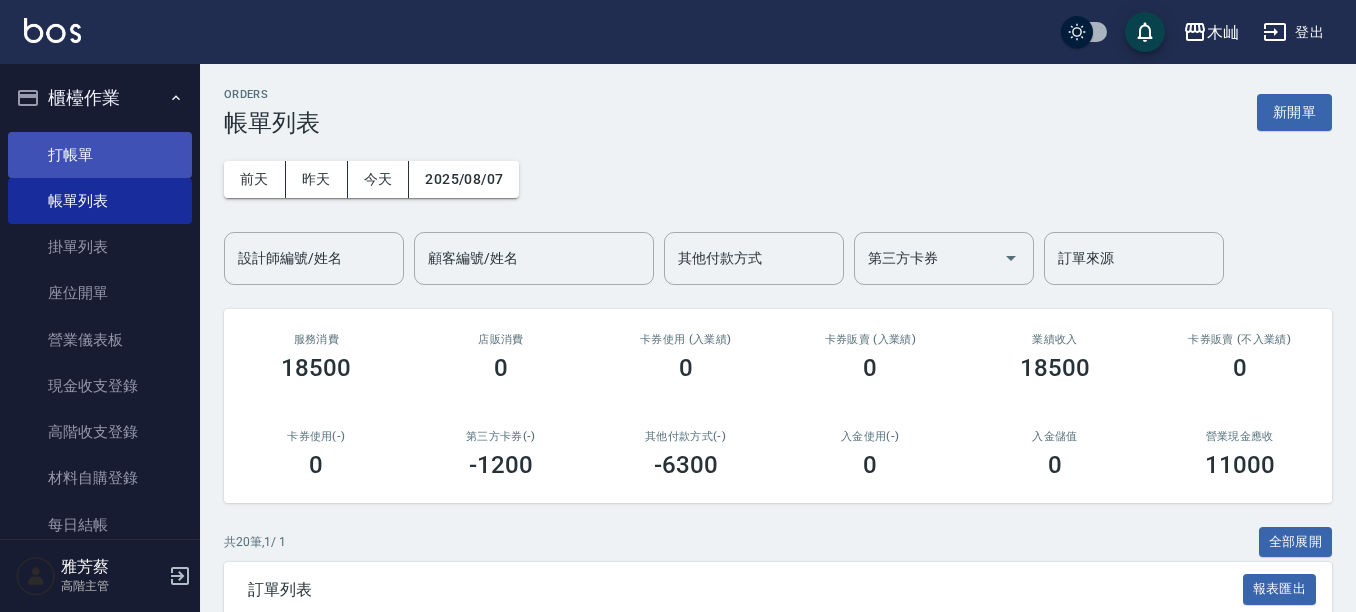 click on "打帳單" at bounding box center (100, 155) 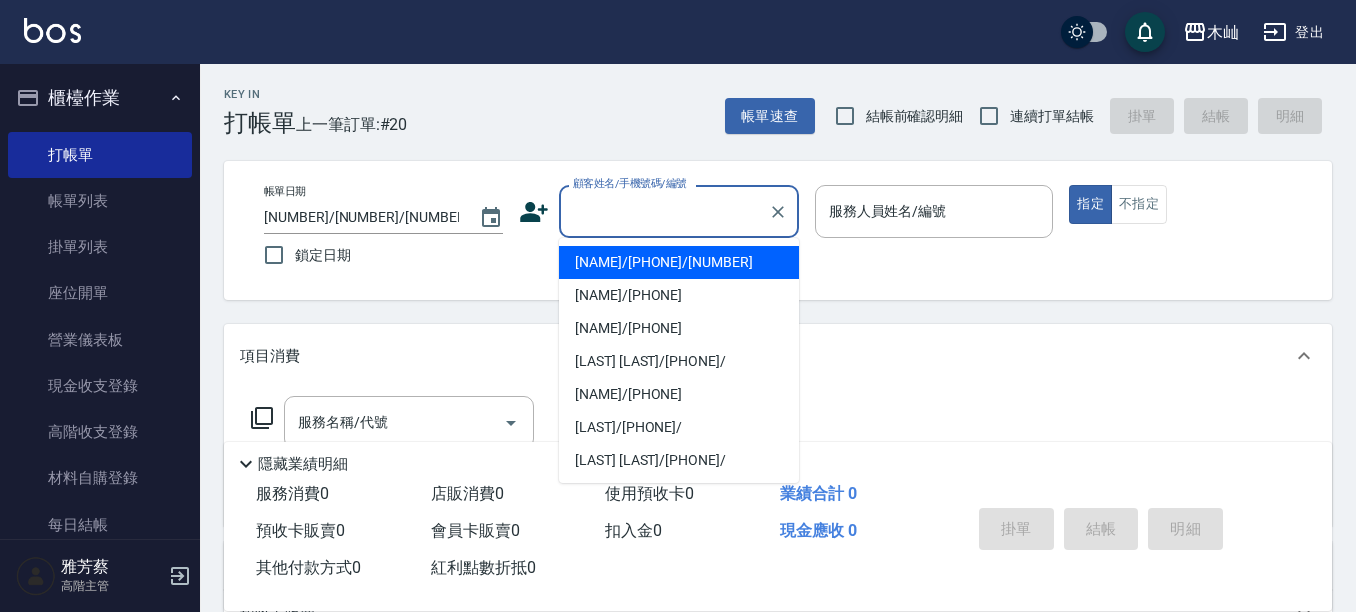 click on "顧客姓名/手機號碼/編號" at bounding box center [664, 211] 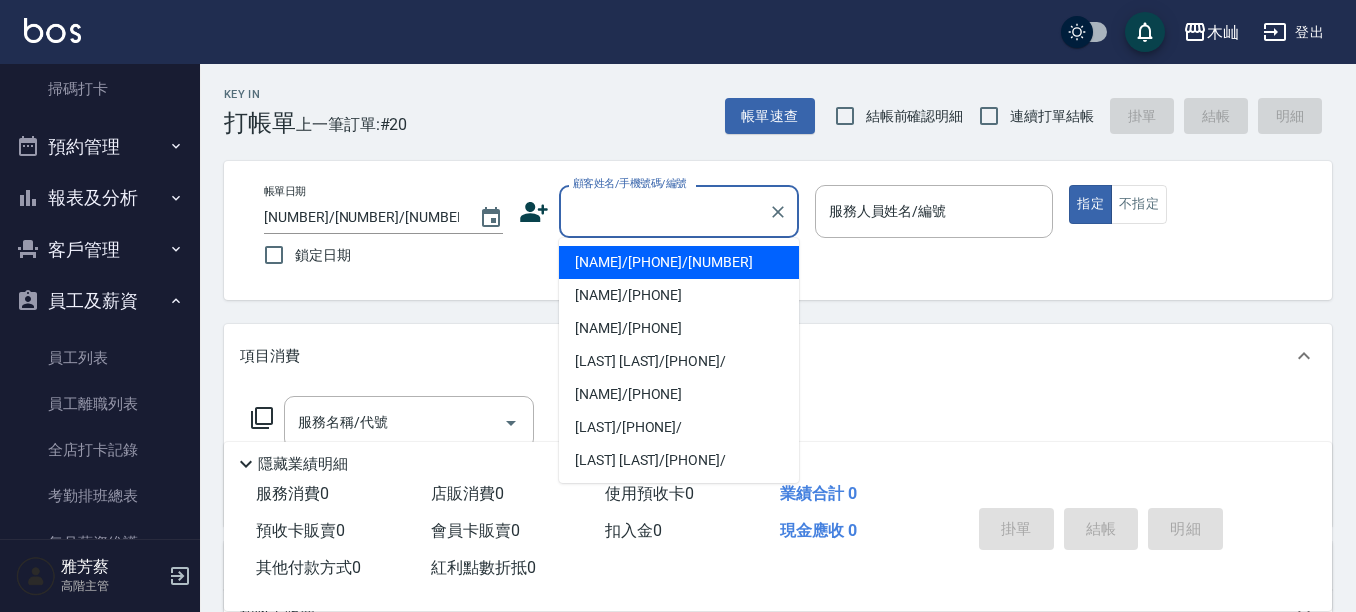 scroll, scrollTop: 600, scrollLeft: 0, axis: vertical 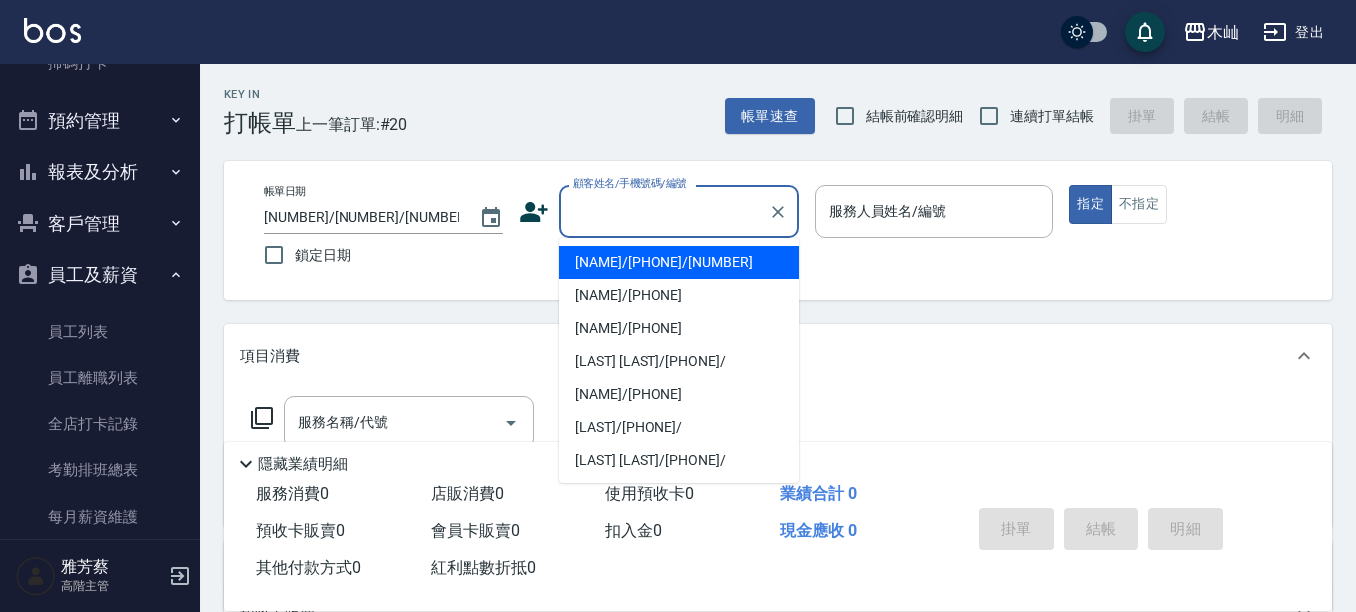 click on "客戶管理" at bounding box center (100, 224) 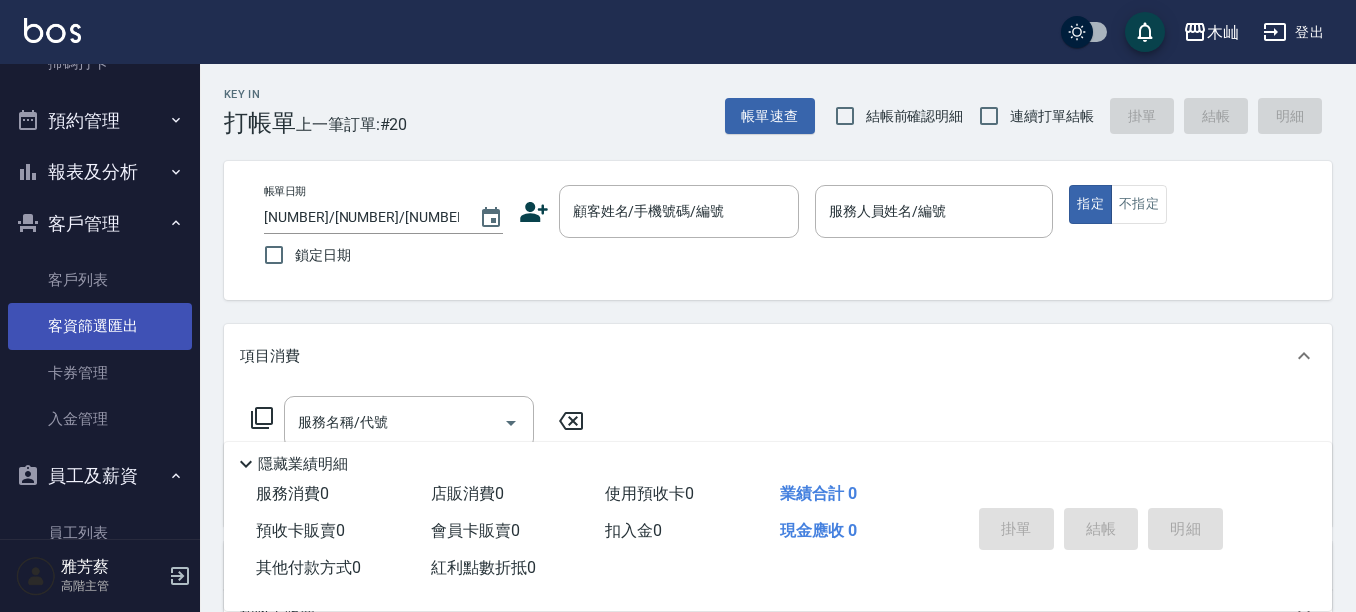 click on "客資篩選匯出" at bounding box center [100, 326] 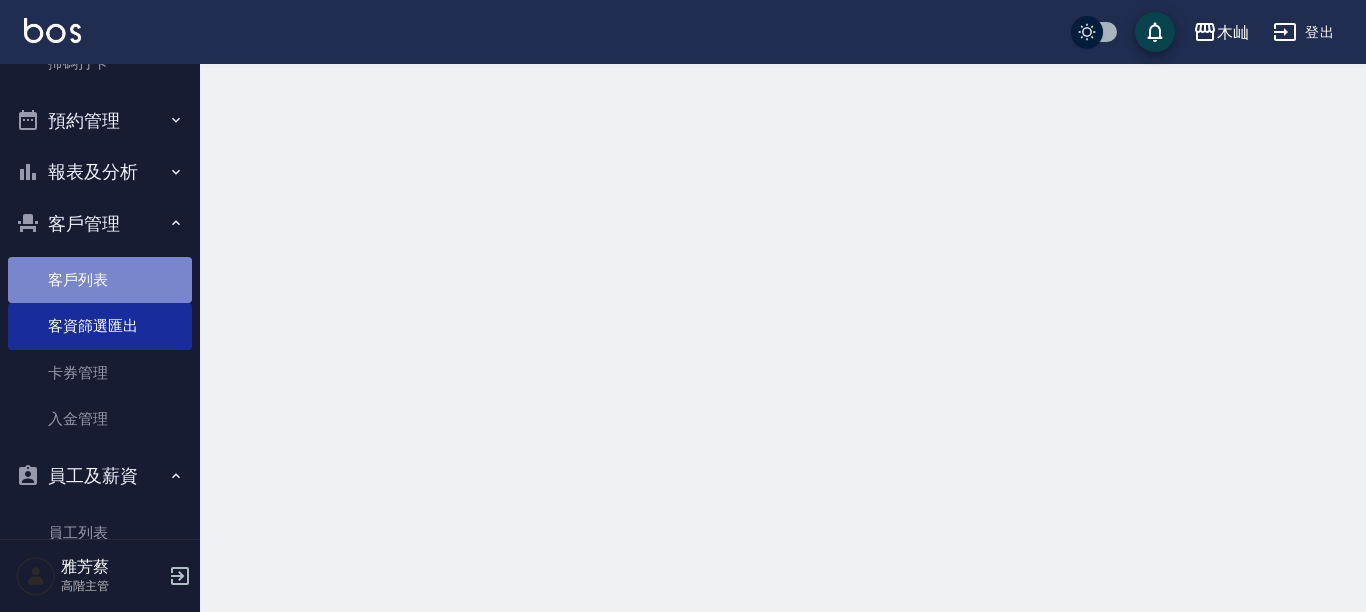 click on "客戶列表" at bounding box center [100, 280] 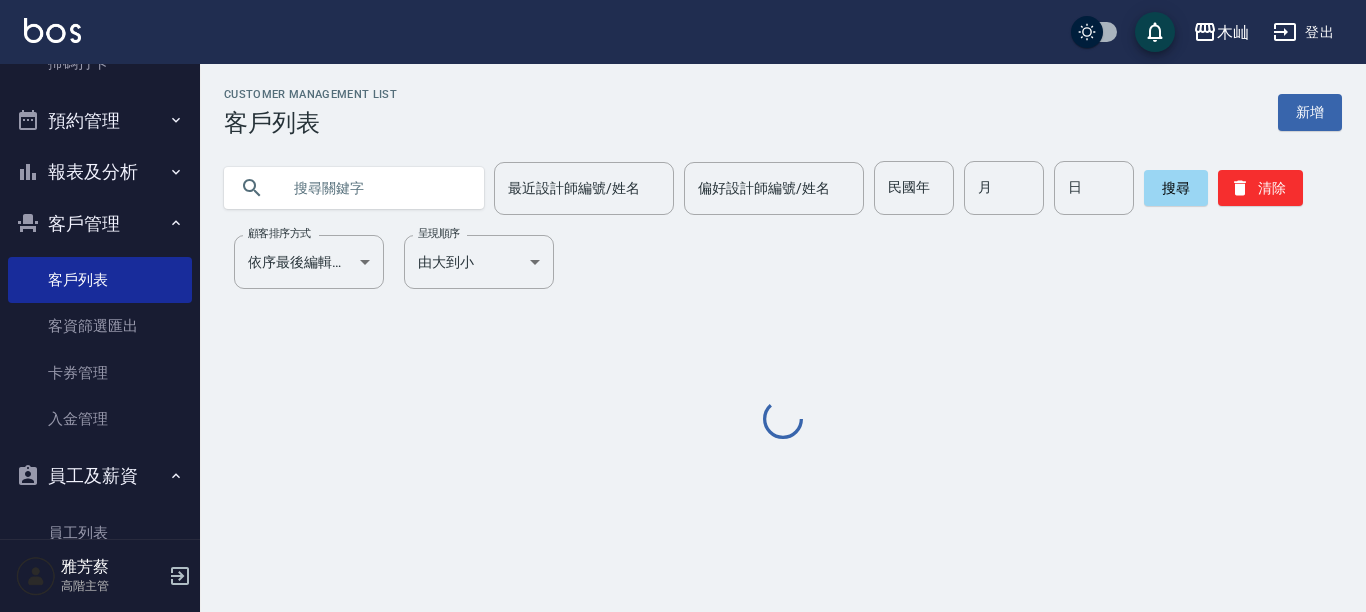 click at bounding box center (374, 188) 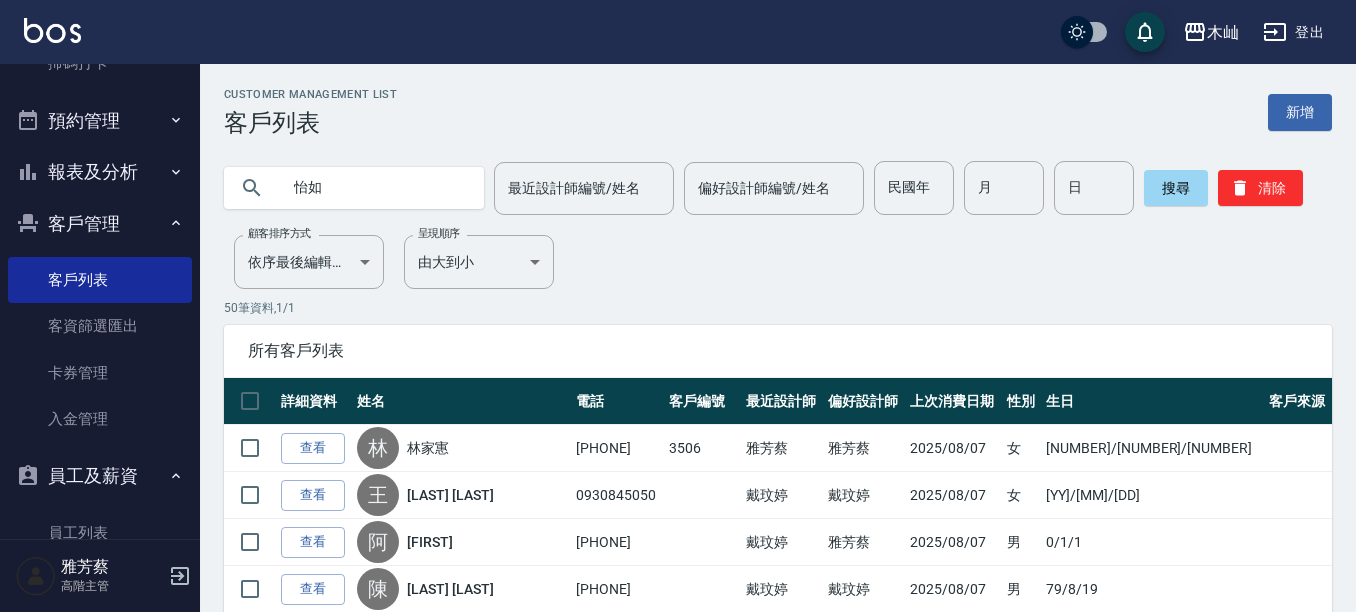 type on "怡如" 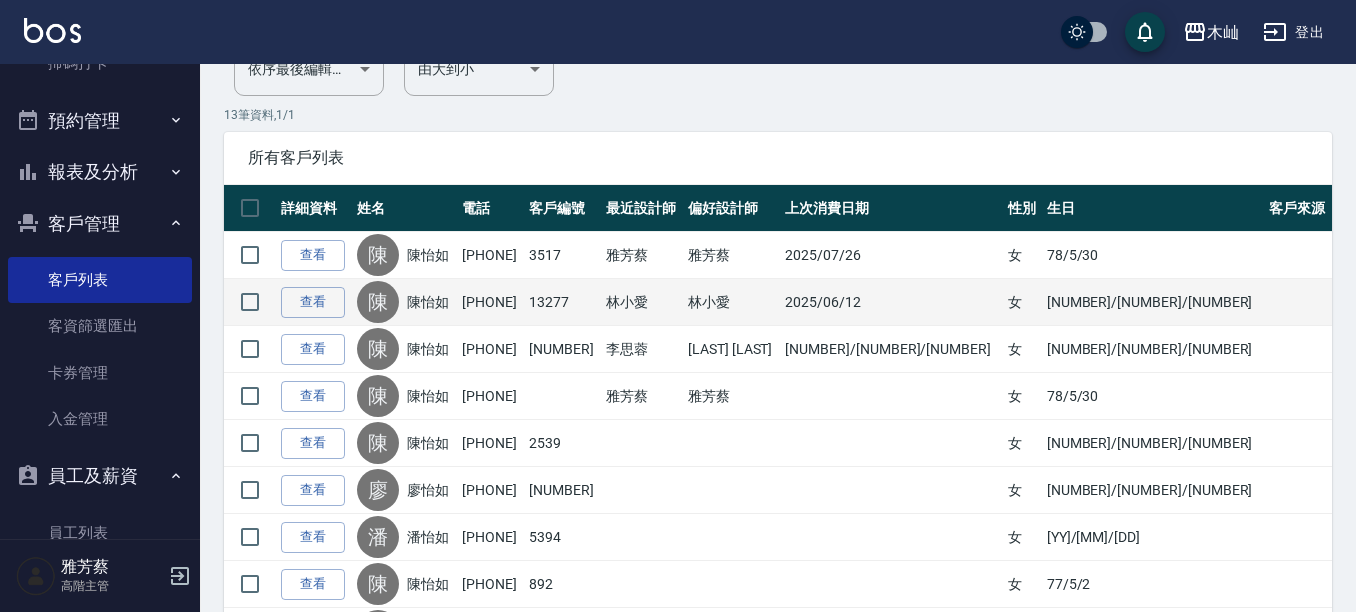 scroll, scrollTop: 200, scrollLeft: 0, axis: vertical 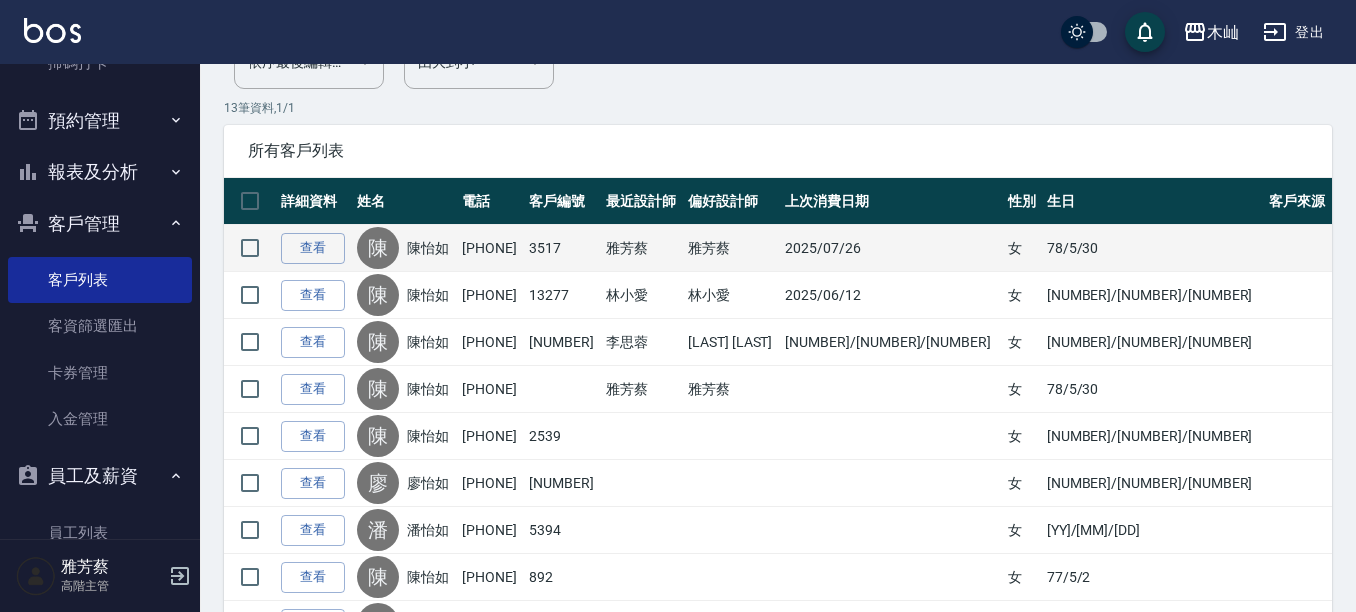 click on "[PHONE]" at bounding box center [490, 248] 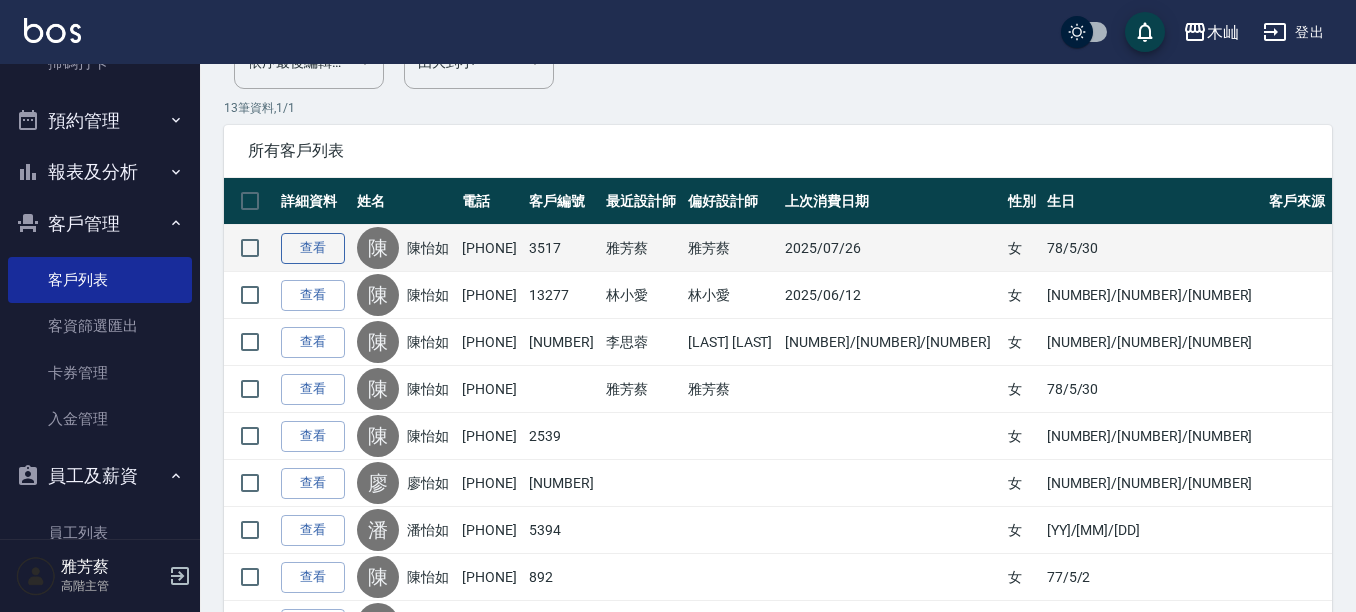 click on "查看" at bounding box center (313, 248) 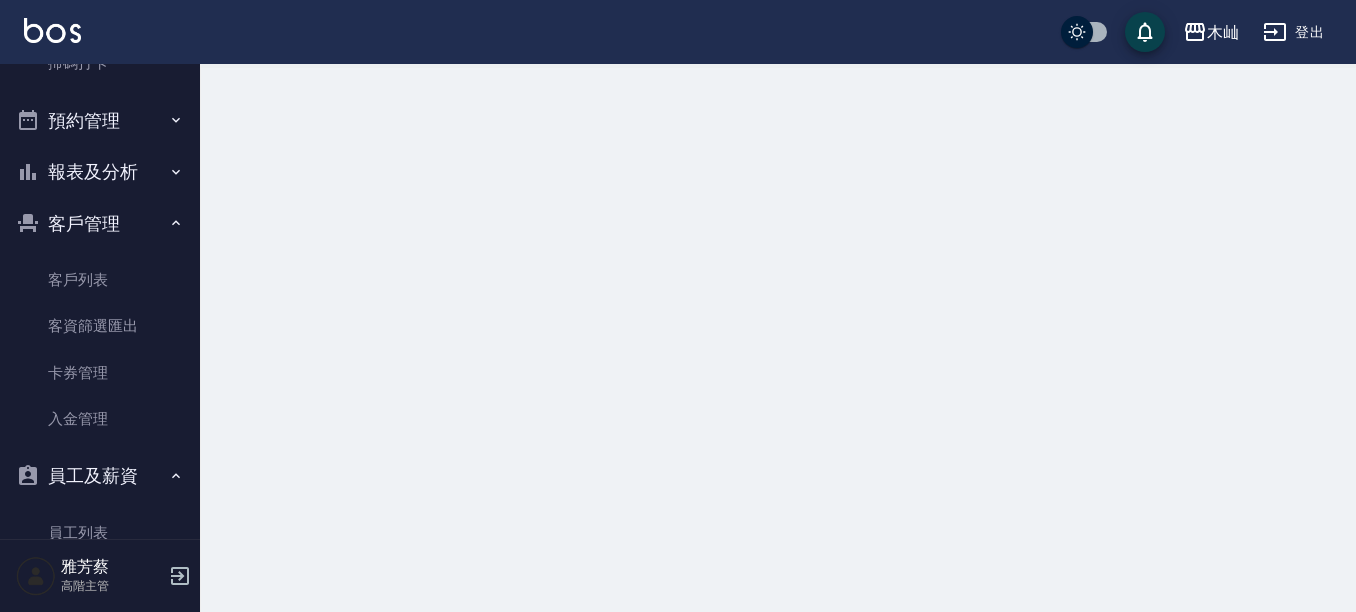 scroll, scrollTop: 0, scrollLeft: 0, axis: both 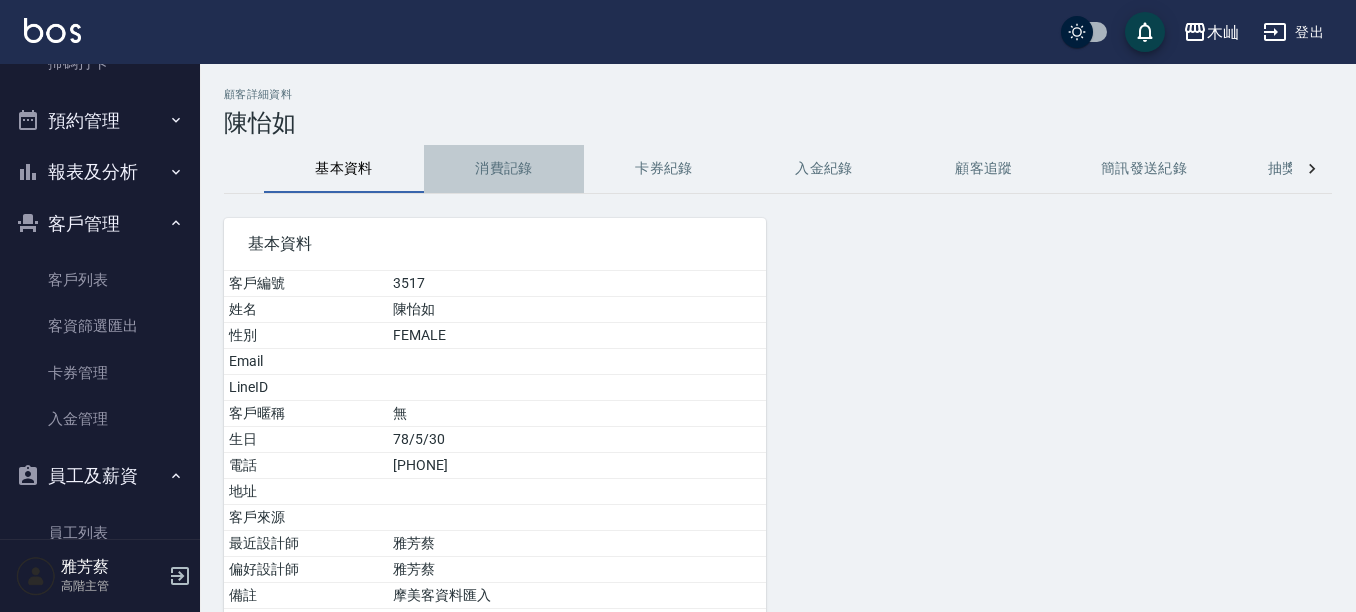 click on "消費記錄" at bounding box center [504, 169] 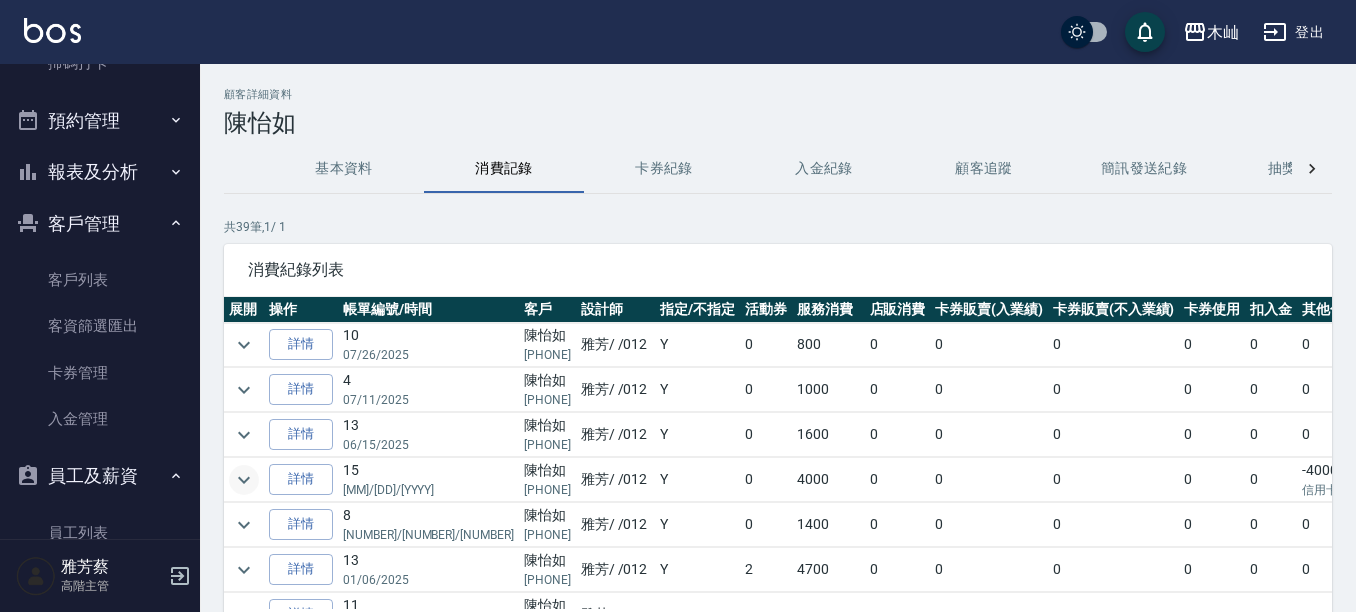 click 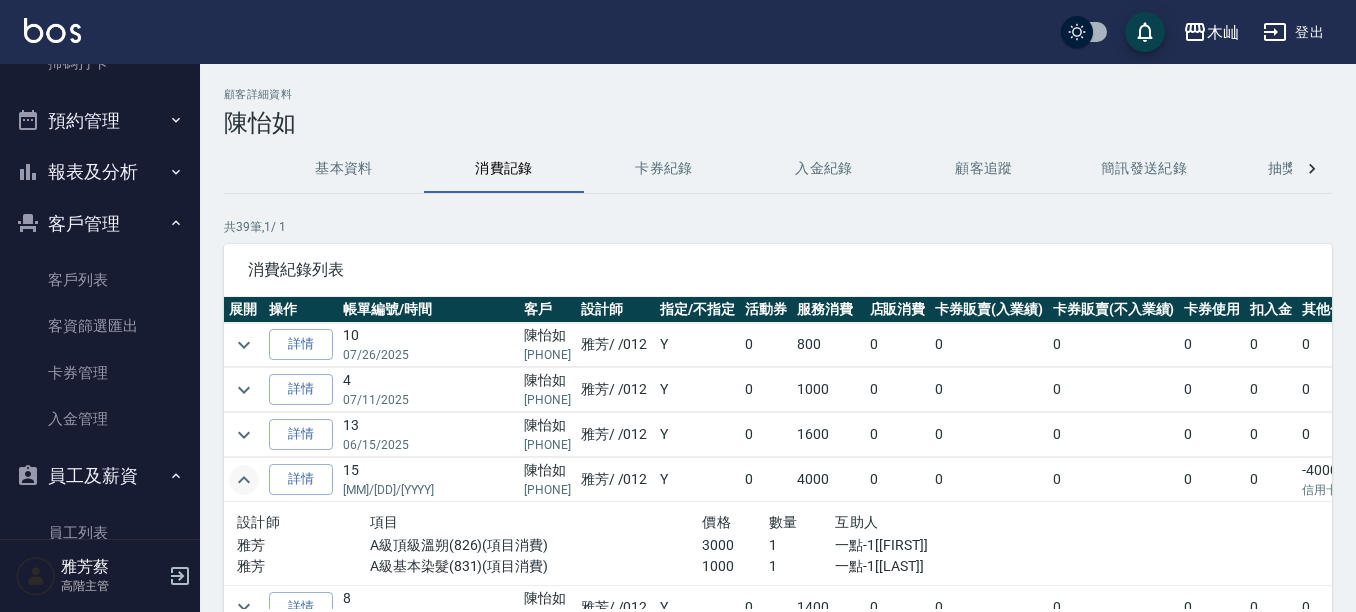 click on "預約管理" at bounding box center [100, 121] 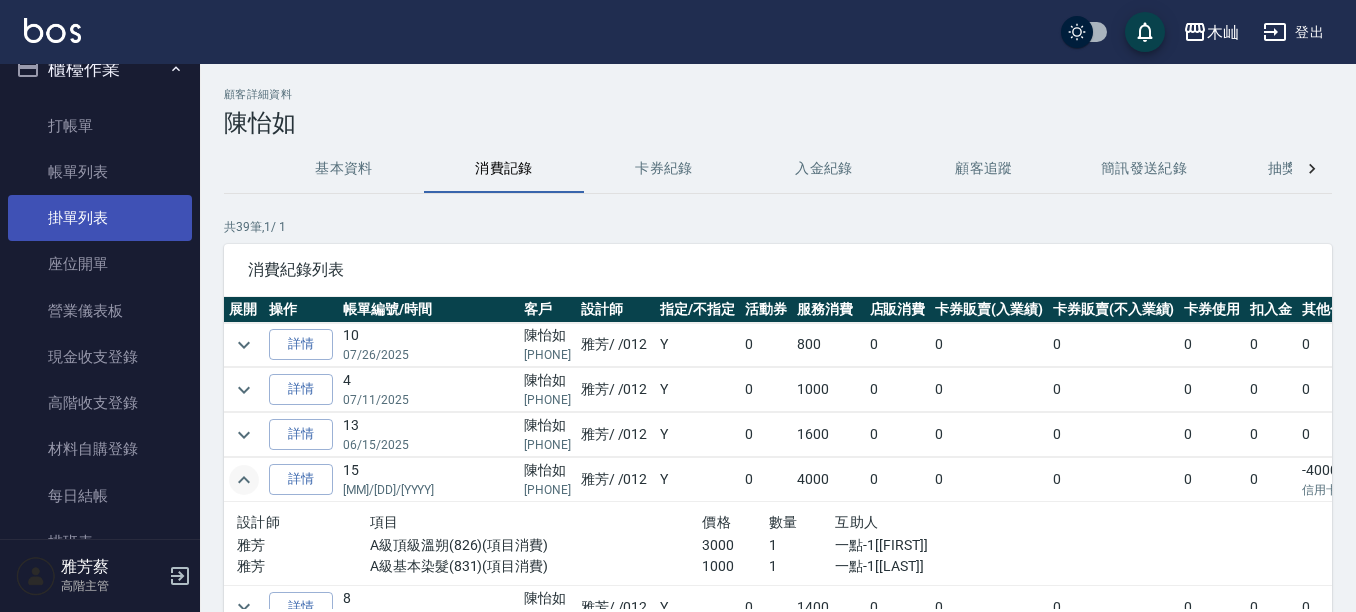 scroll, scrollTop: 0, scrollLeft: 0, axis: both 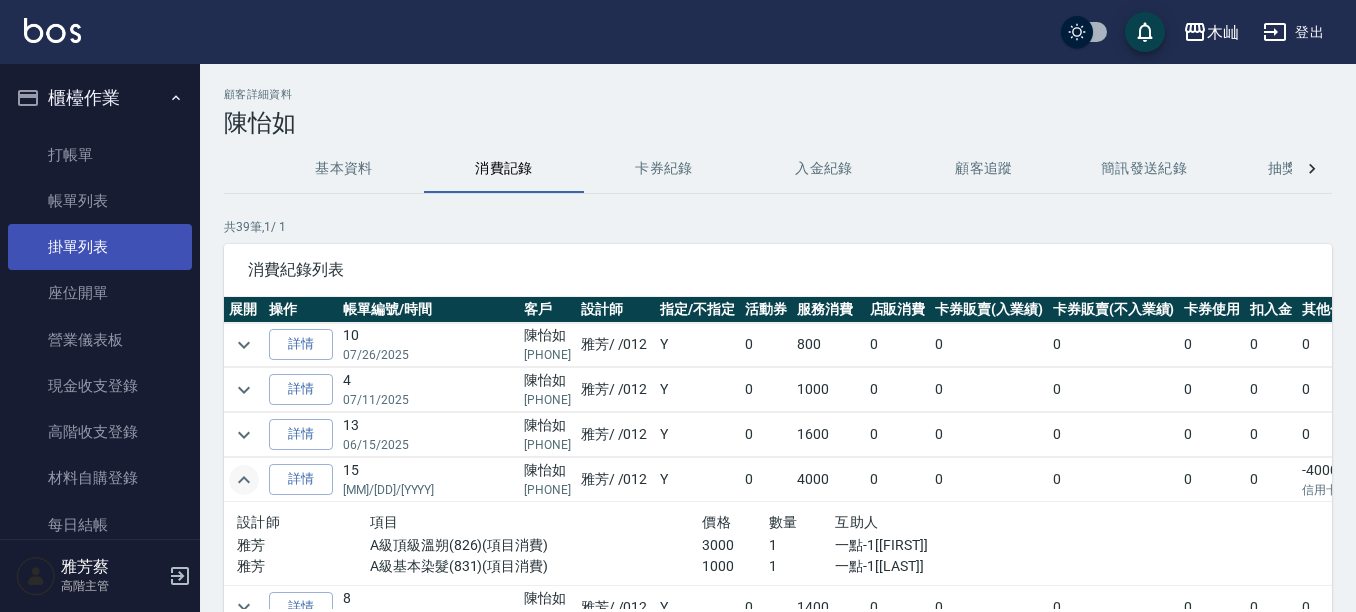 click on "打帳單" at bounding box center [100, 155] 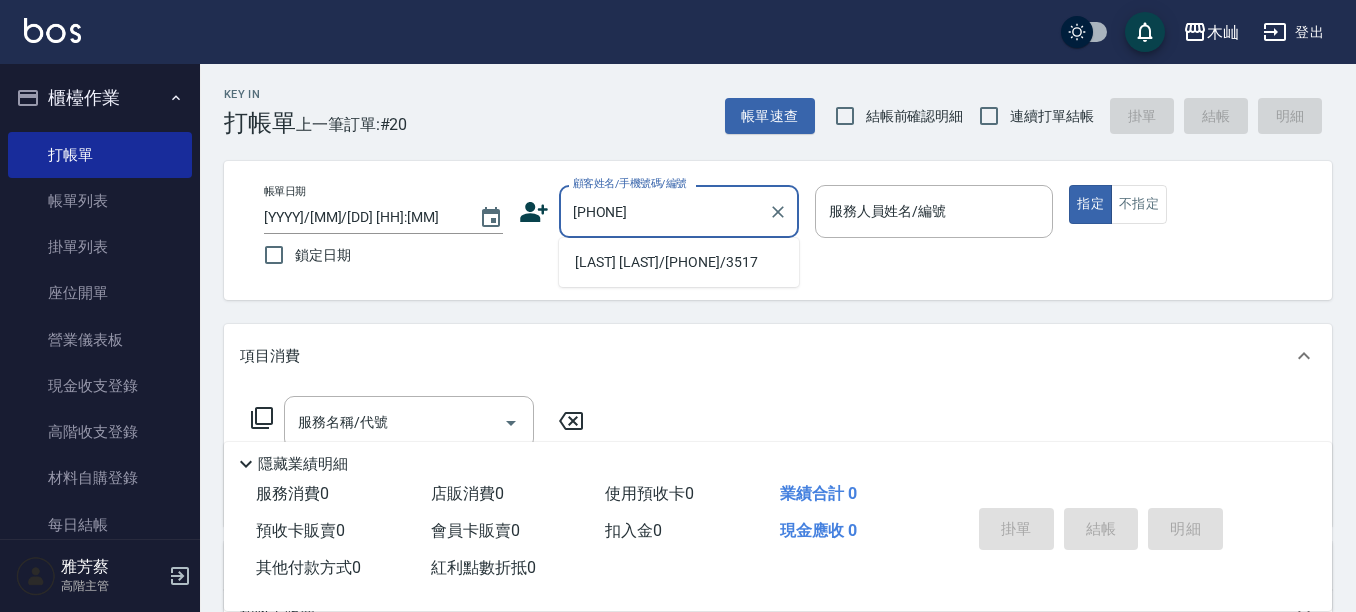click on "[LAST] [LAST]/[PHONE]/3517" at bounding box center [679, 262] 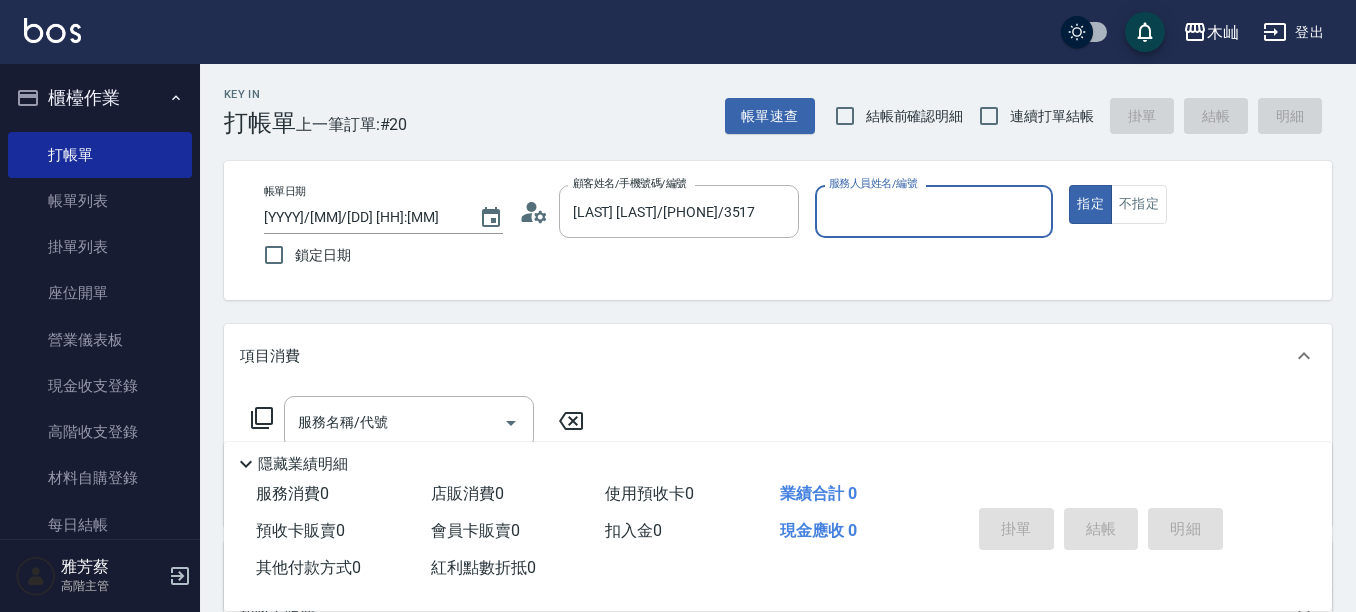 type on "雅芳-012" 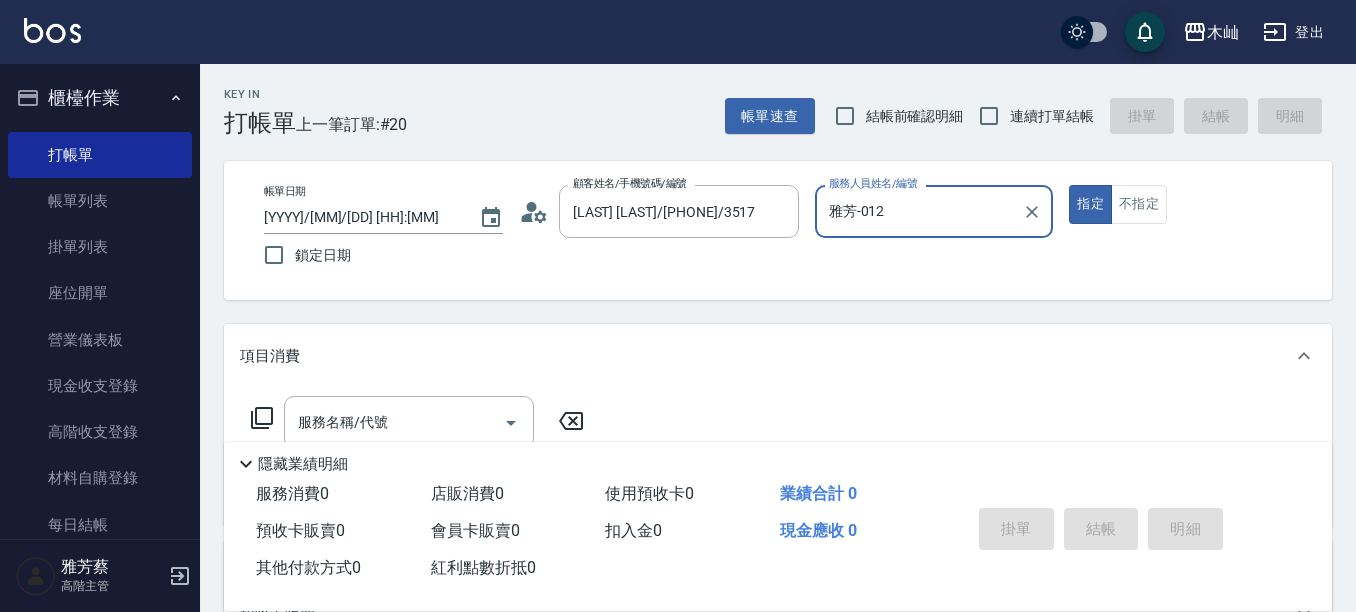 scroll, scrollTop: 100, scrollLeft: 0, axis: vertical 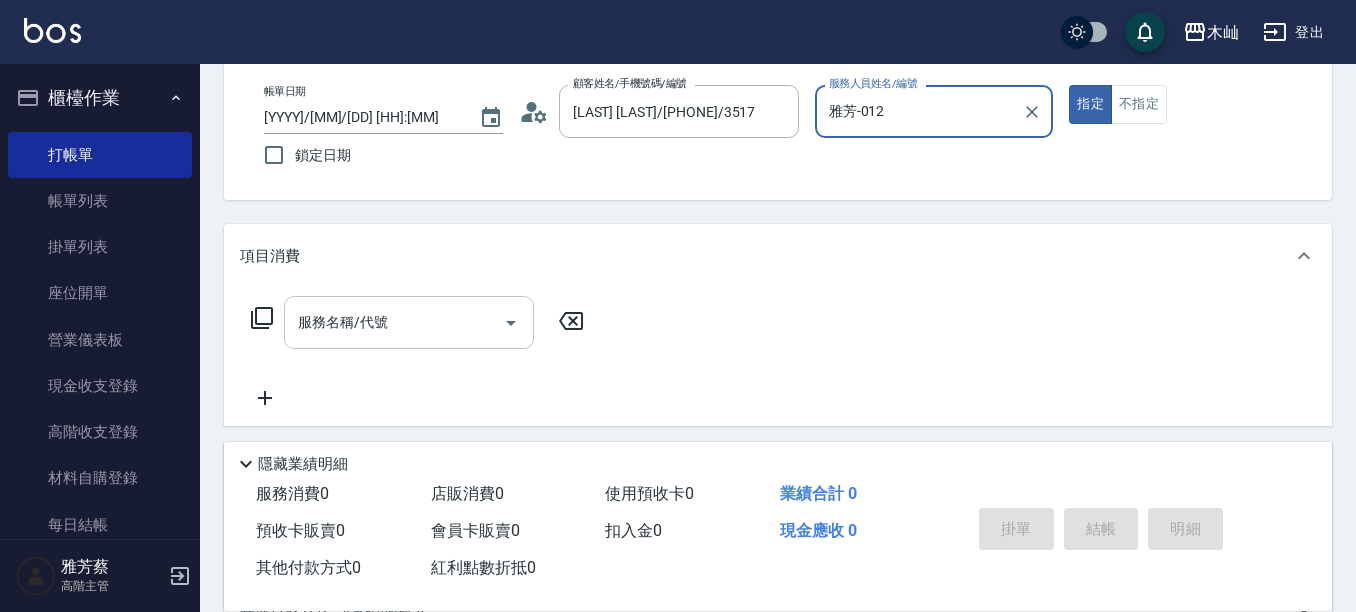 click on "服務名稱/代號" at bounding box center (394, 322) 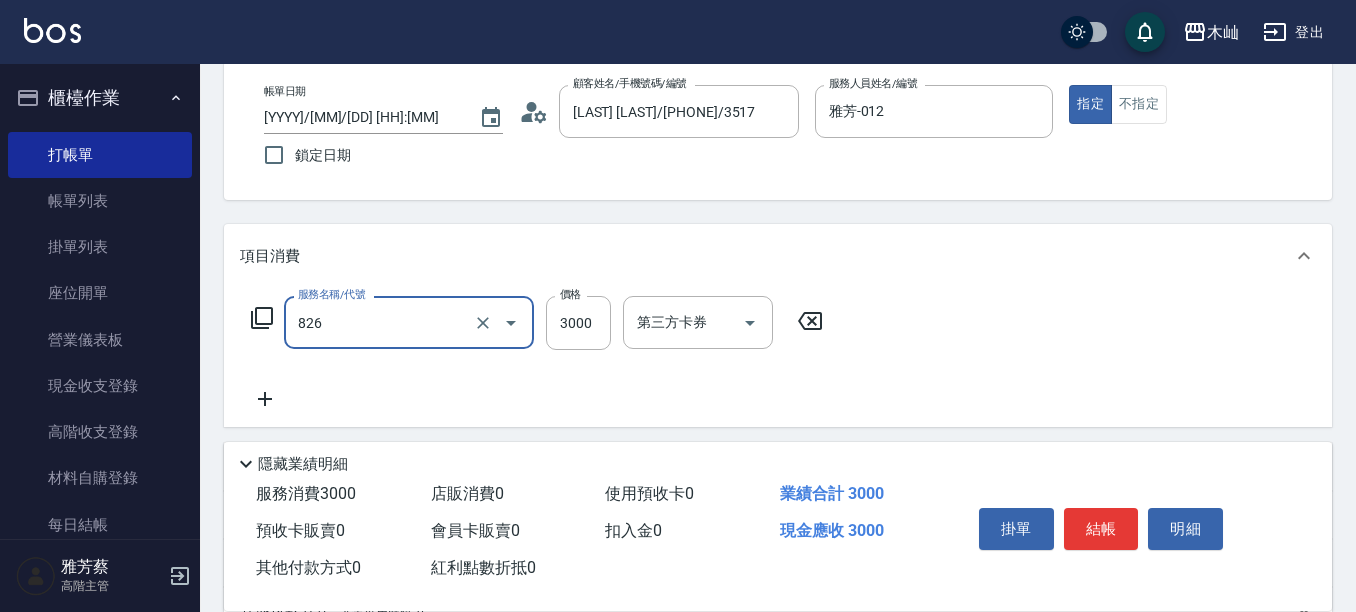 type on "A級頂級溫朔(826)" 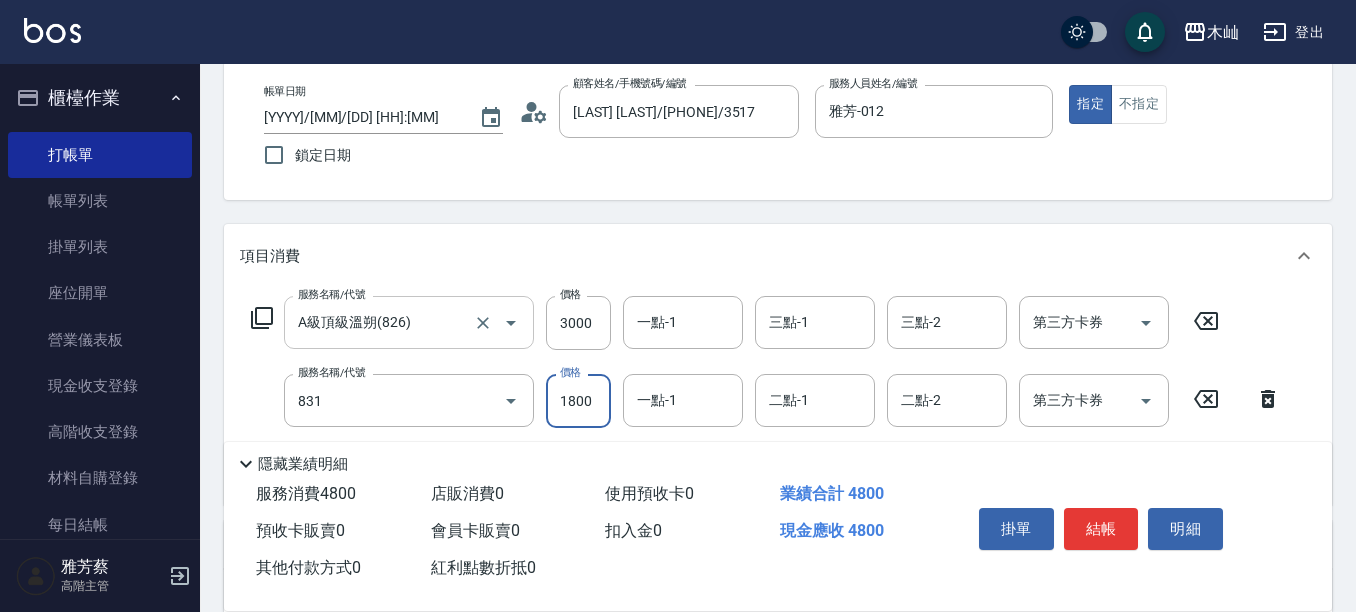 type on "A級基本染髮(831)" 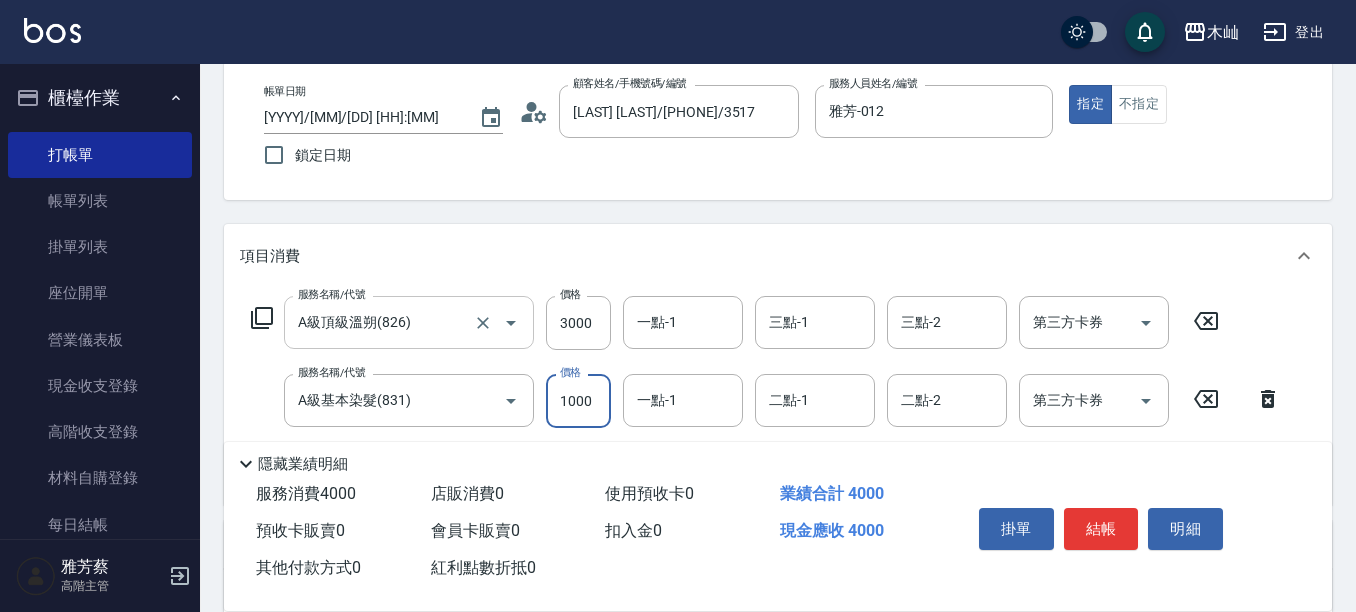 type on "1000" 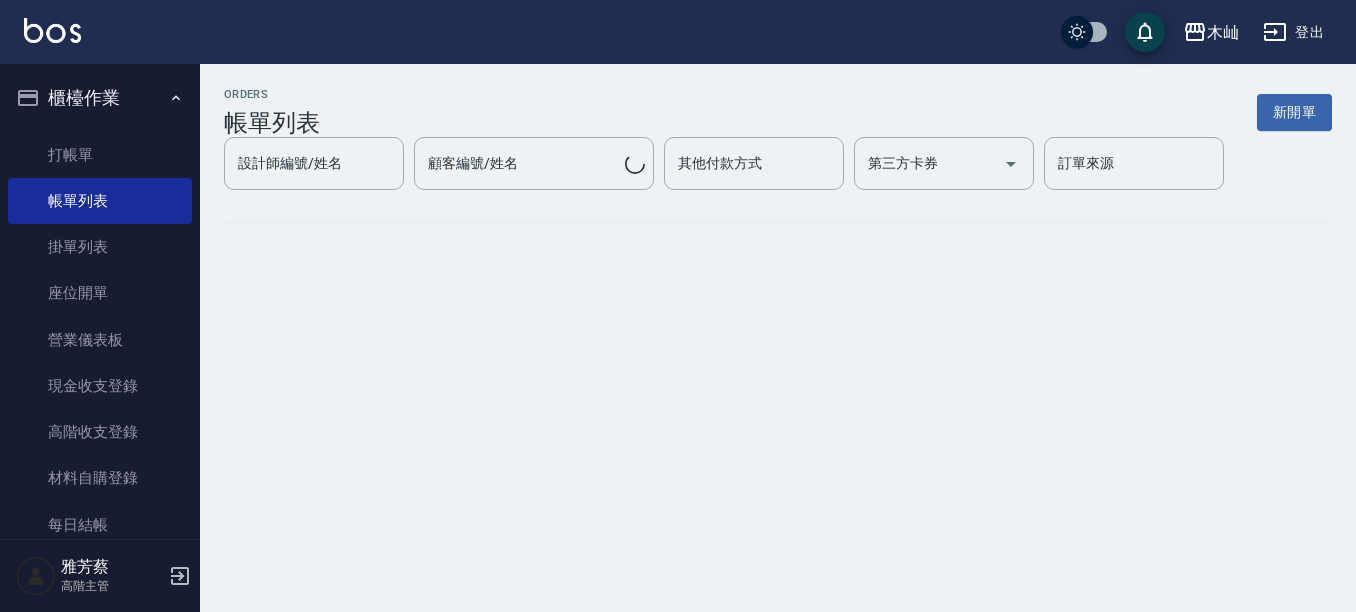 scroll, scrollTop: 0, scrollLeft: 0, axis: both 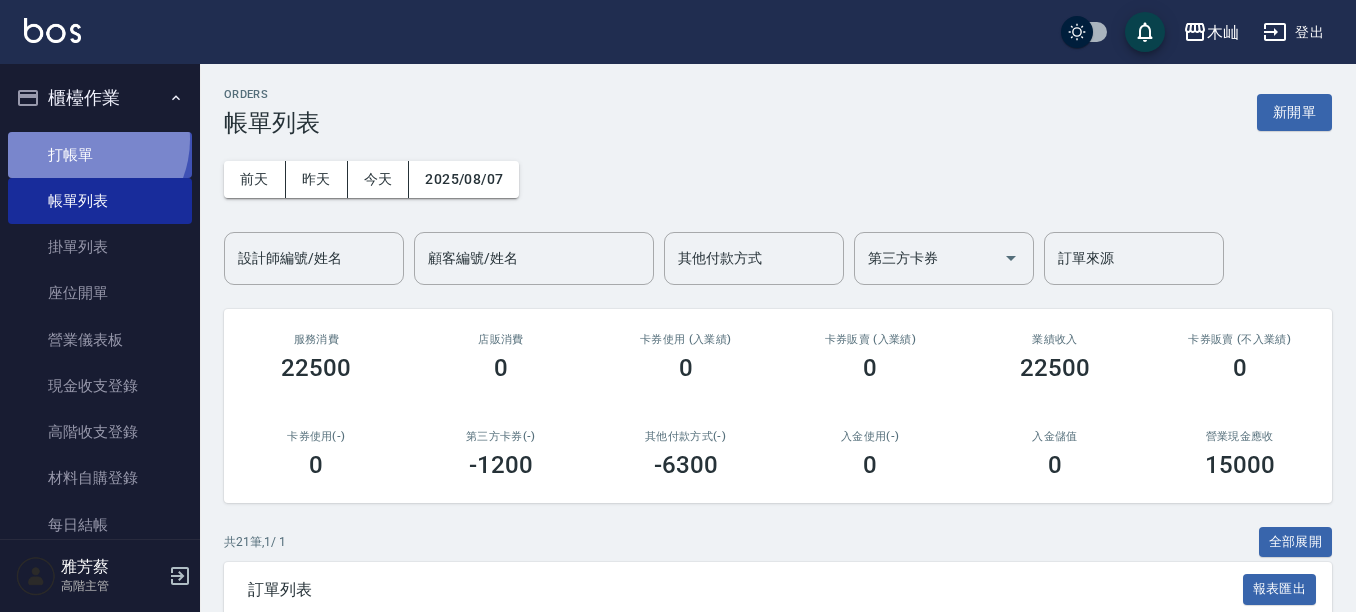 click on "打帳單" at bounding box center [100, 155] 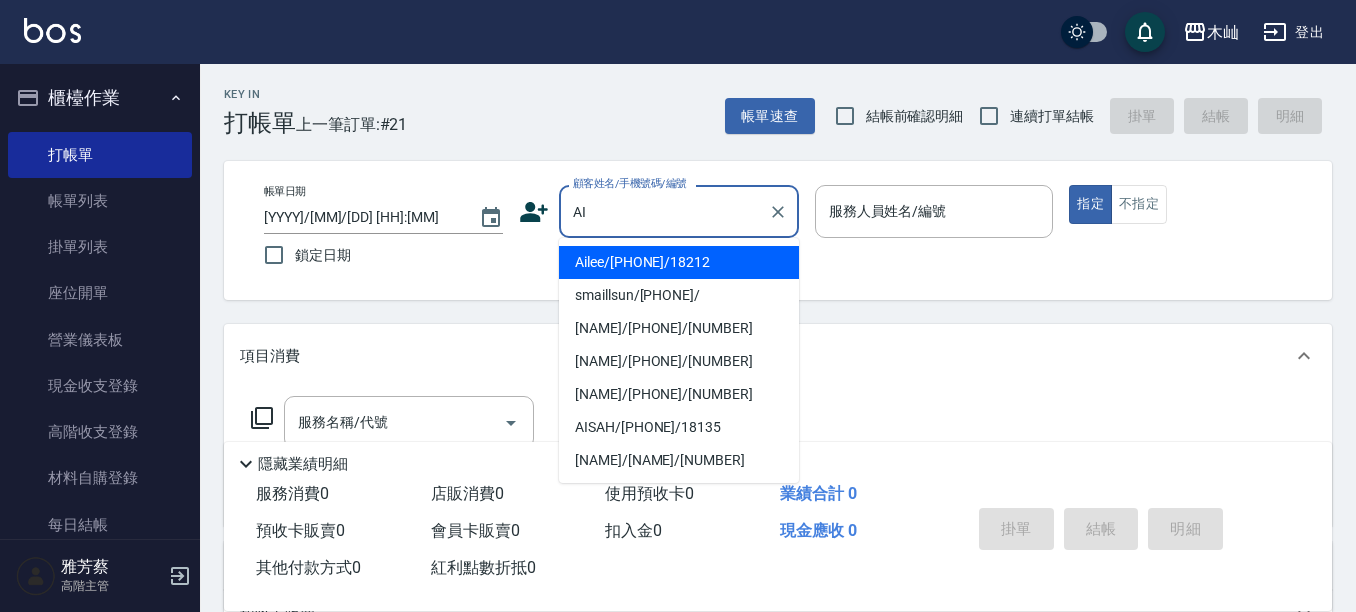 click on "Ailee/[PHONE]/18212" at bounding box center [679, 262] 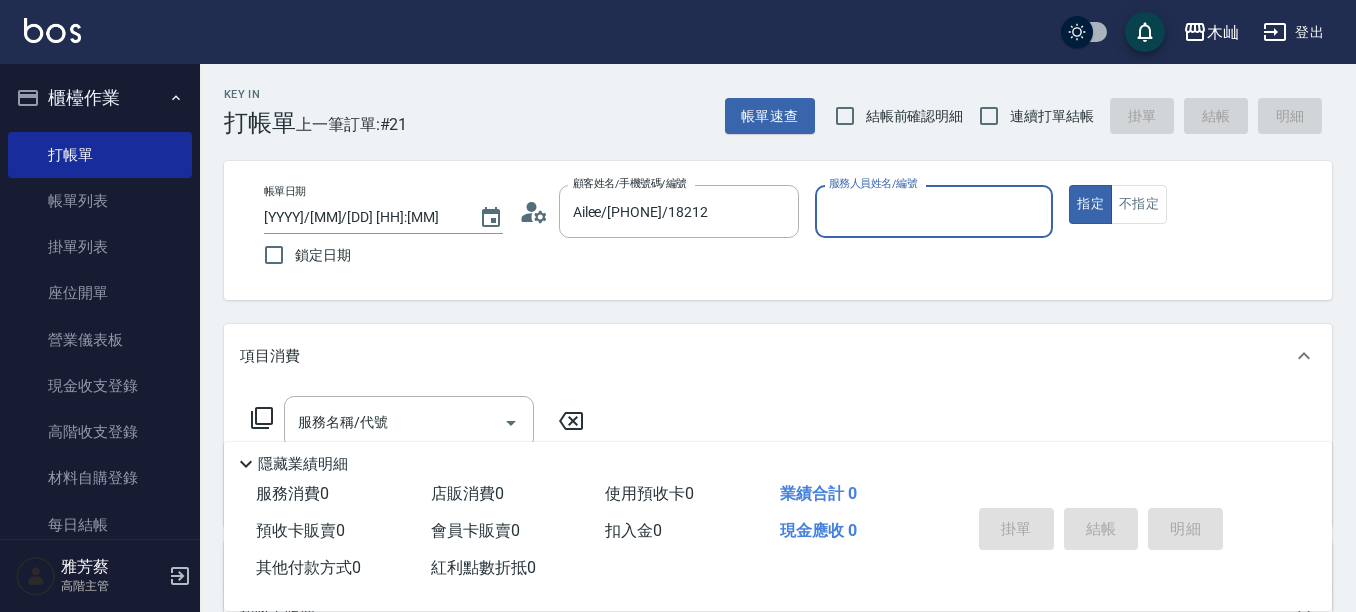 type on "雅芳-012" 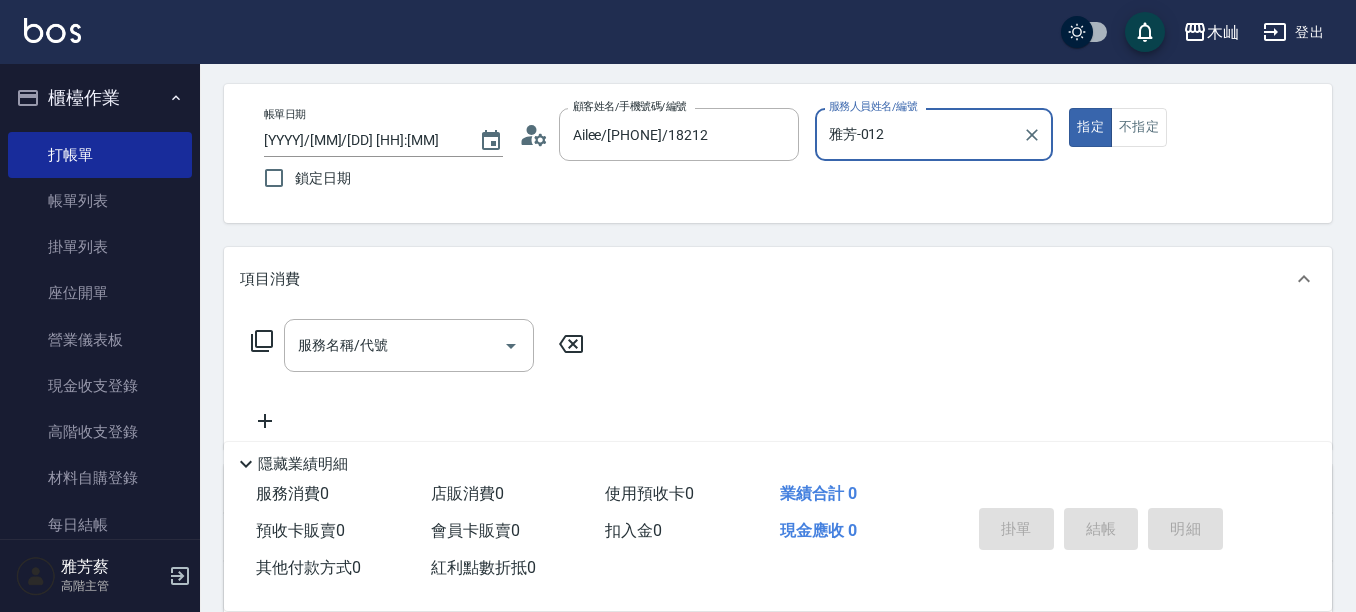 scroll, scrollTop: 100, scrollLeft: 0, axis: vertical 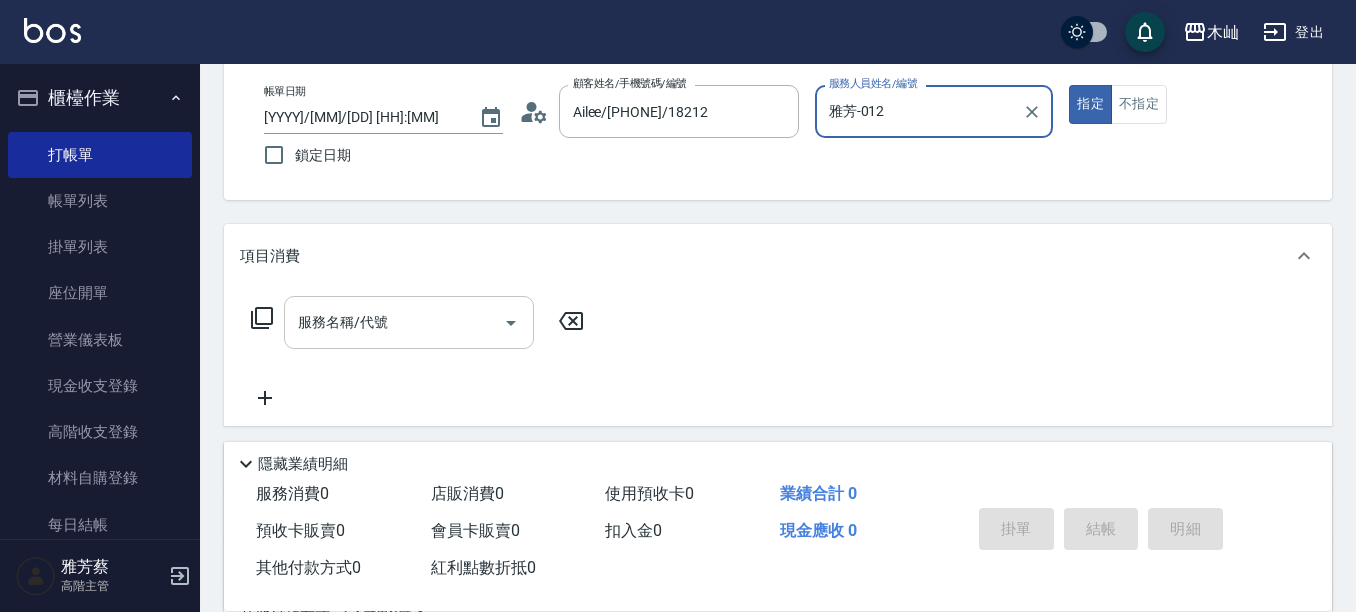 click on "服務名稱/代號" at bounding box center [394, 322] 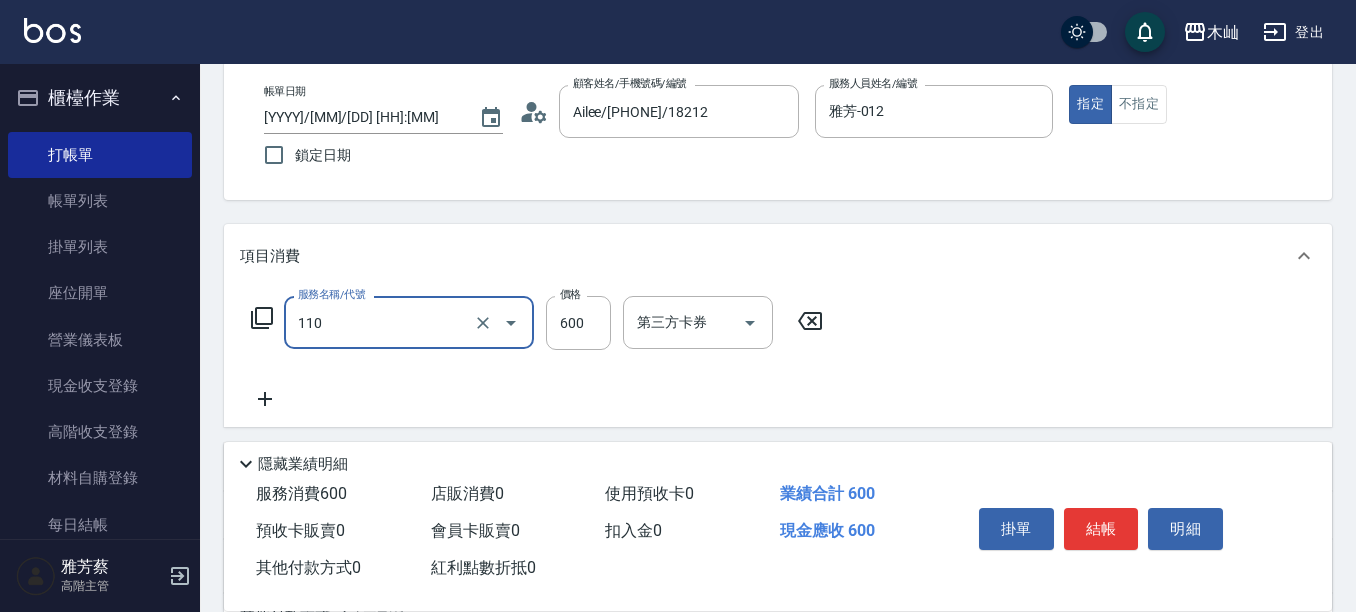 type on "精油洗+去角質(抗油)(110)" 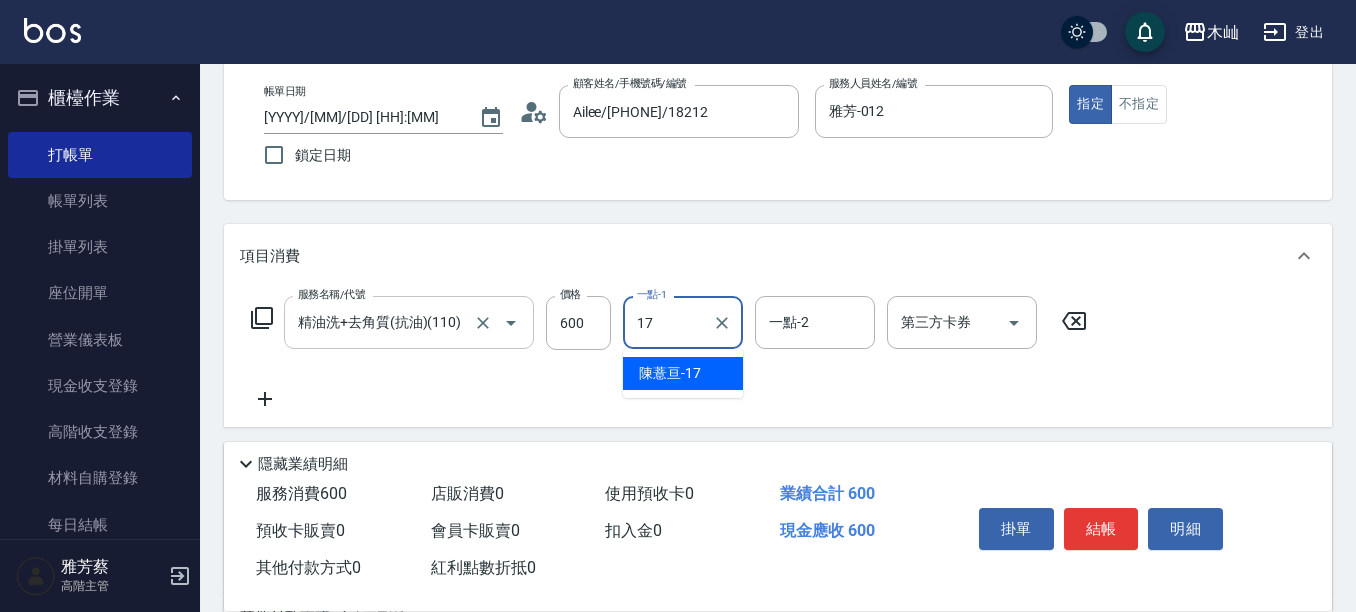 type on "陳薏亘-[NUMBER]" 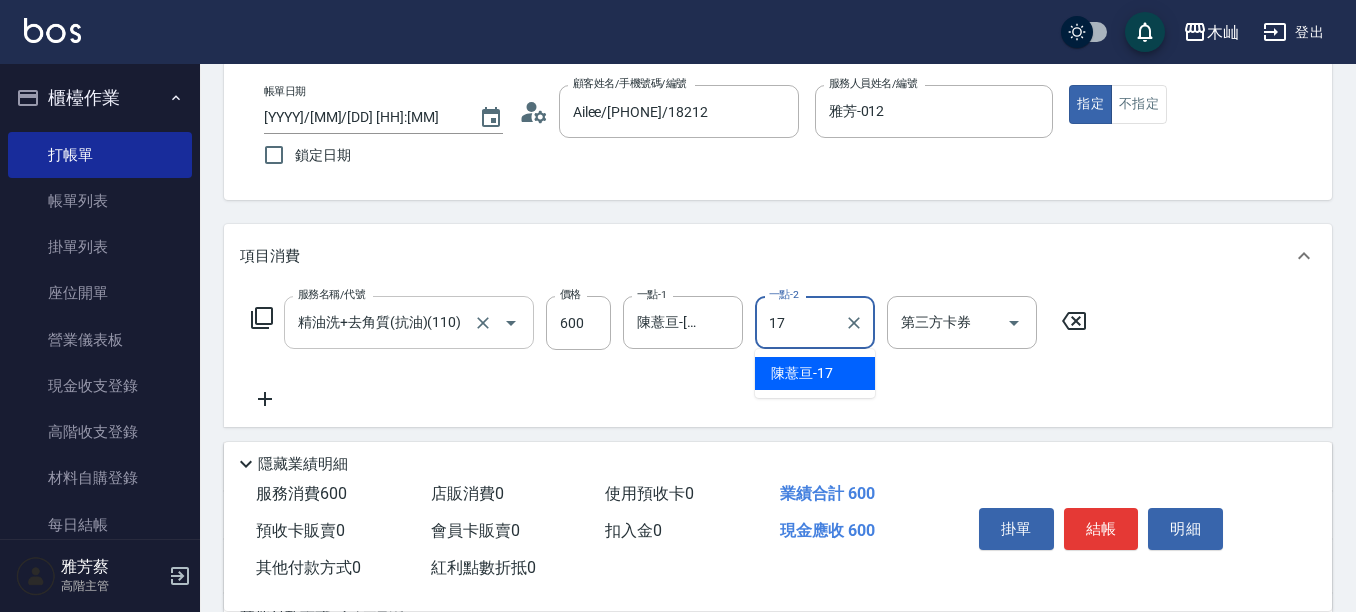 type on "陳薏亘-[NUMBER]" 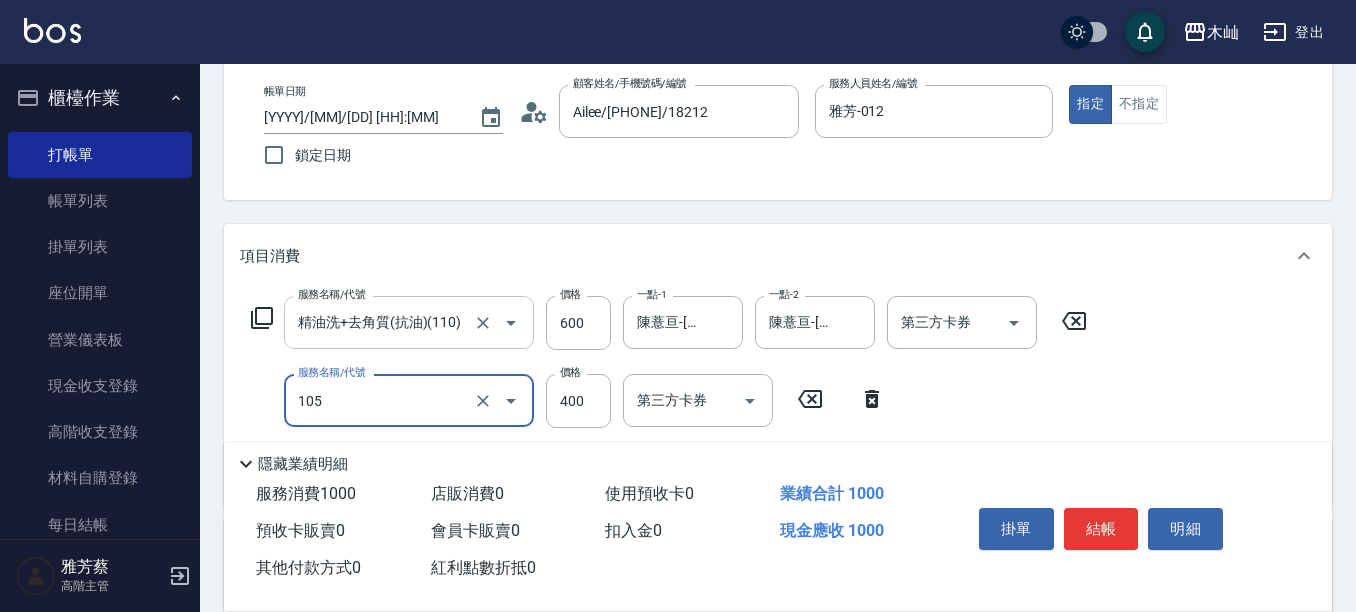 type on "A級單剪(105)" 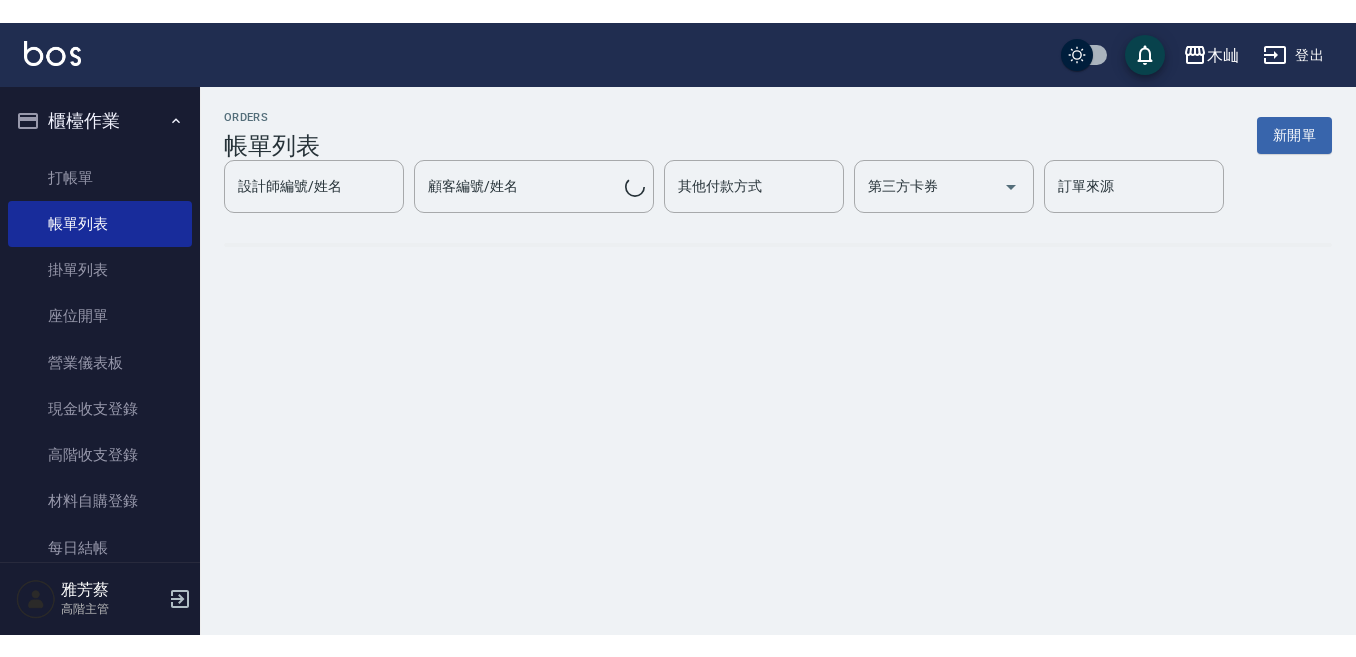 scroll, scrollTop: 0, scrollLeft: 0, axis: both 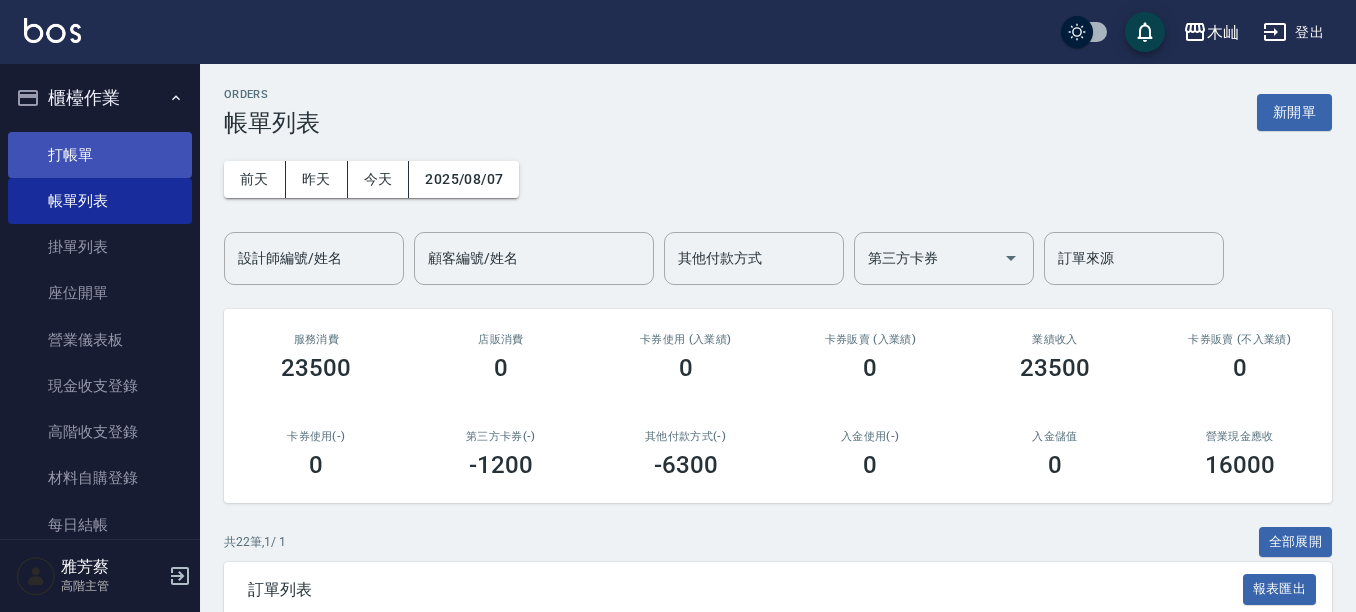 click on "打帳單" at bounding box center (100, 155) 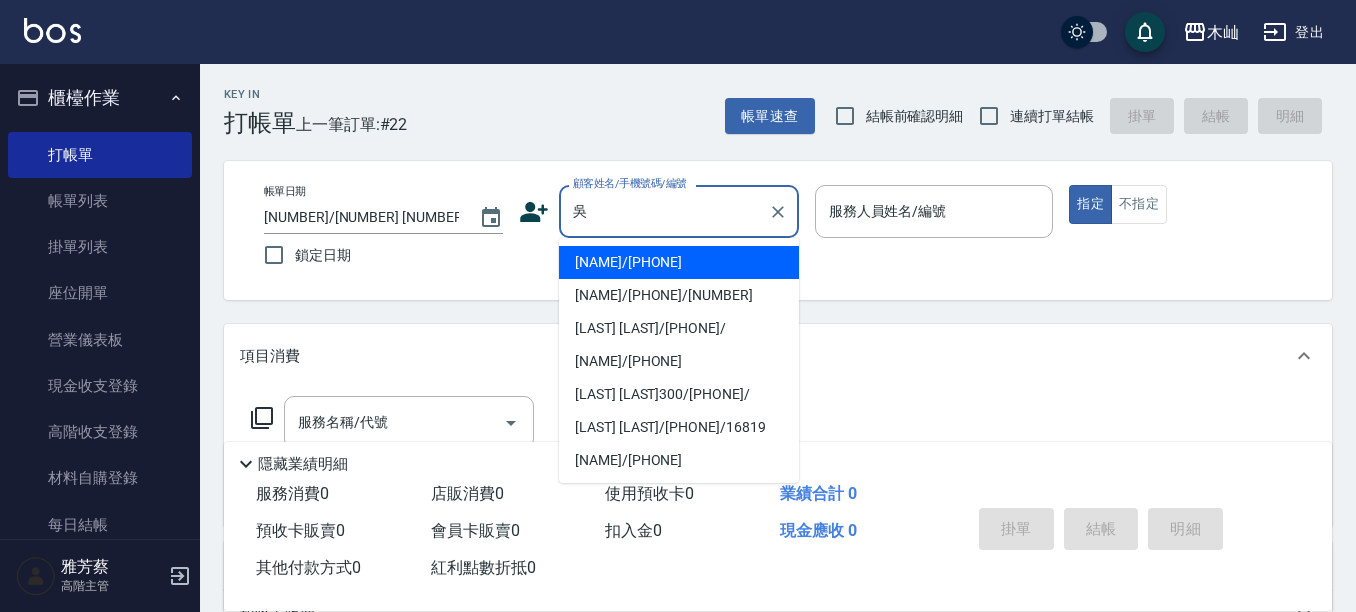 click on "[NAME]/[PHONE]" at bounding box center (679, 262) 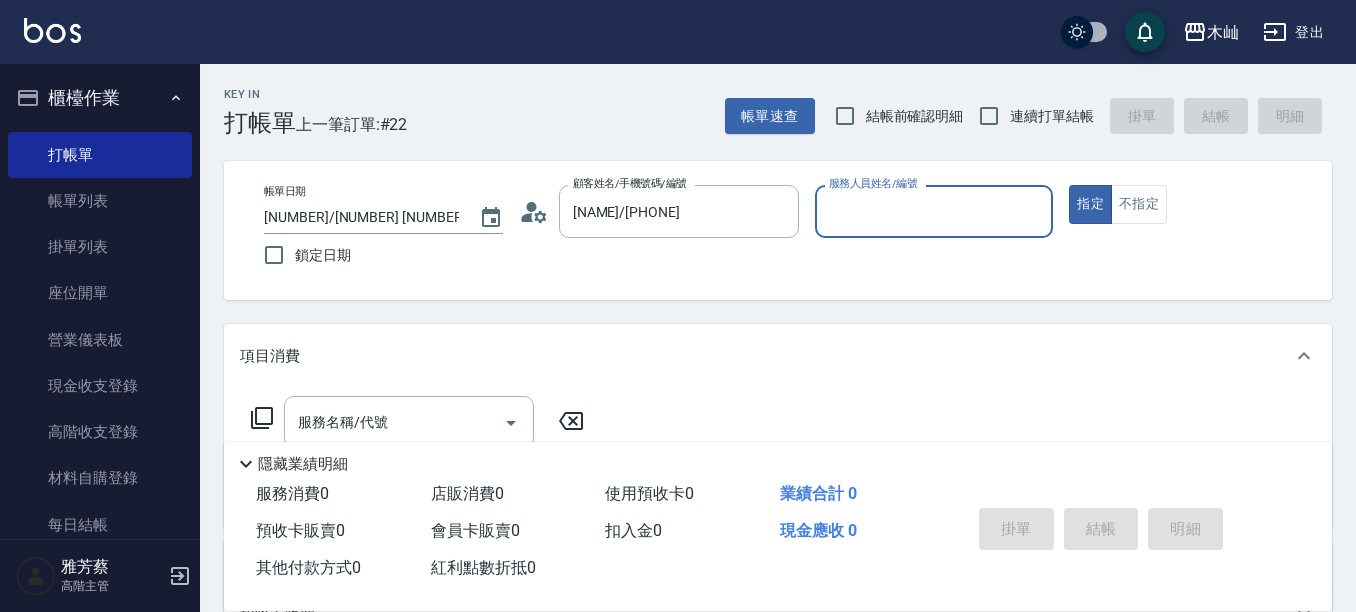 type on "雅芳-012" 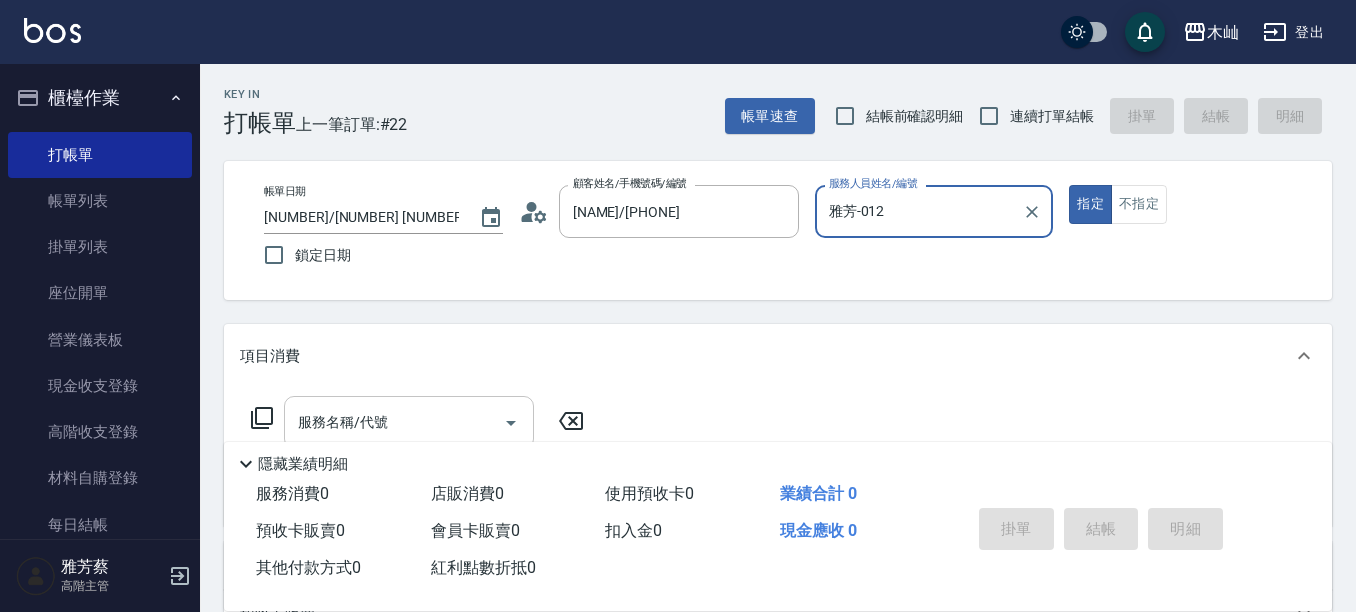 click on "服務名稱/代號" at bounding box center [394, 422] 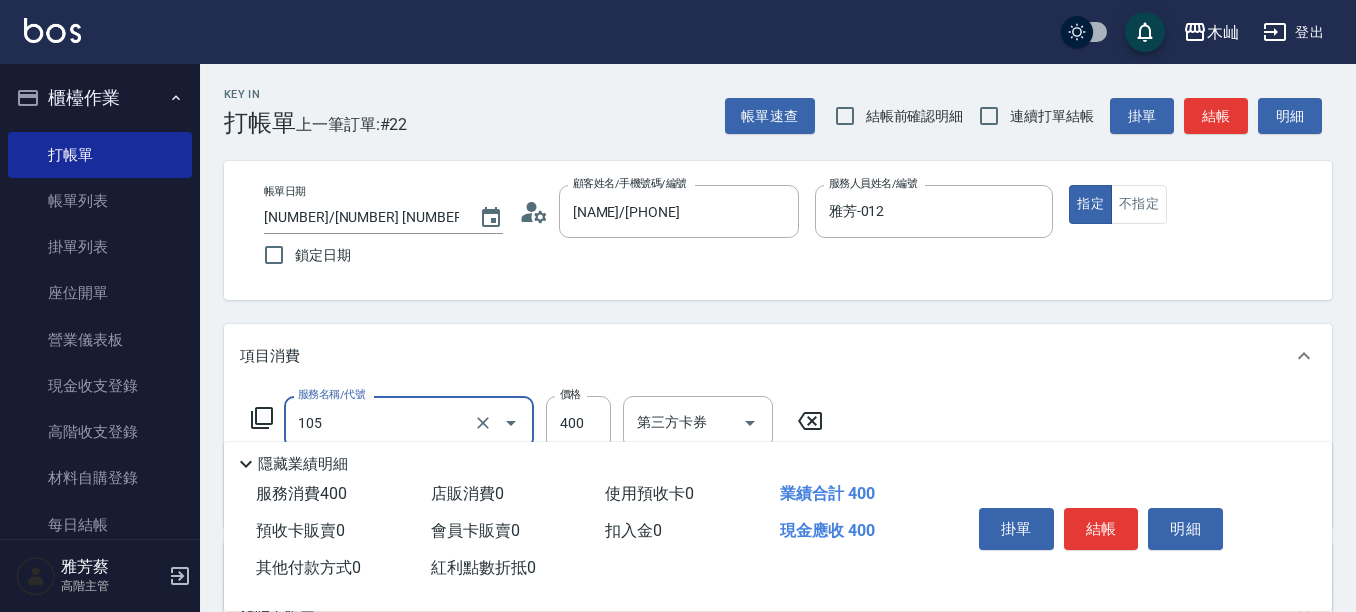 type on "A級單剪(105)" 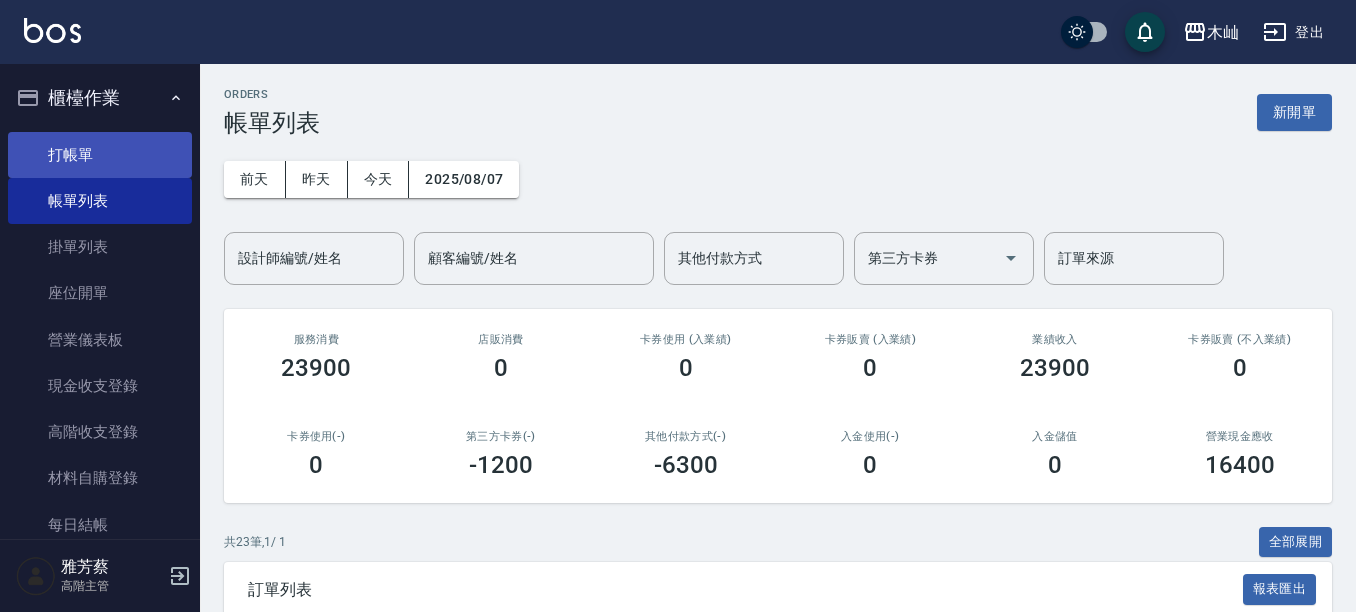 click on "打帳單" at bounding box center [100, 155] 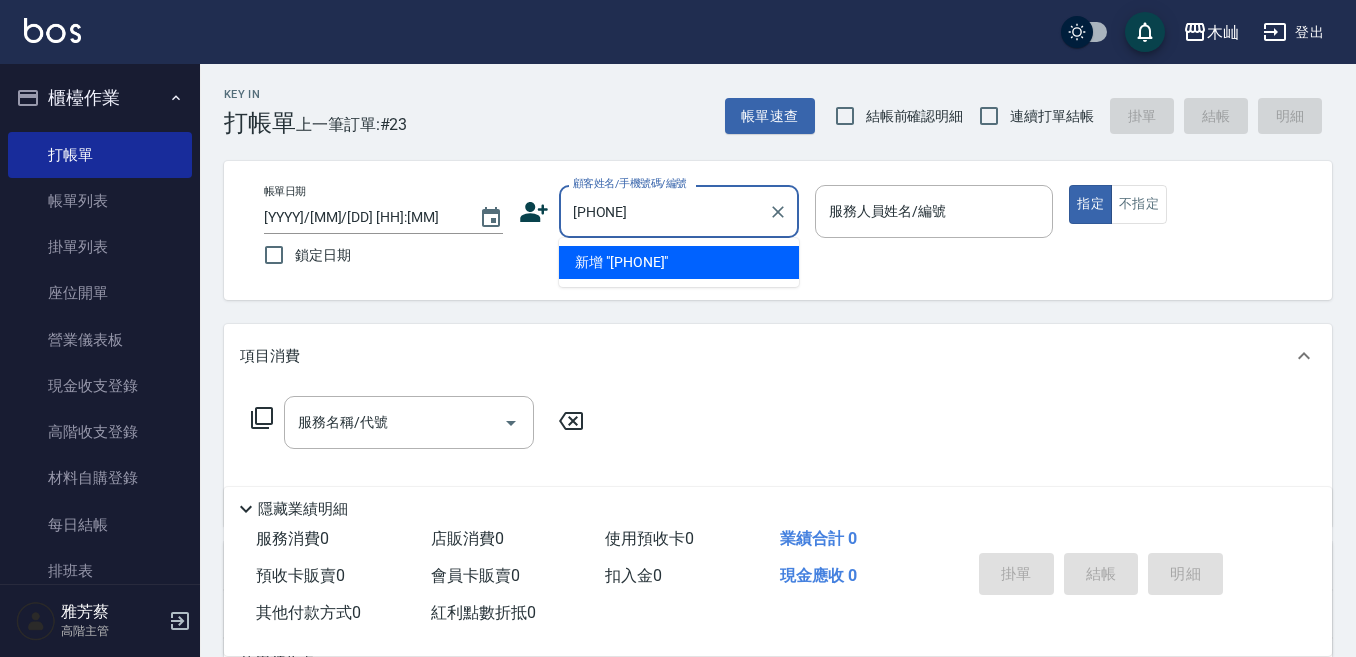 click on "新增 "[PHONE]"" at bounding box center [679, 262] 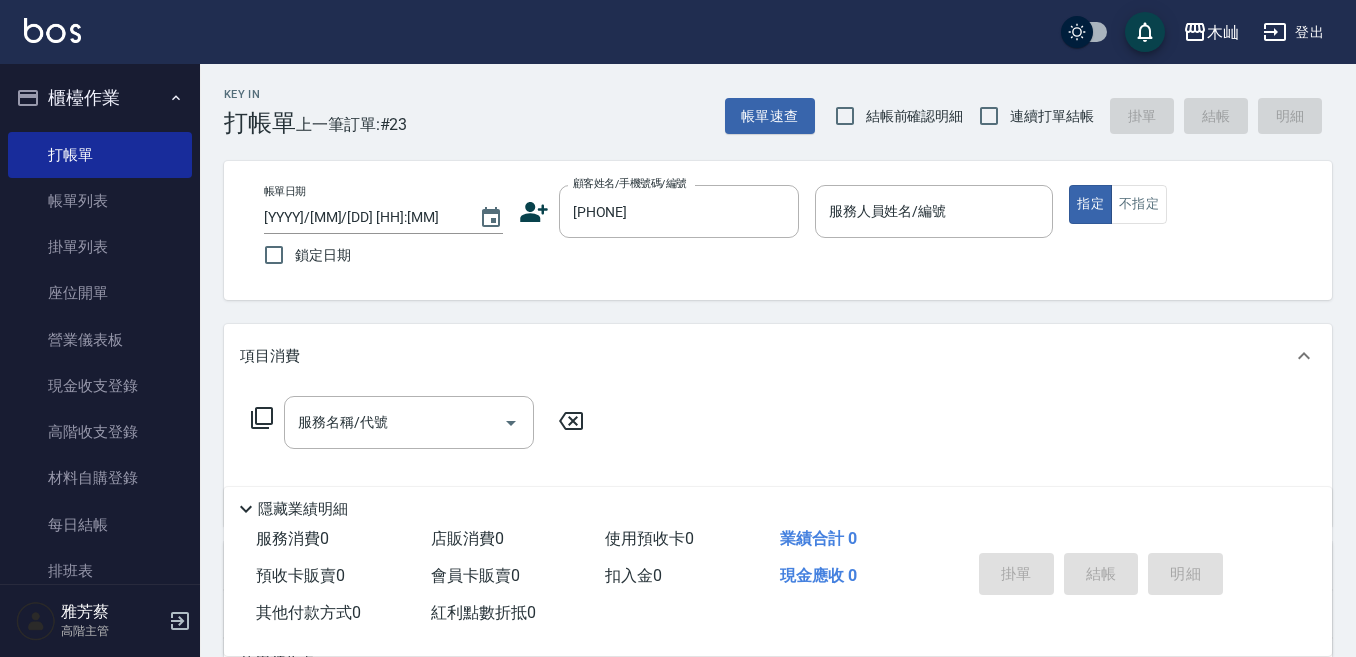click 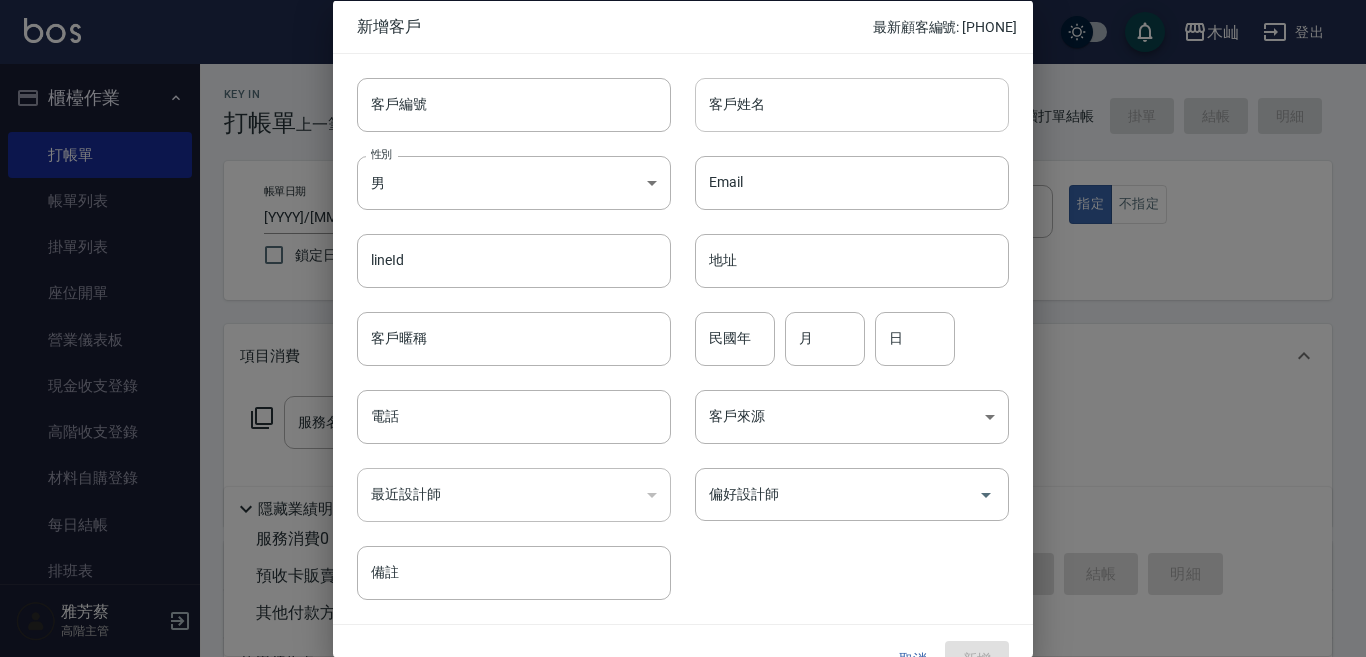 type on "[PHONE]" 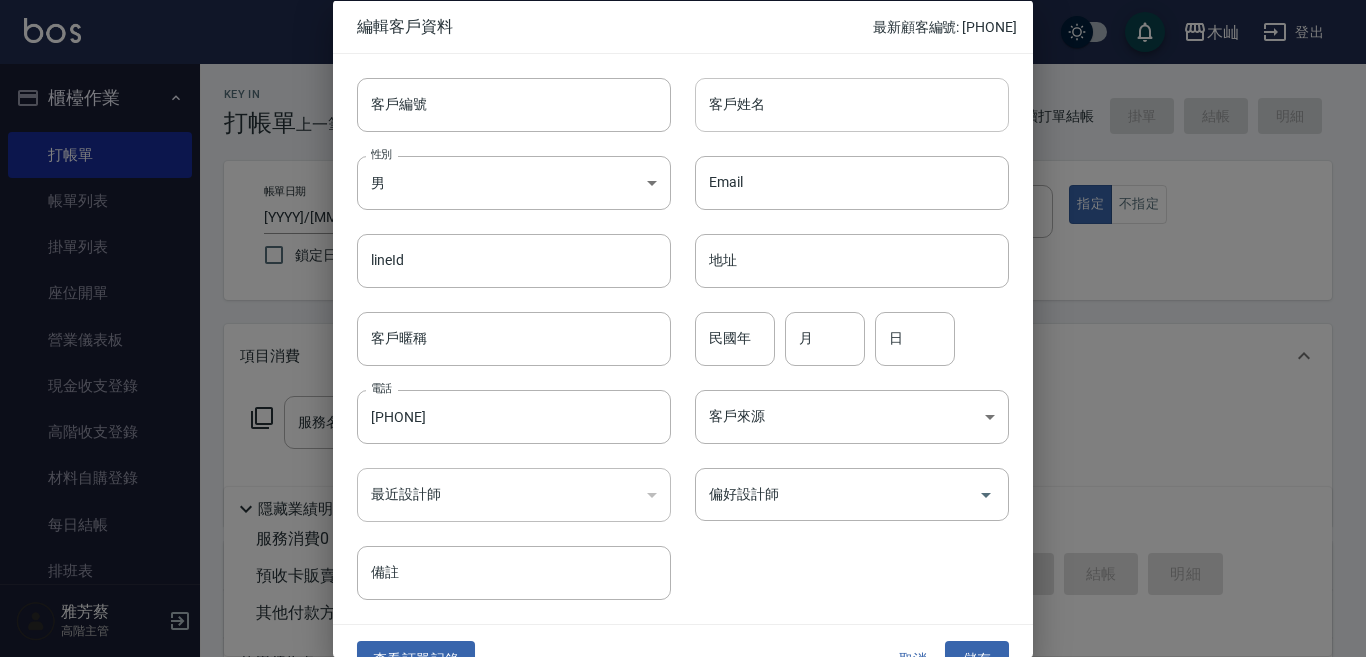 click on "客戶姓名" at bounding box center [852, 104] 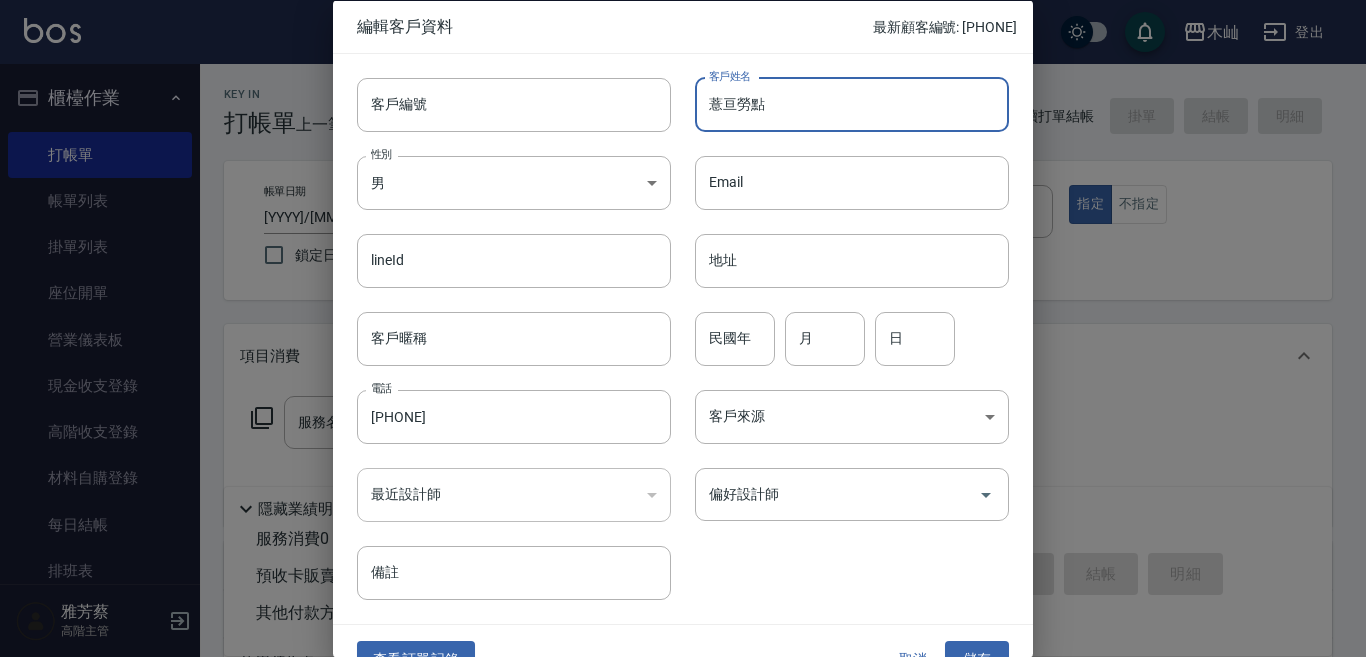 type on "薏亘勞點" 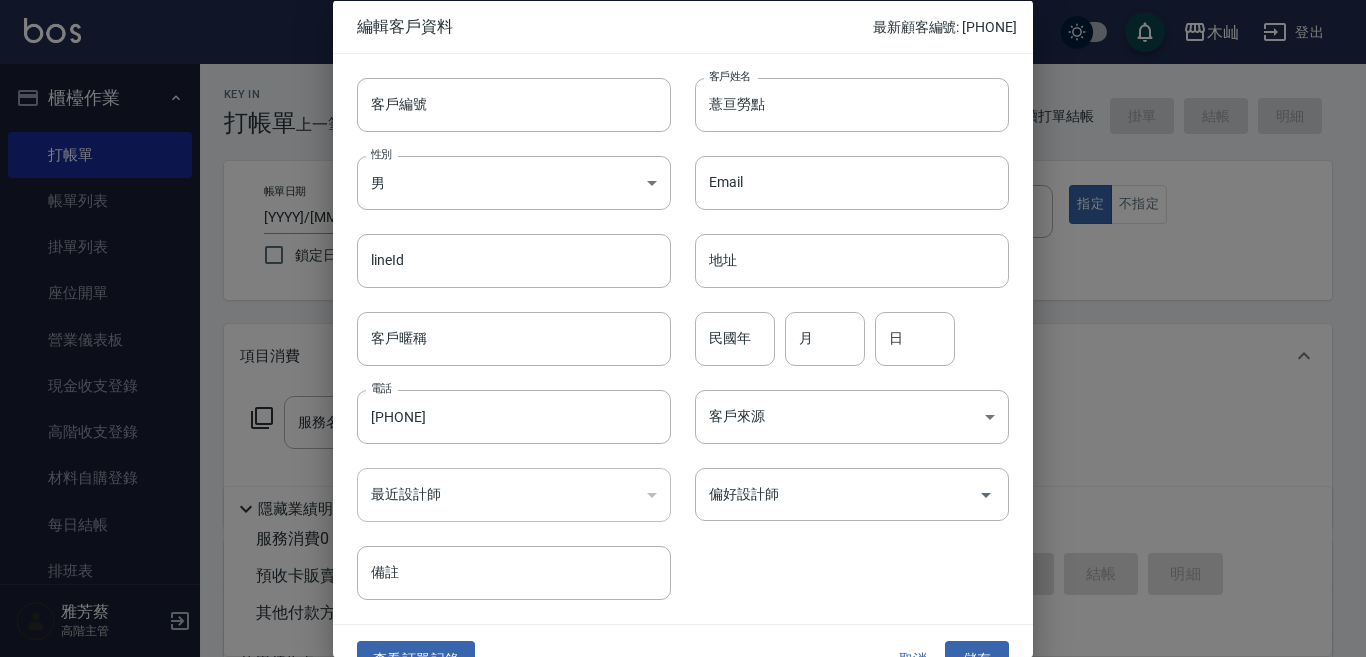 click on "客戶編號 客戶編號 客戶姓名 [NAME] 客戶姓名 性別 男 MALE 性別 Email Email lineId lineId 地址 地址 客戶暱稱 客戶暱稱 民國年 民國年 月 月 日 日 電話 [PHONE] 電話 客戶來源 ​ 客戶來源 最近設計師 ​ 最近設計師 偏好設計師 偏好設計師 備註 備註" at bounding box center (671, 326) 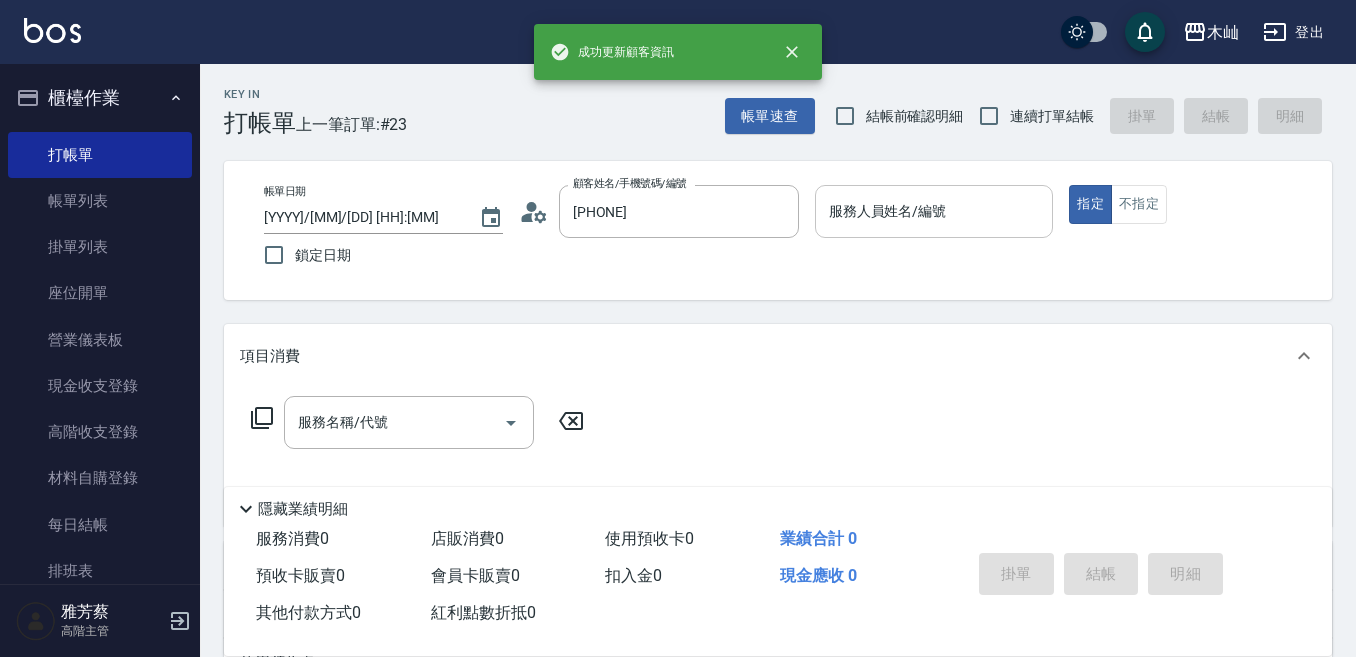 click on "服務人員姓名/編號" at bounding box center (934, 211) 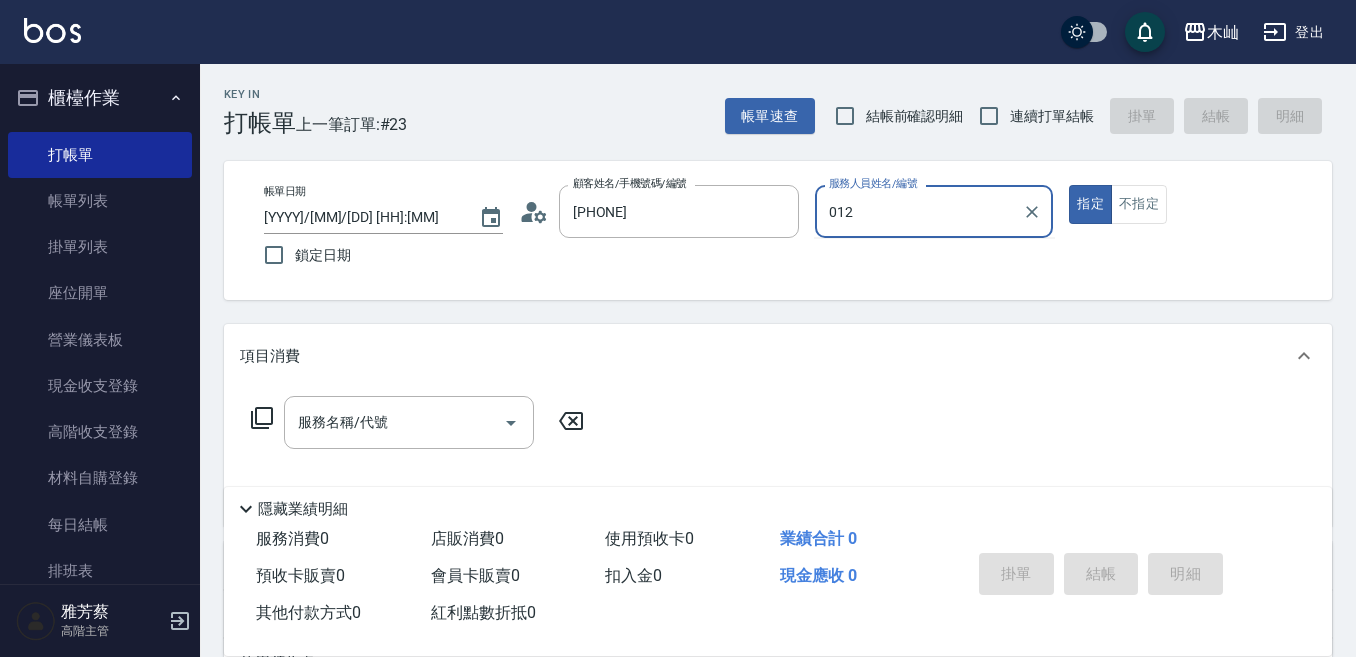 type on "012" 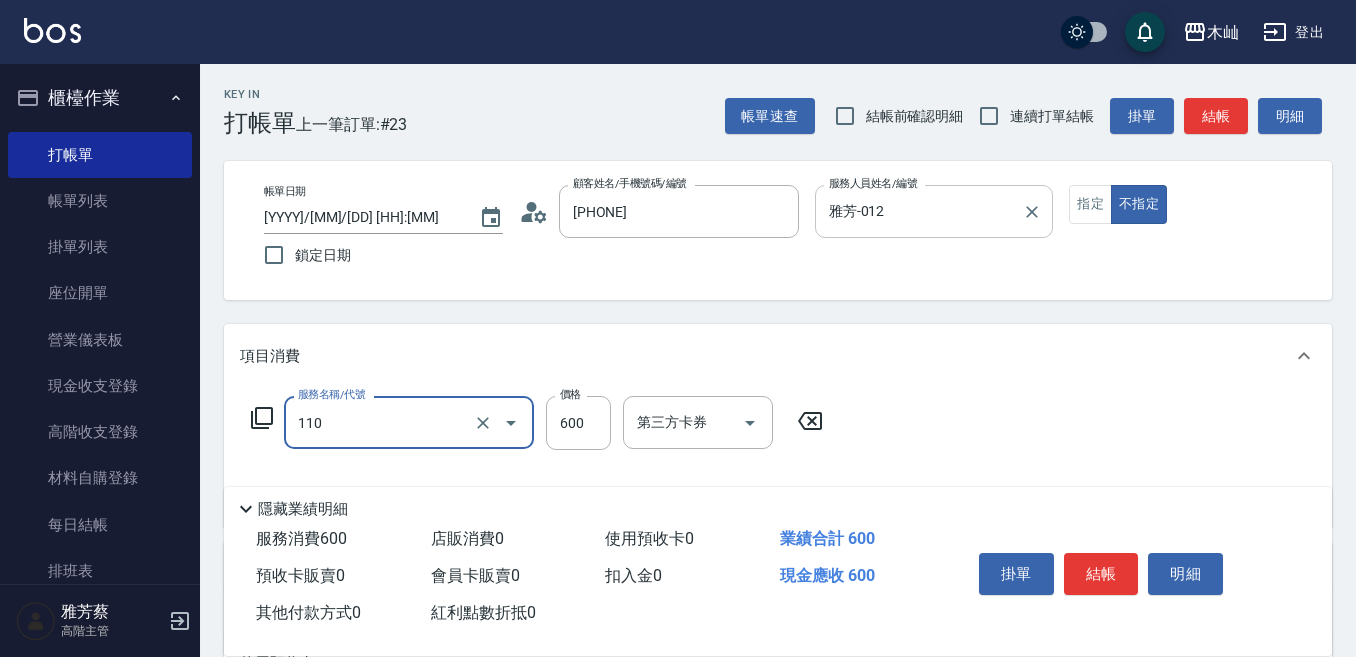type on "精油洗+去角質(抗油)(110)" 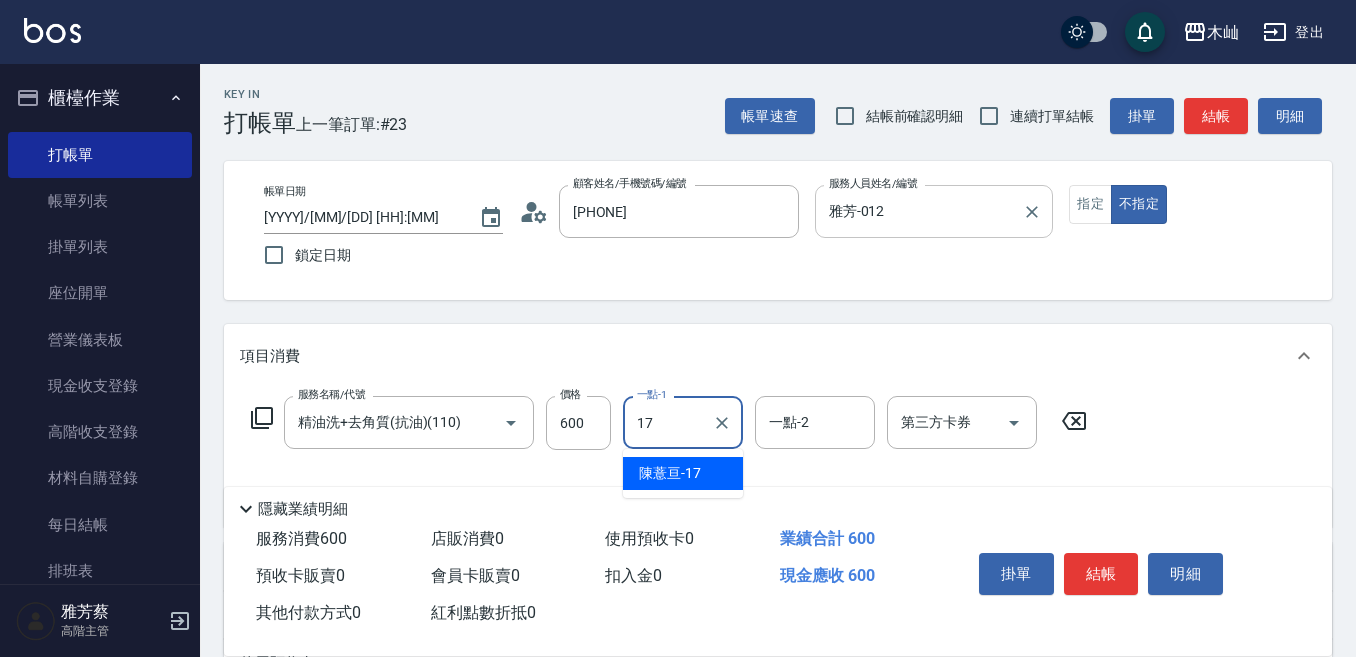 type on "陳薏亘-[NUMBER]" 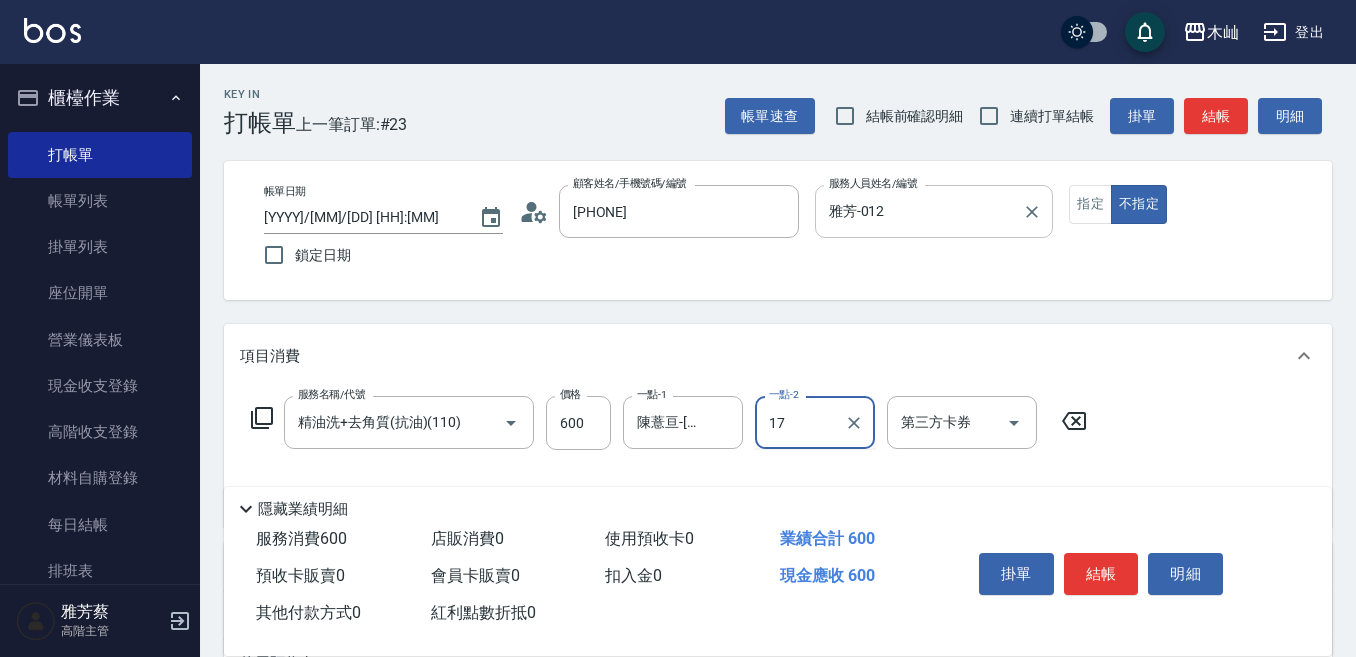 type on "陳薏亘-[NUMBER]" 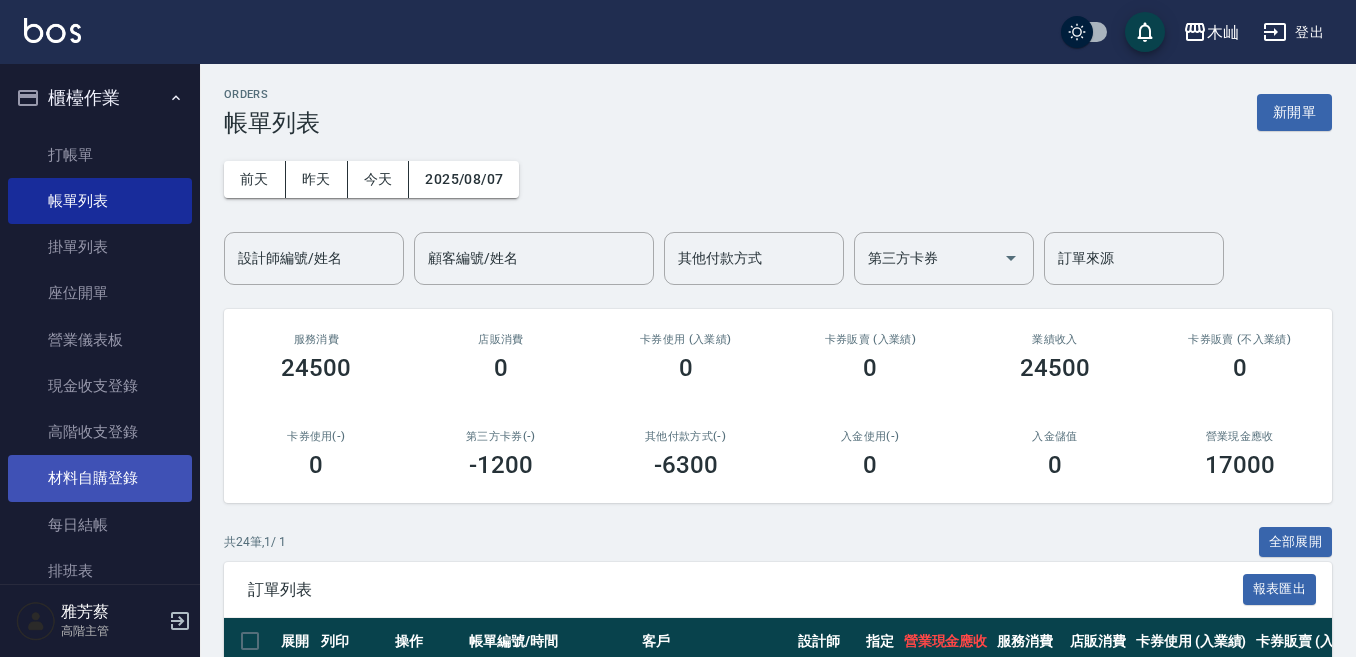 click on "材料自購登錄" at bounding box center [100, 478] 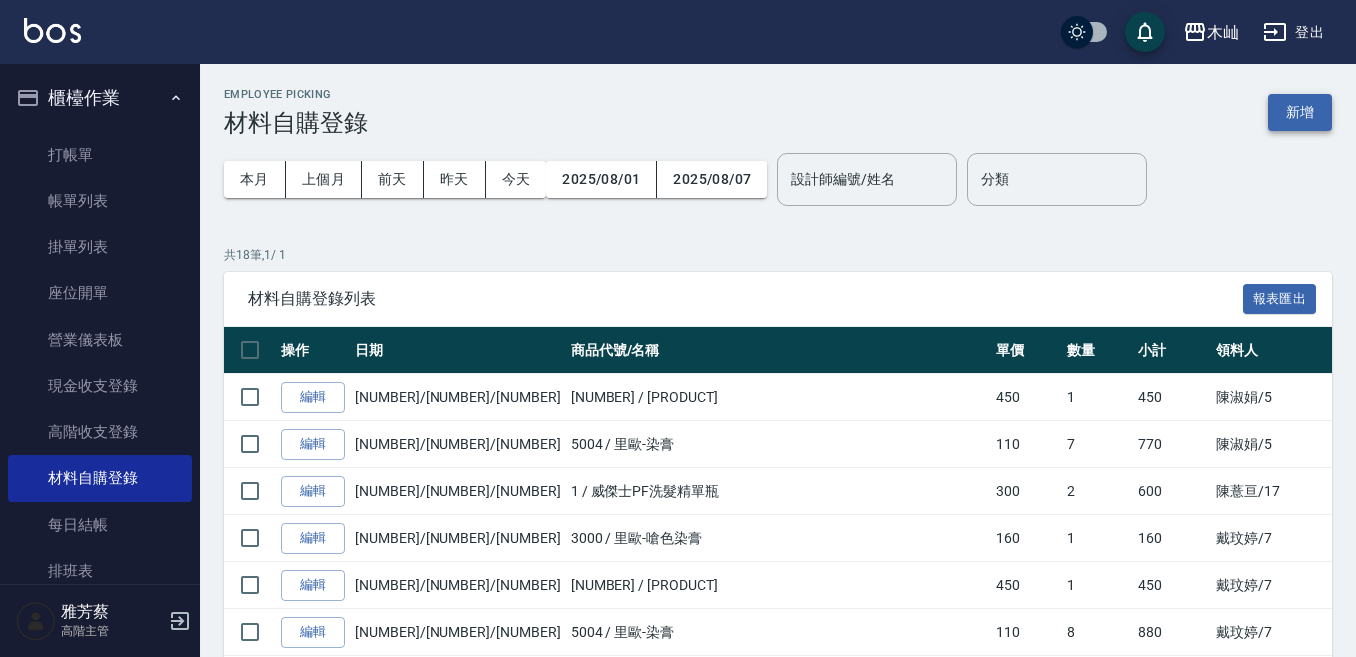 click on "新增" at bounding box center (1300, 112) 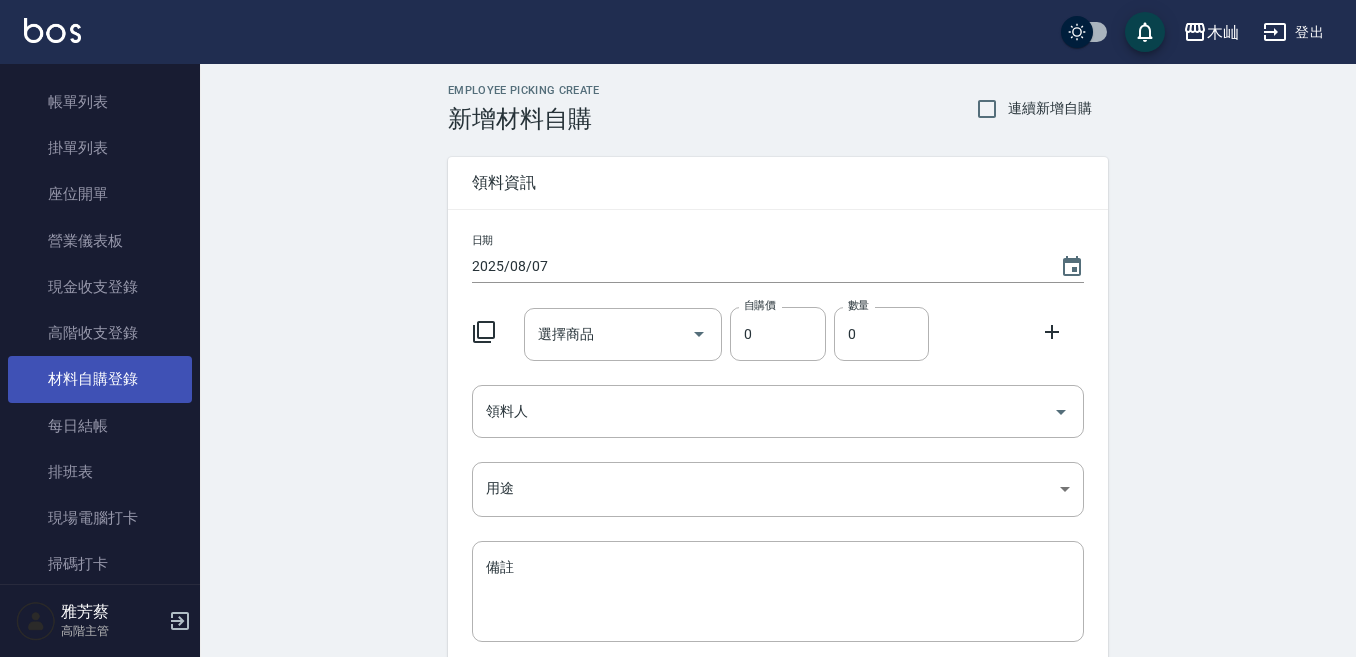 scroll, scrollTop: 100, scrollLeft: 0, axis: vertical 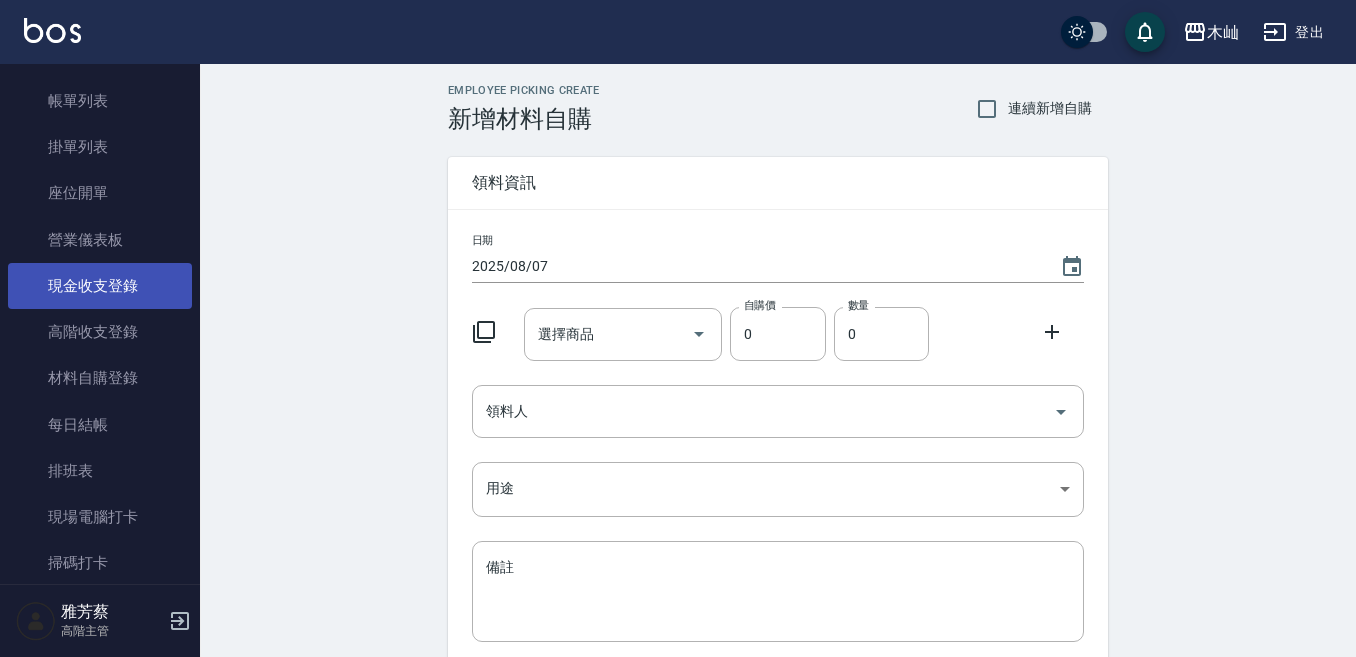 click on "現金收支登錄" at bounding box center (100, 286) 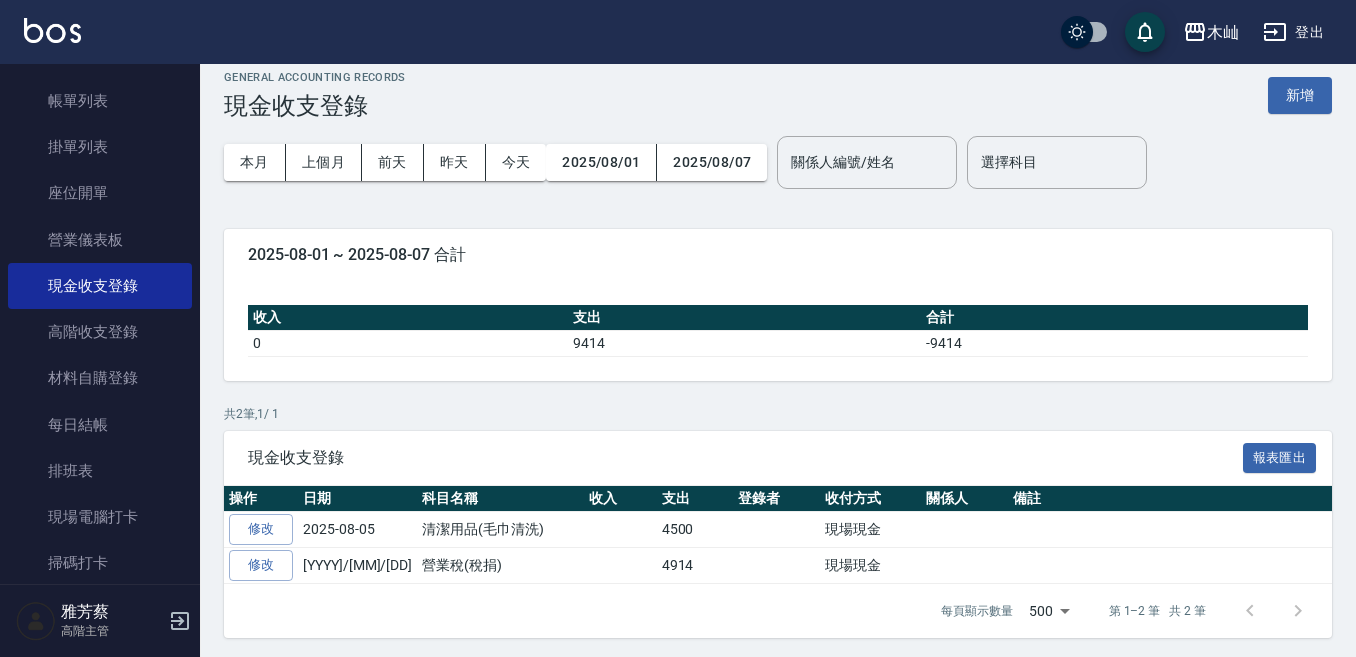scroll, scrollTop: 22, scrollLeft: 0, axis: vertical 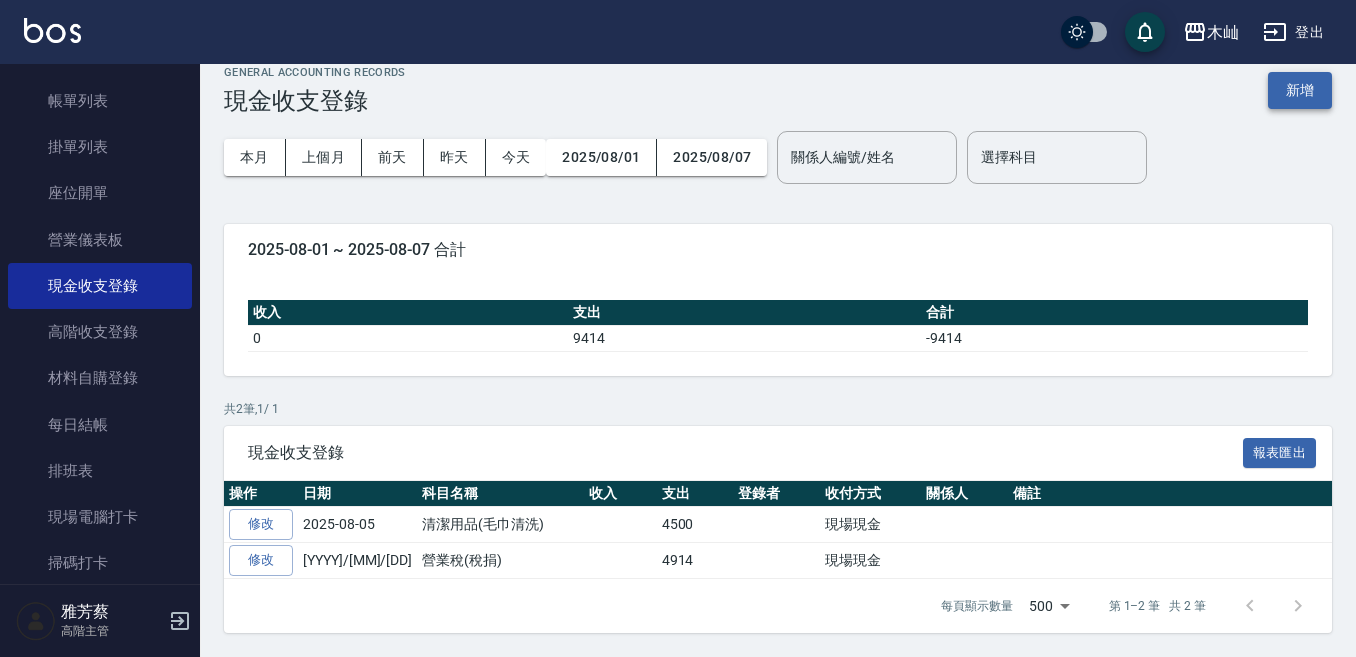 click on "新增" at bounding box center [1300, 90] 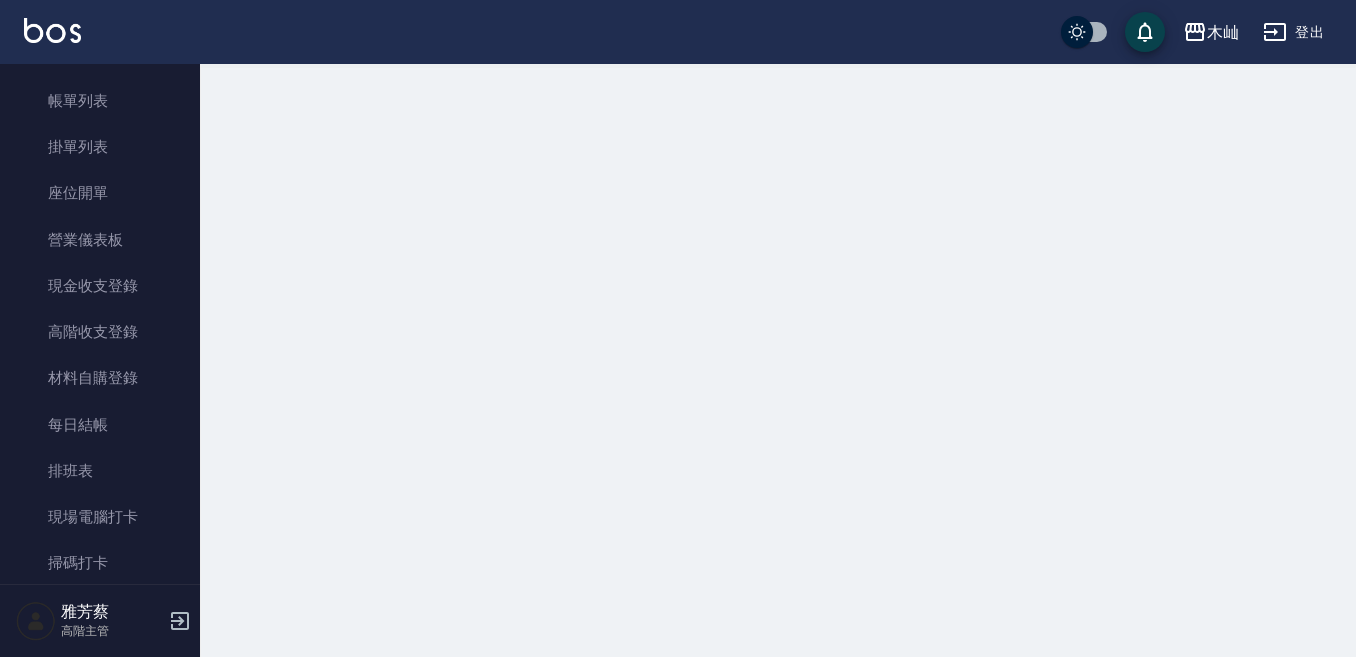 scroll, scrollTop: 0, scrollLeft: 0, axis: both 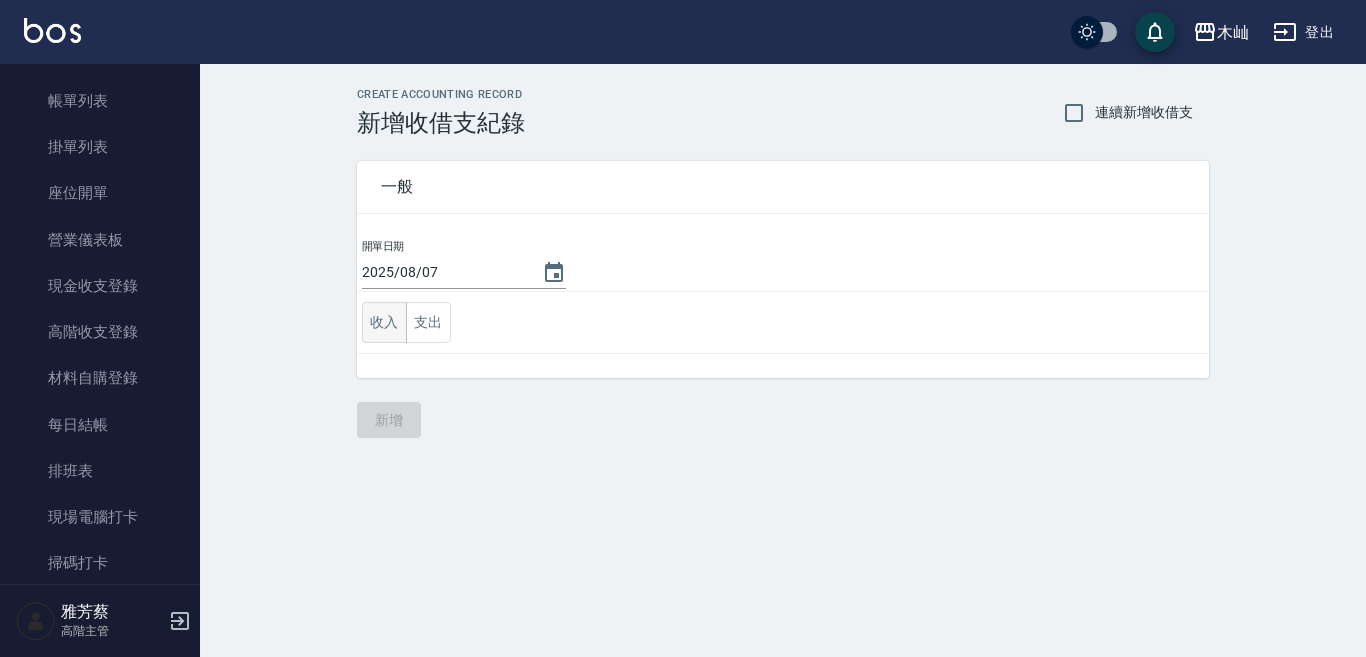 click on "收入" at bounding box center (384, 322) 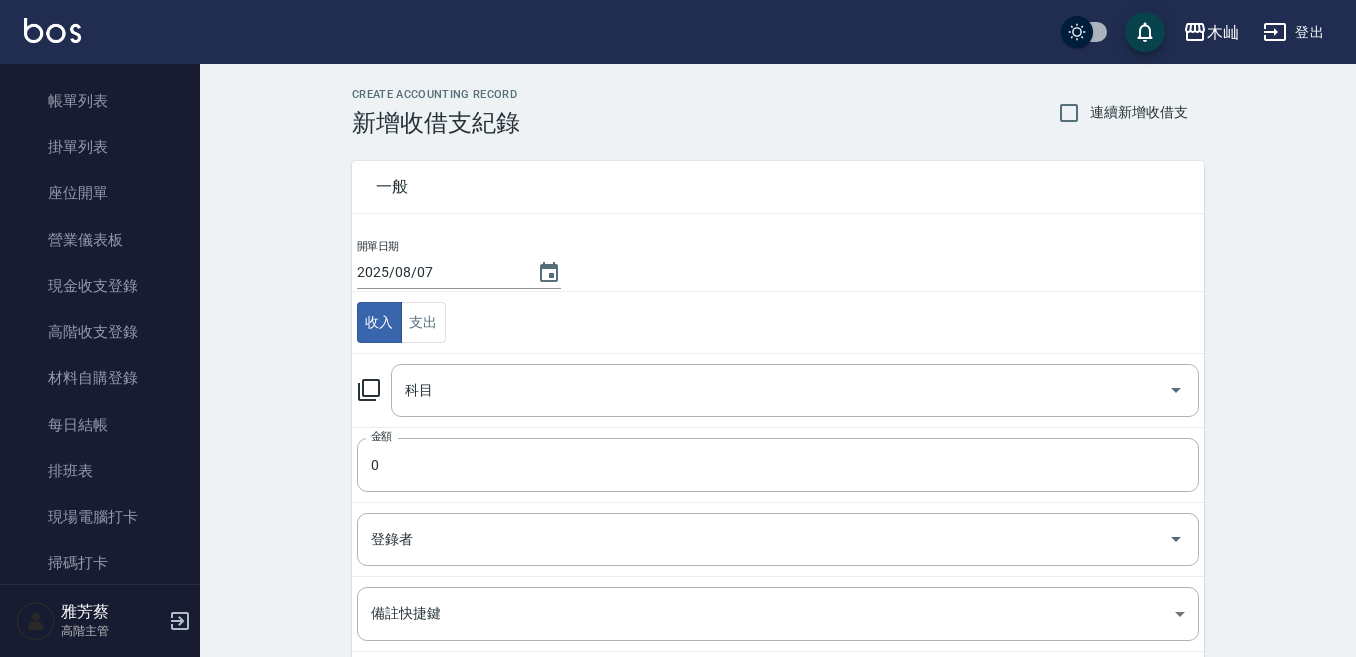 click 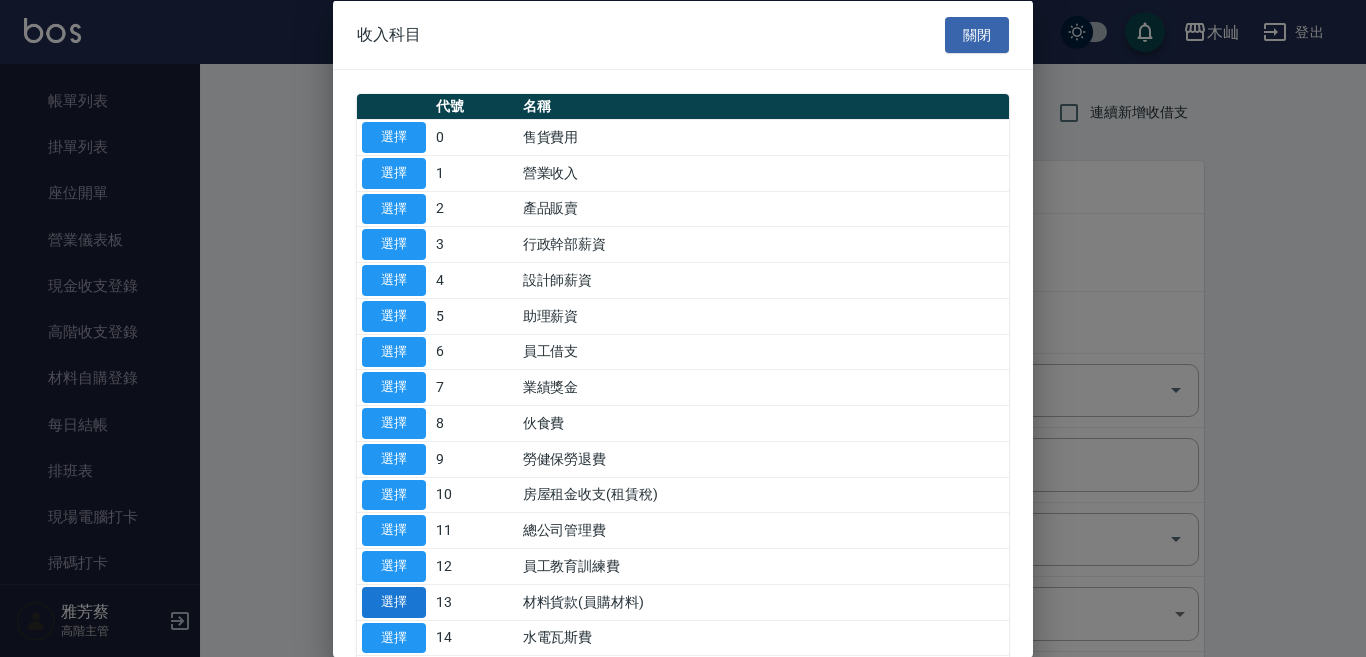 click on "選擇" at bounding box center (394, 601) 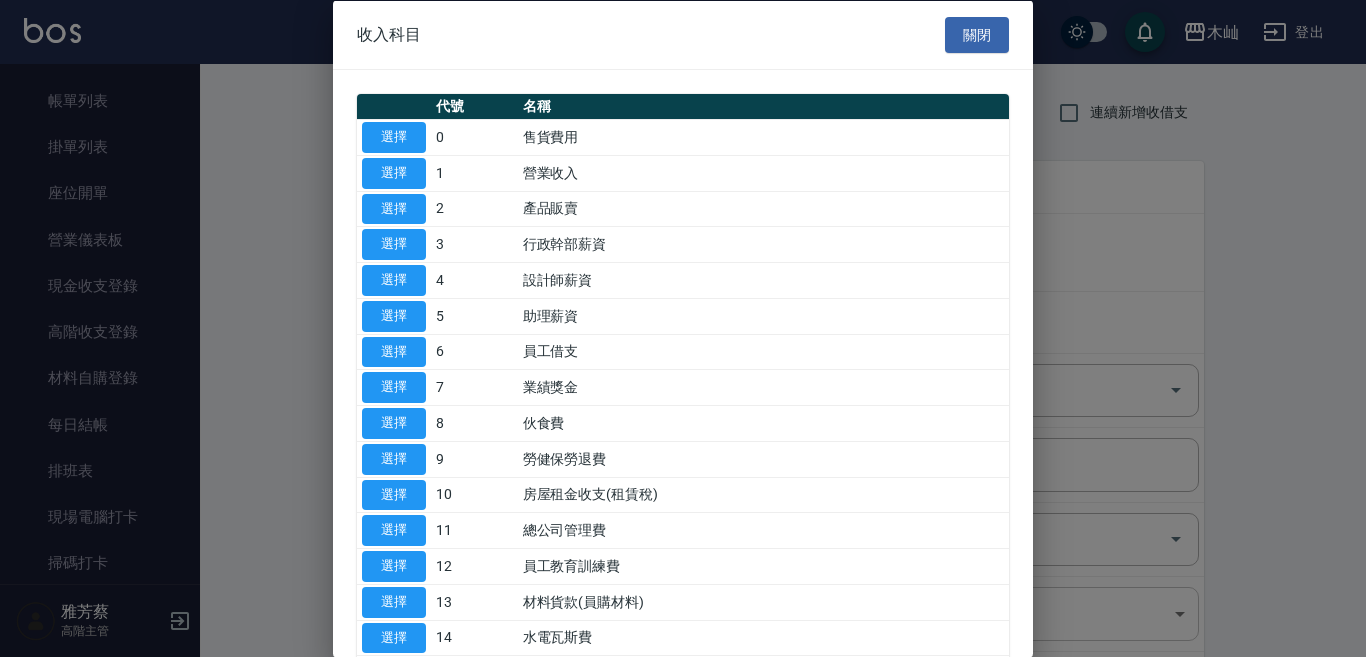 type on "13 材料貨款(員購材料)" 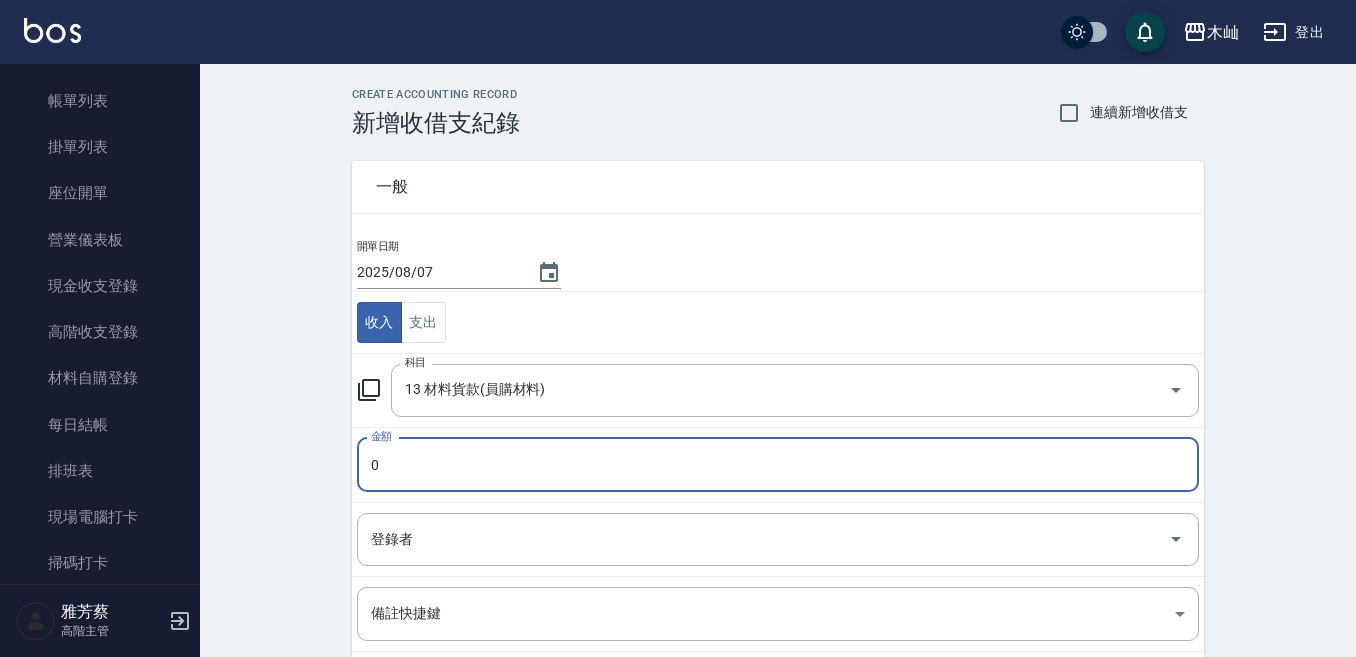 click on "0" at bounding box center [778, 465] 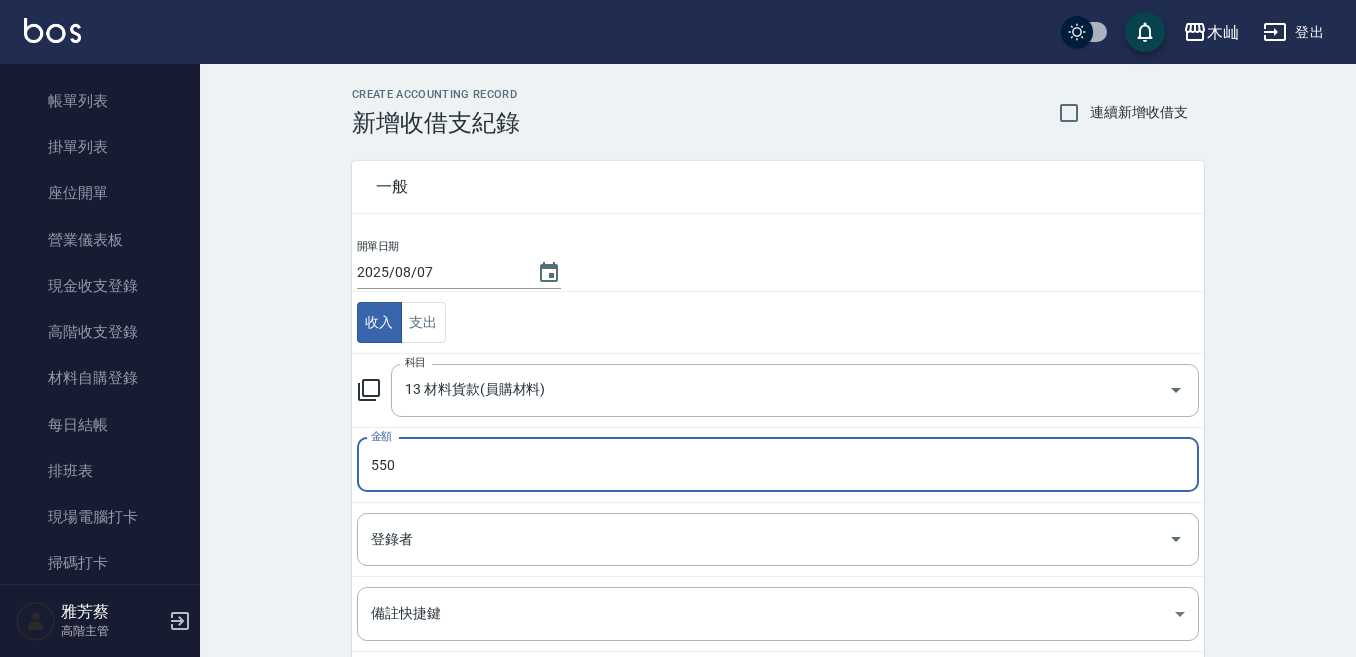 type on "550" 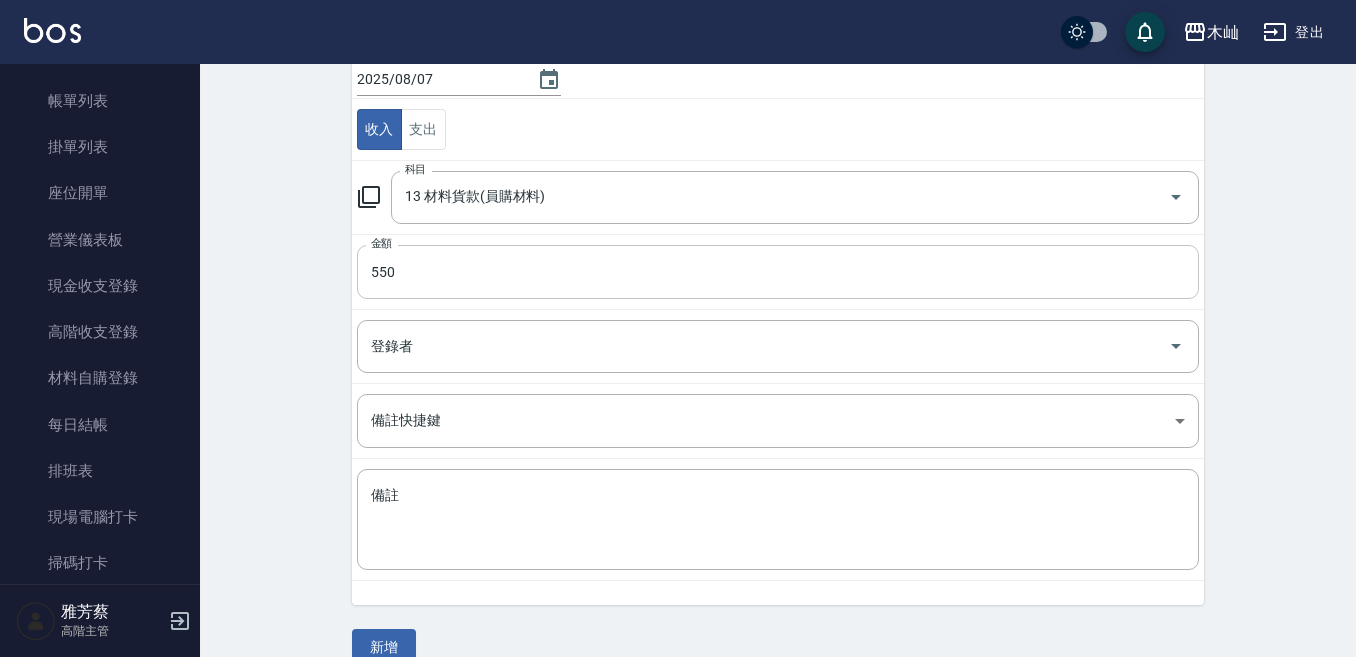 scroll, scrollTop: 200, scrollLeft: 0, axis: vertical 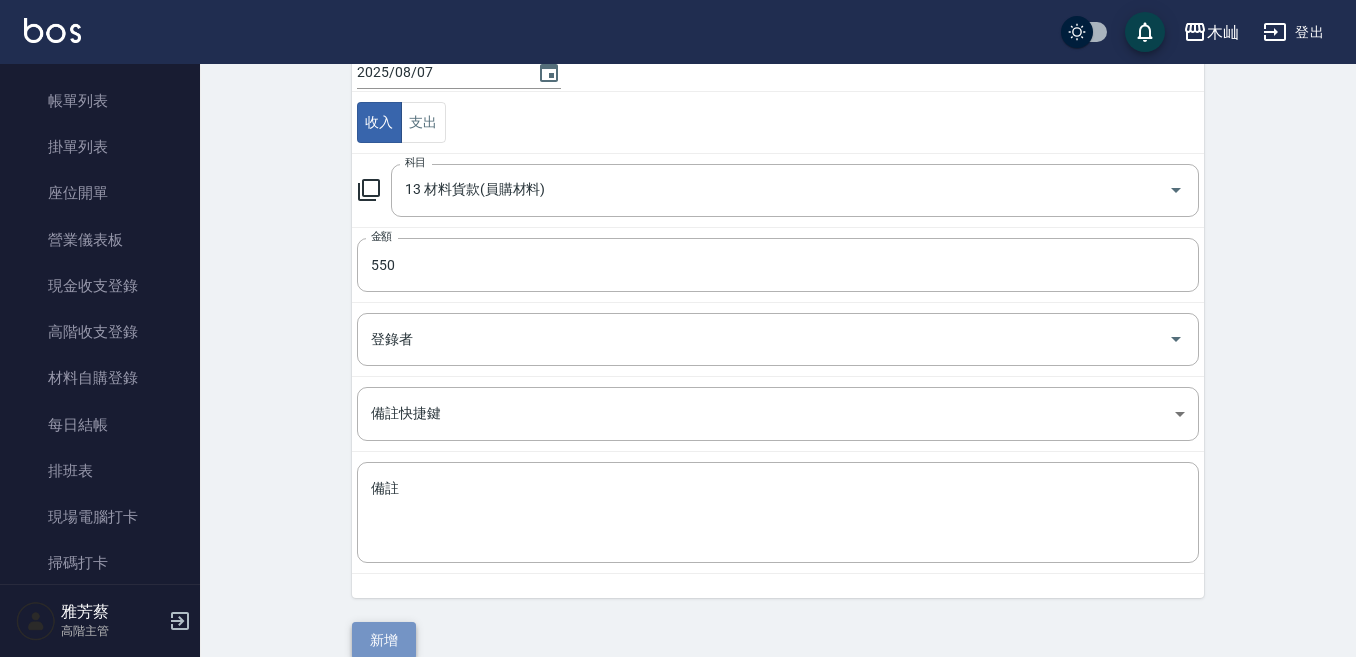 click on "新增" at bounding box center [384, 640] 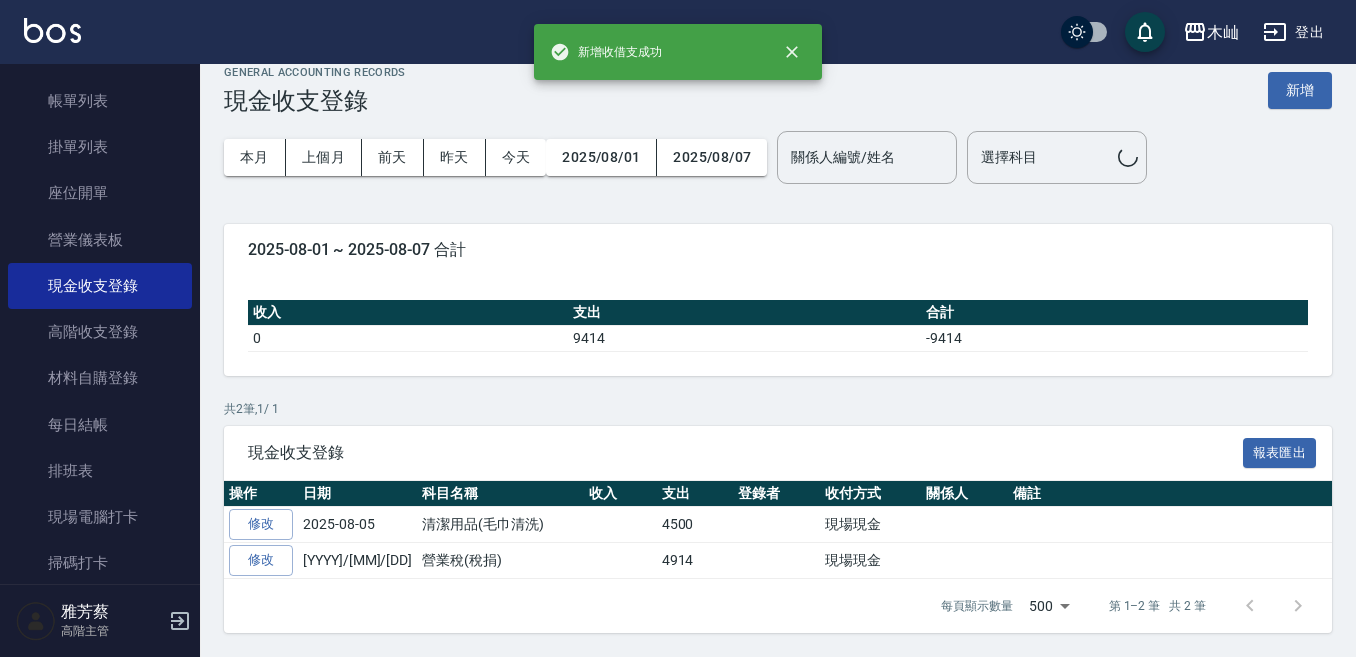 scroll, scrollTop: 0, scrollLeft: 0, axis: both 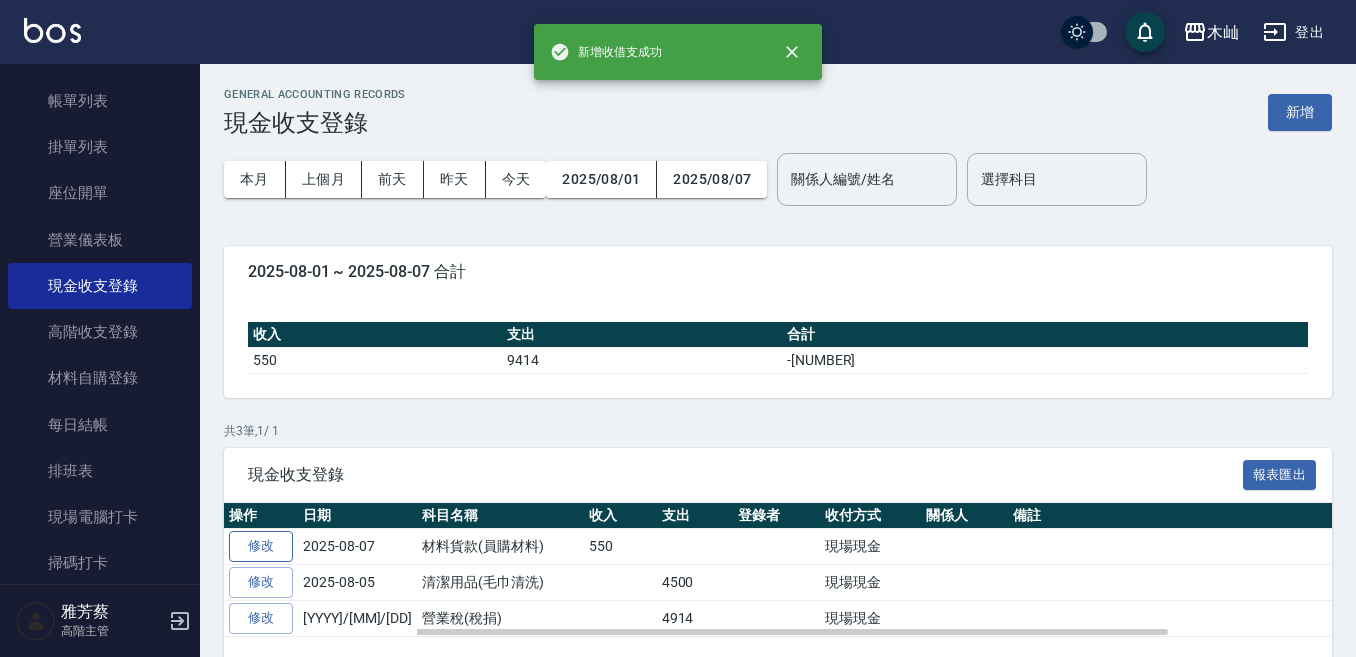 click on "修改" at bounding box center [261, 546] 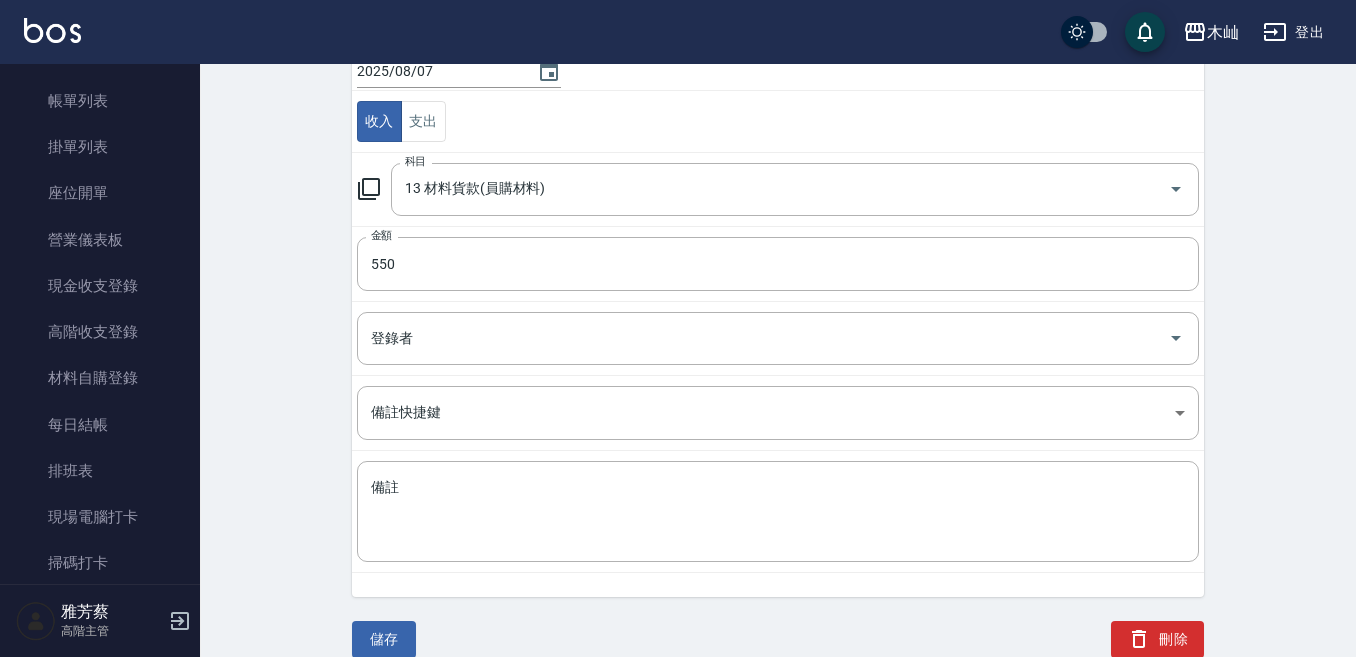 scroll, scrollTop: 202, scrollLeft: 0, axis: vertical 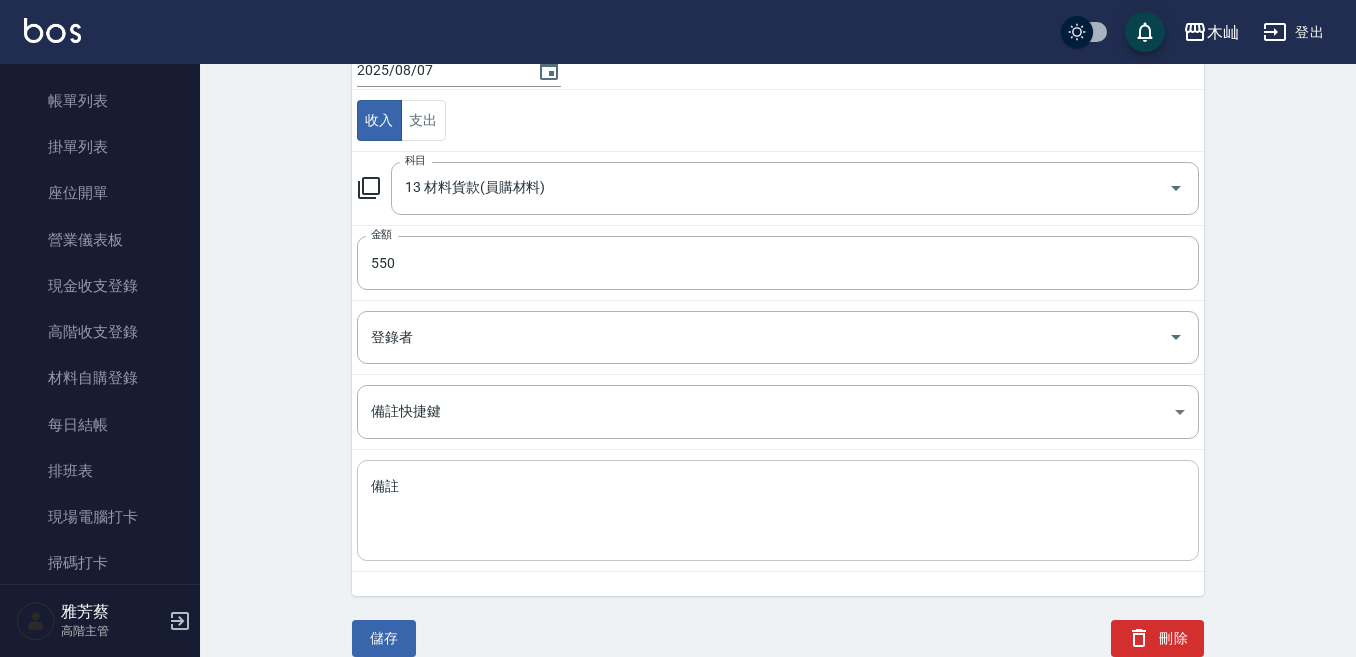click on "備註" at bounding box center [778, 511] 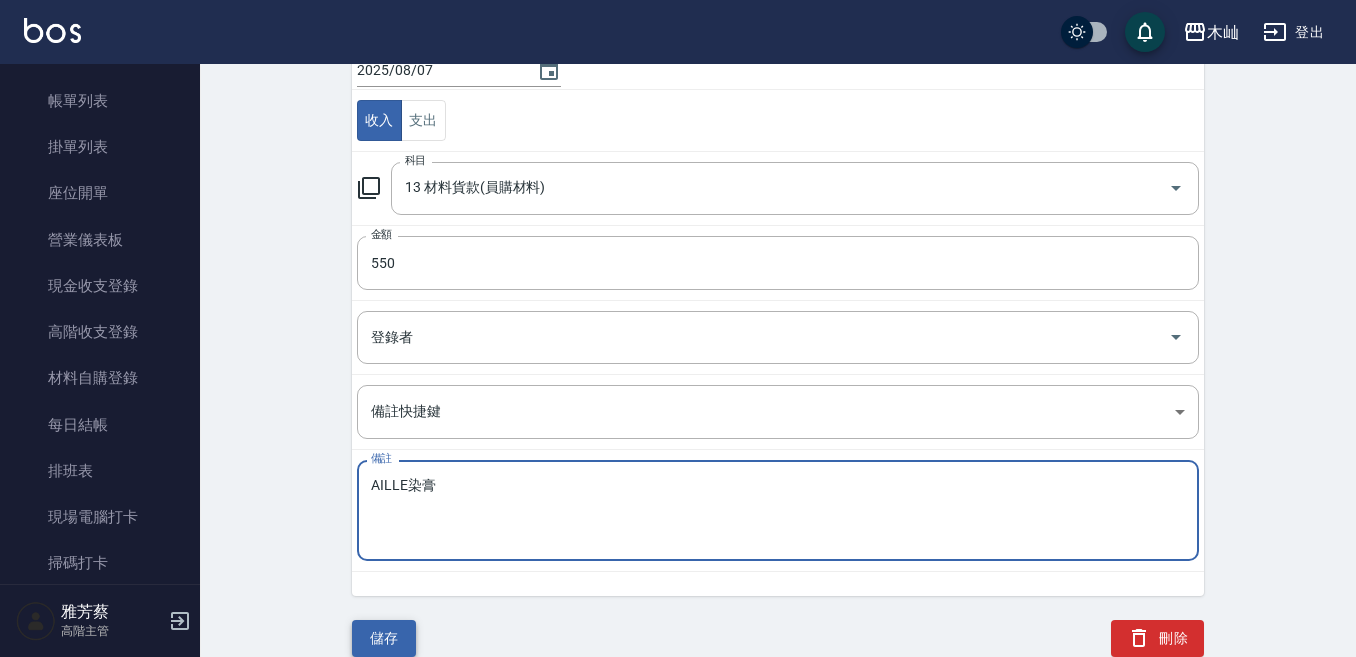 type on "AILLE染膏" 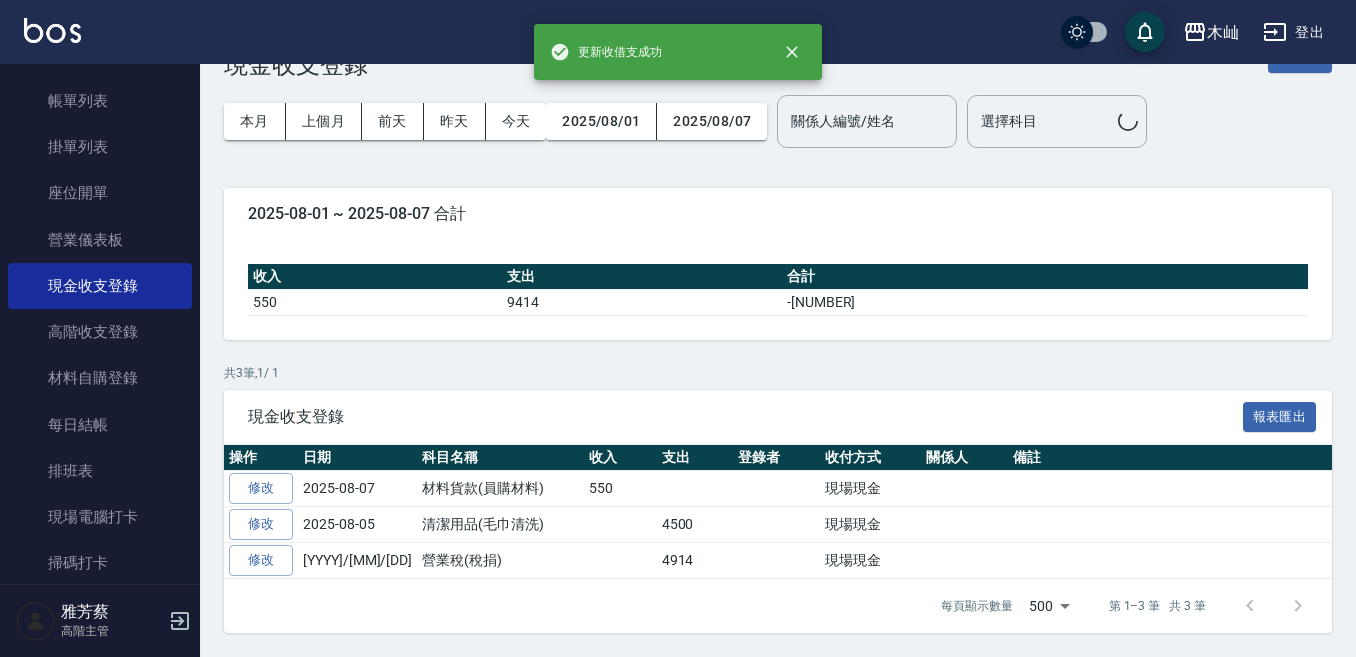 scroll, scrollTop: 0, scrollLeft: 0, axis: both 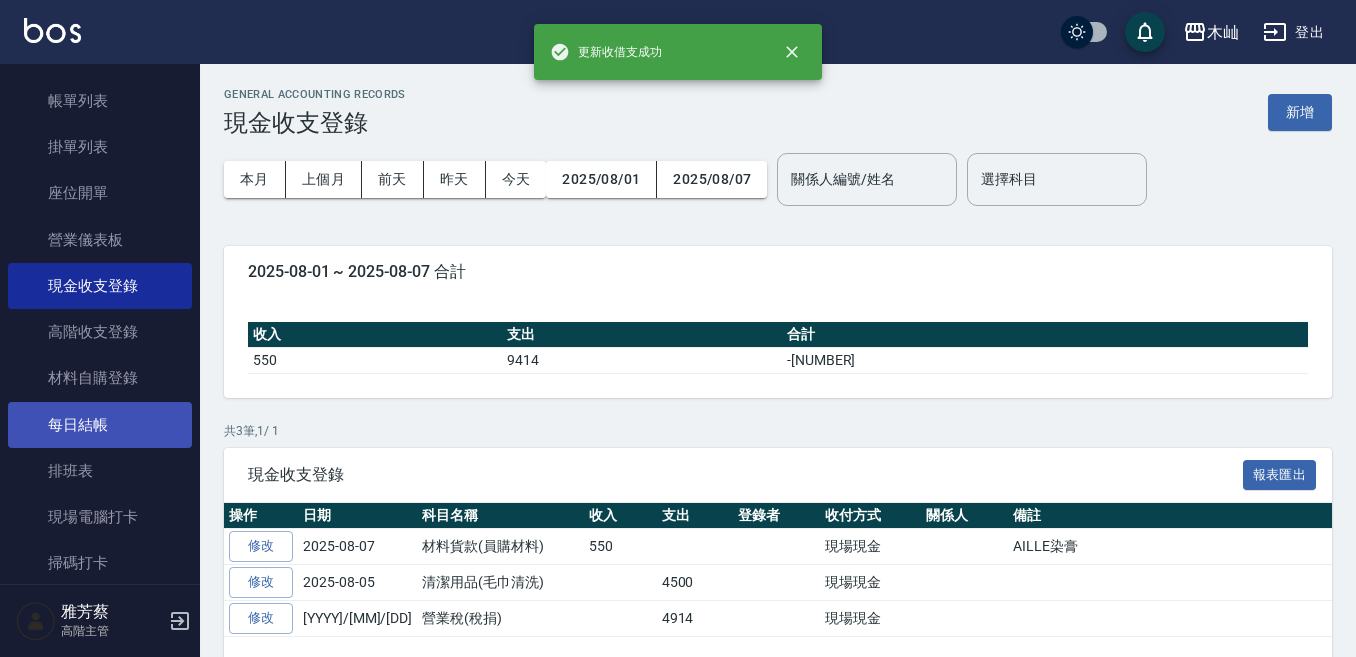 click on "每日結帳" at bounding box center [100, 425] 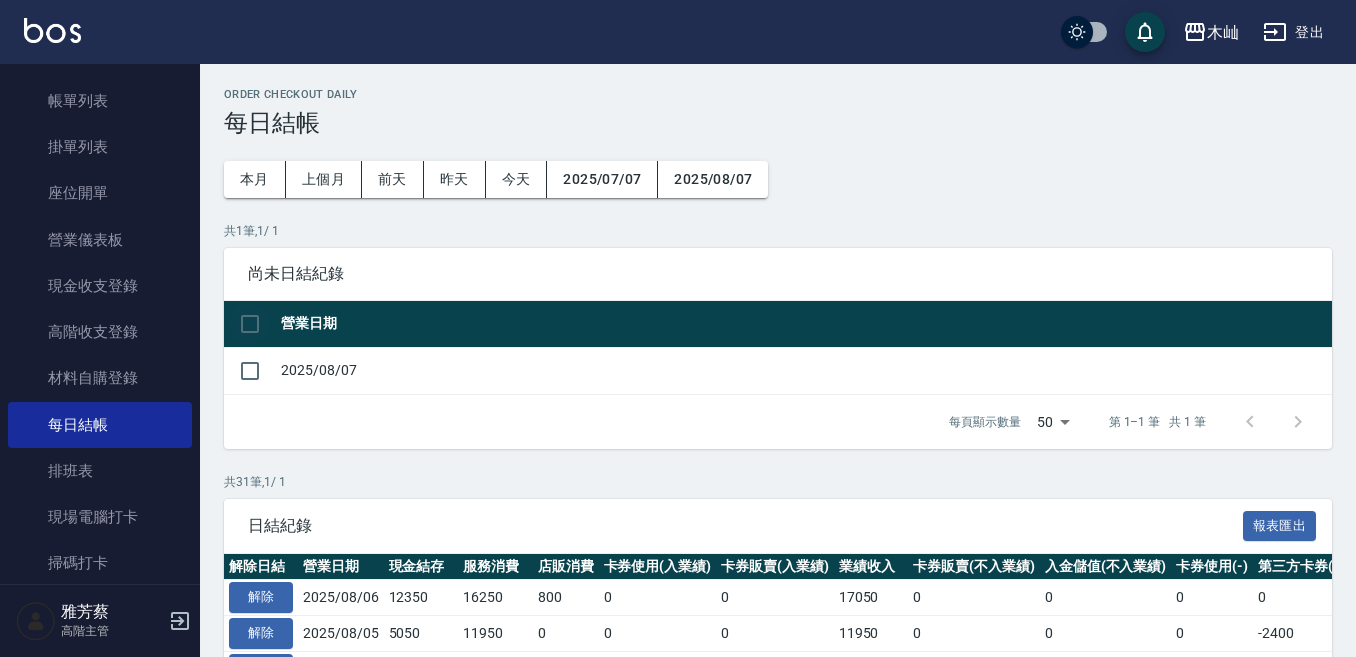 click at bounding box center (250, 324) 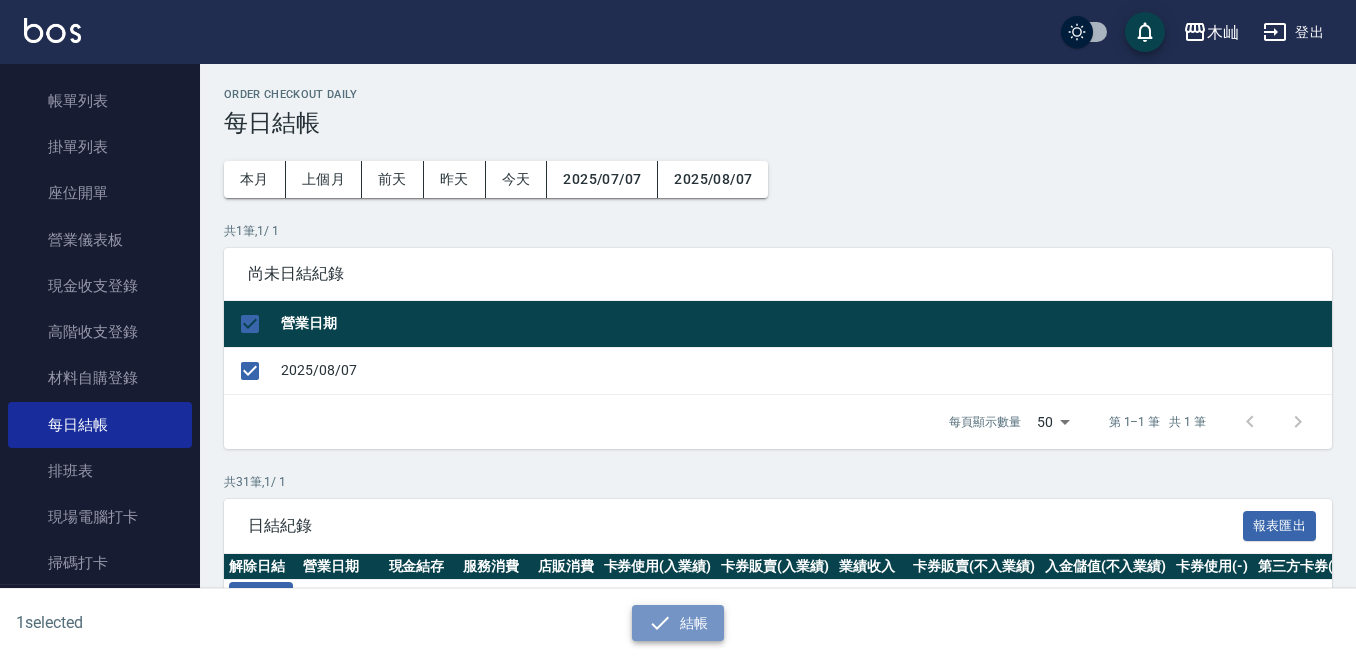 click on "結帳" at bounding box center [678, 623] 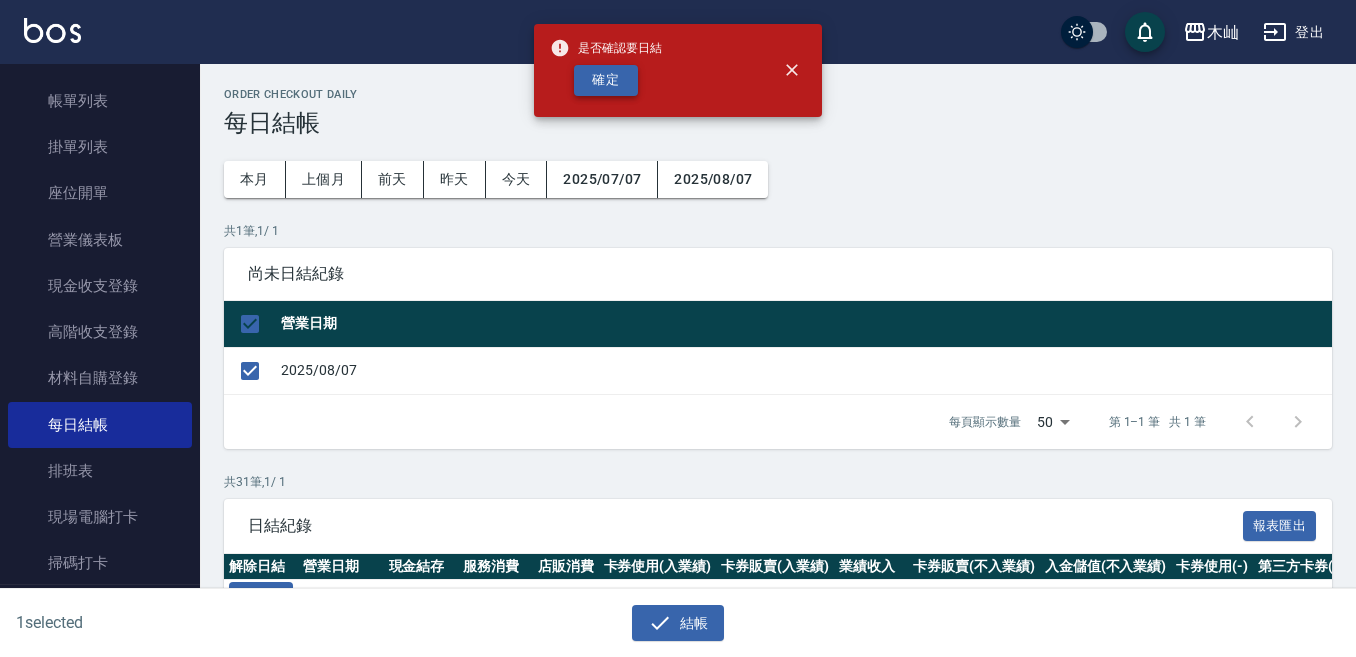 click on "確定" at bounding box center (606, 80) 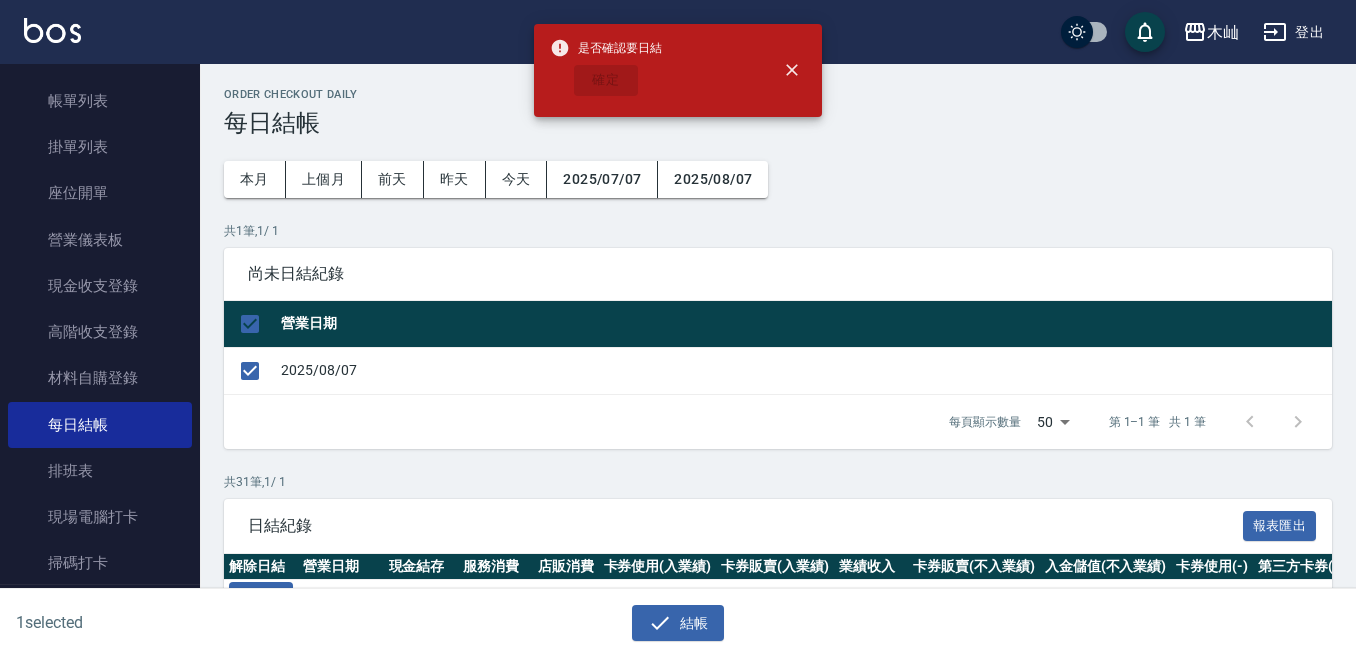 checkbox on "false" 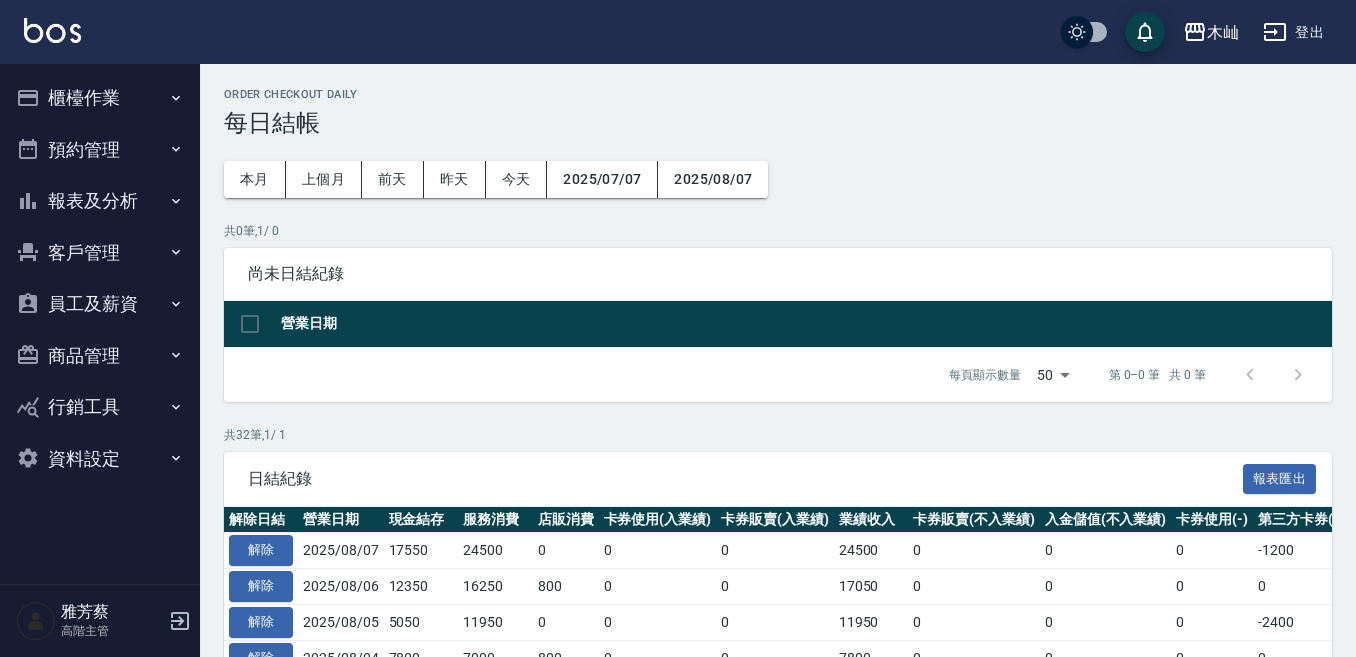 scroll, scrollTop: 0, scrollLeft: 0, axis: both 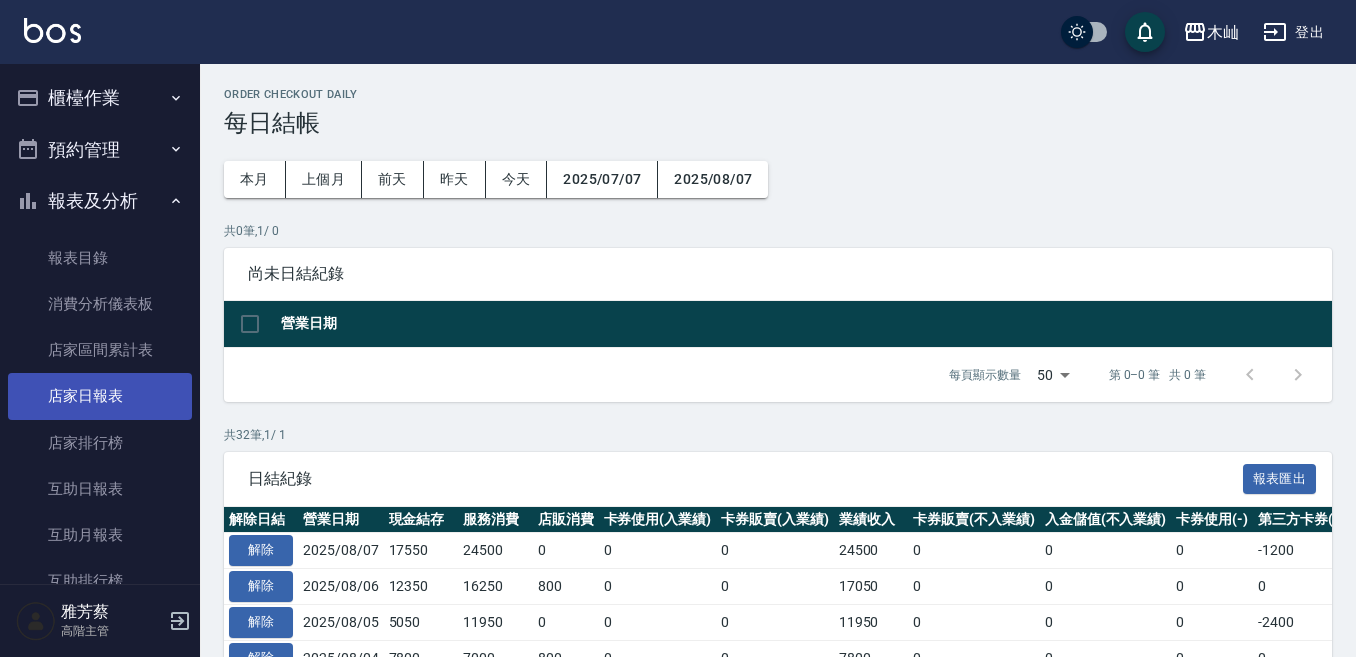 click on "店家日報表" at bounding box center [100, 396] 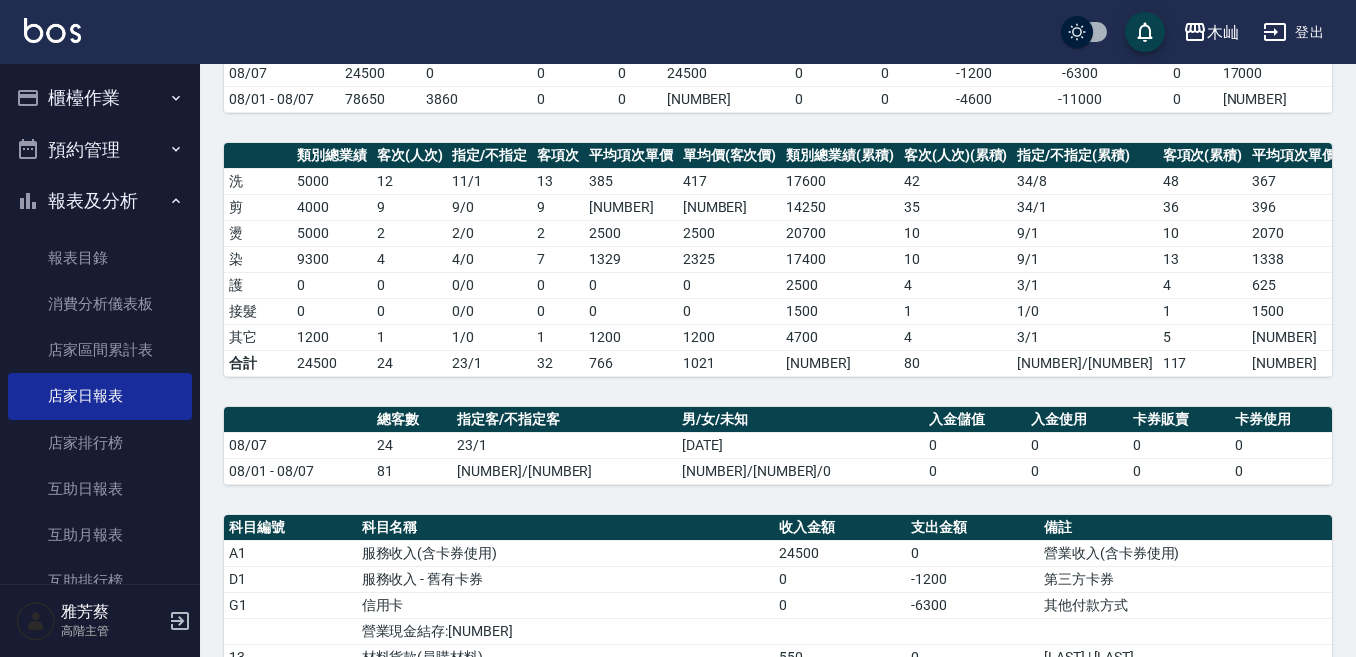 scroll, scrollTop: 0, scrollLeft: 0, axis: both 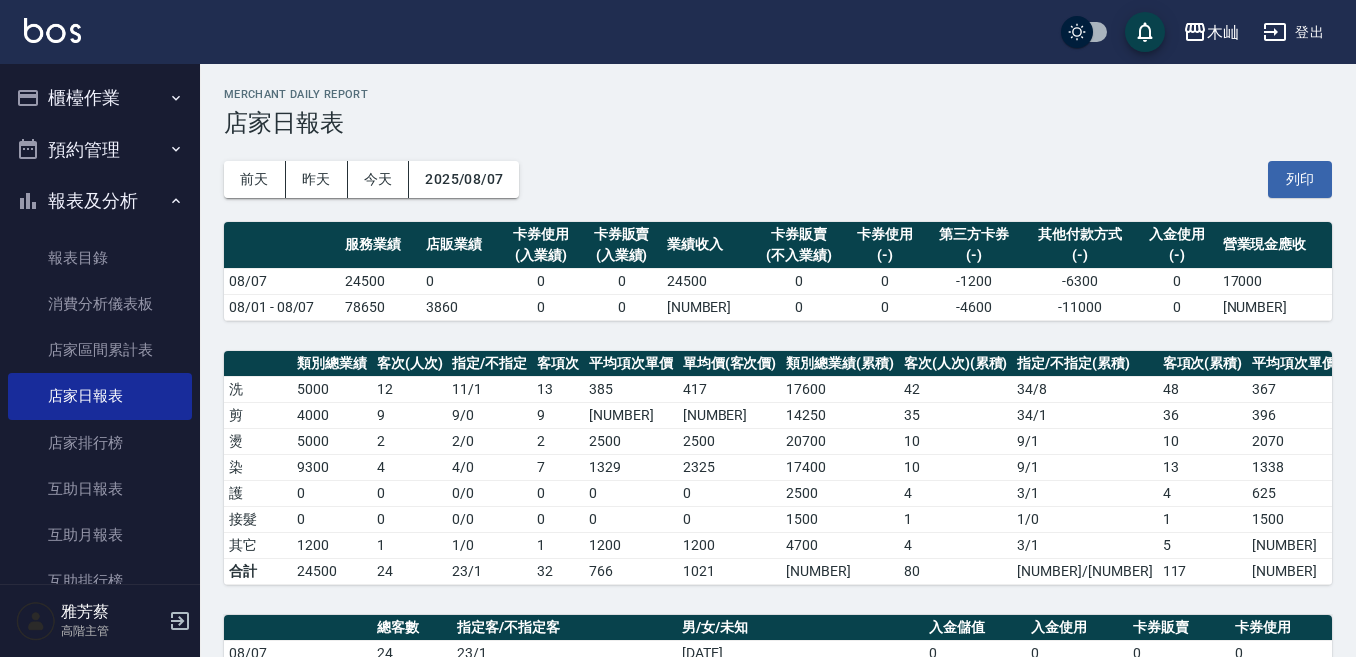 click on "櫃檯作業" at bounding box center [100, 98] 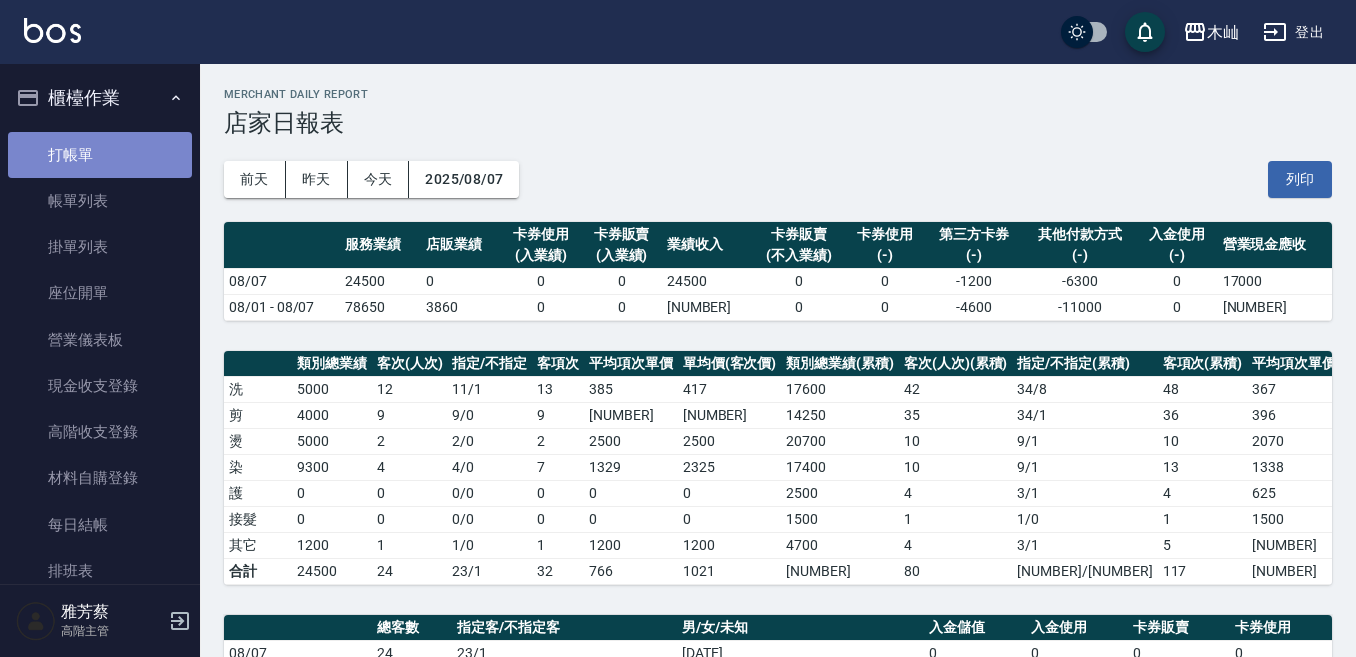 click on "打帳單" at bounding box center (100, 155) 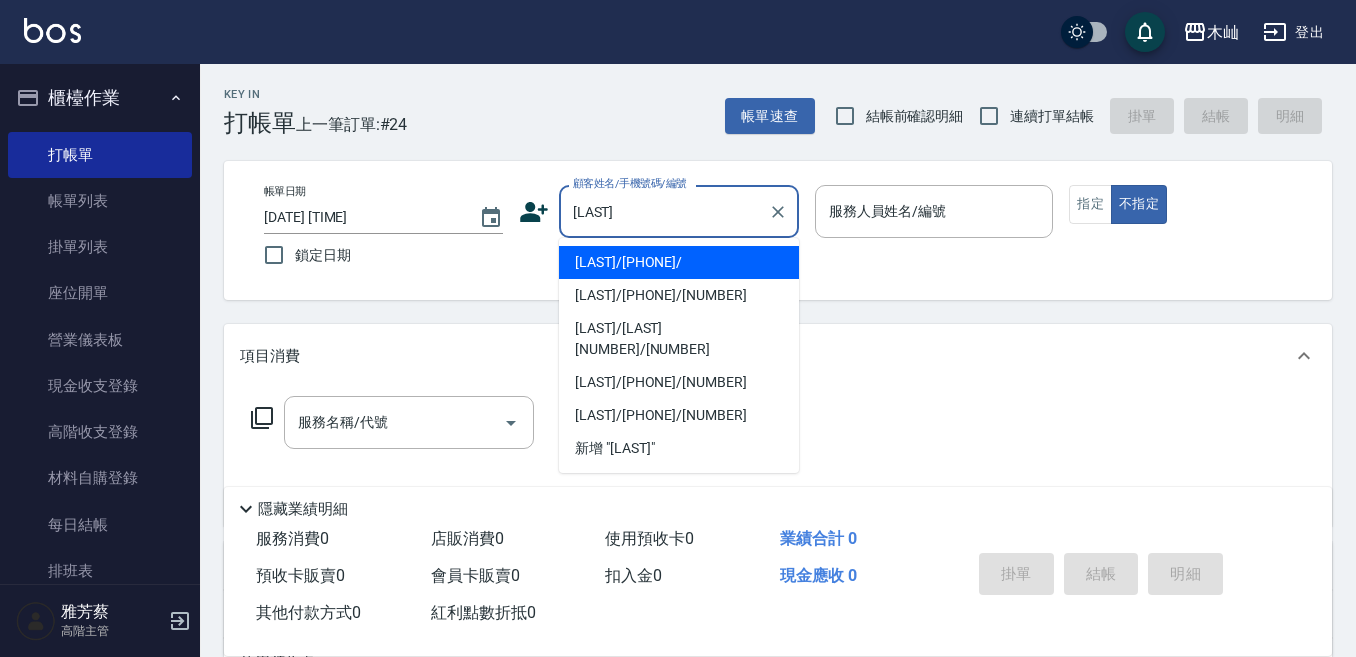 click on "陳寶淣/0903104396/" at bounding box center [679, 262] 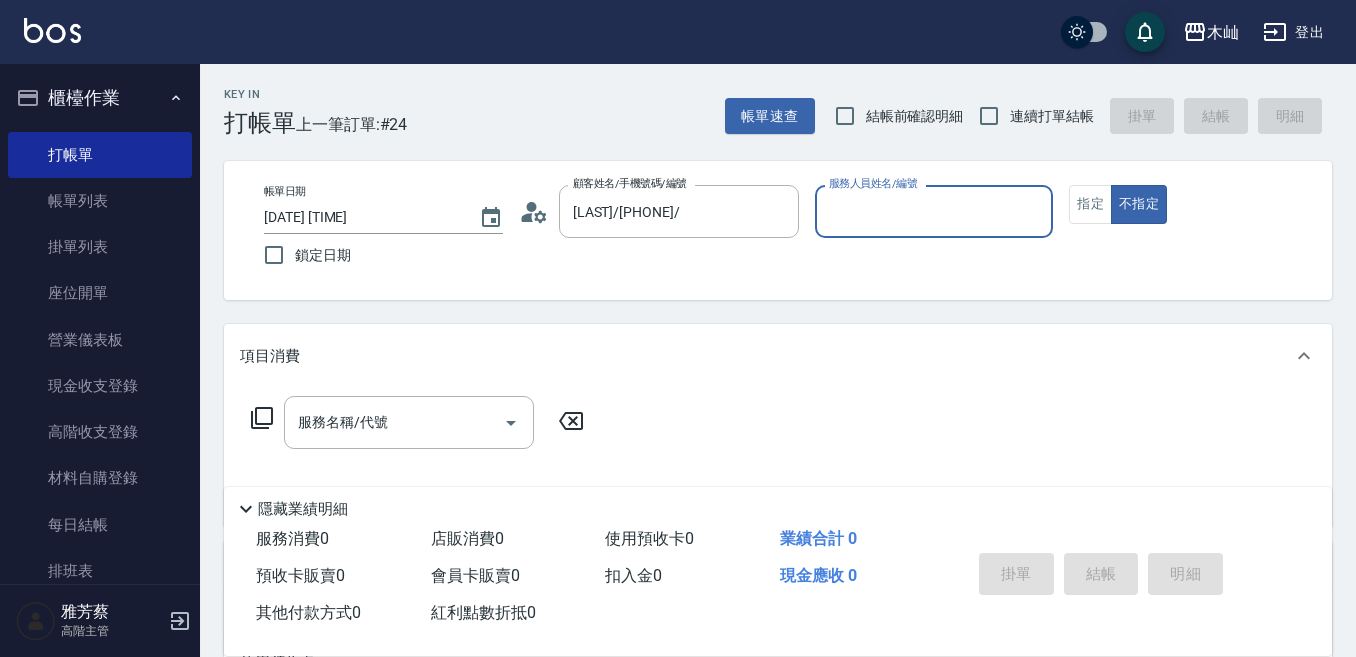 type on "雅芳-012" 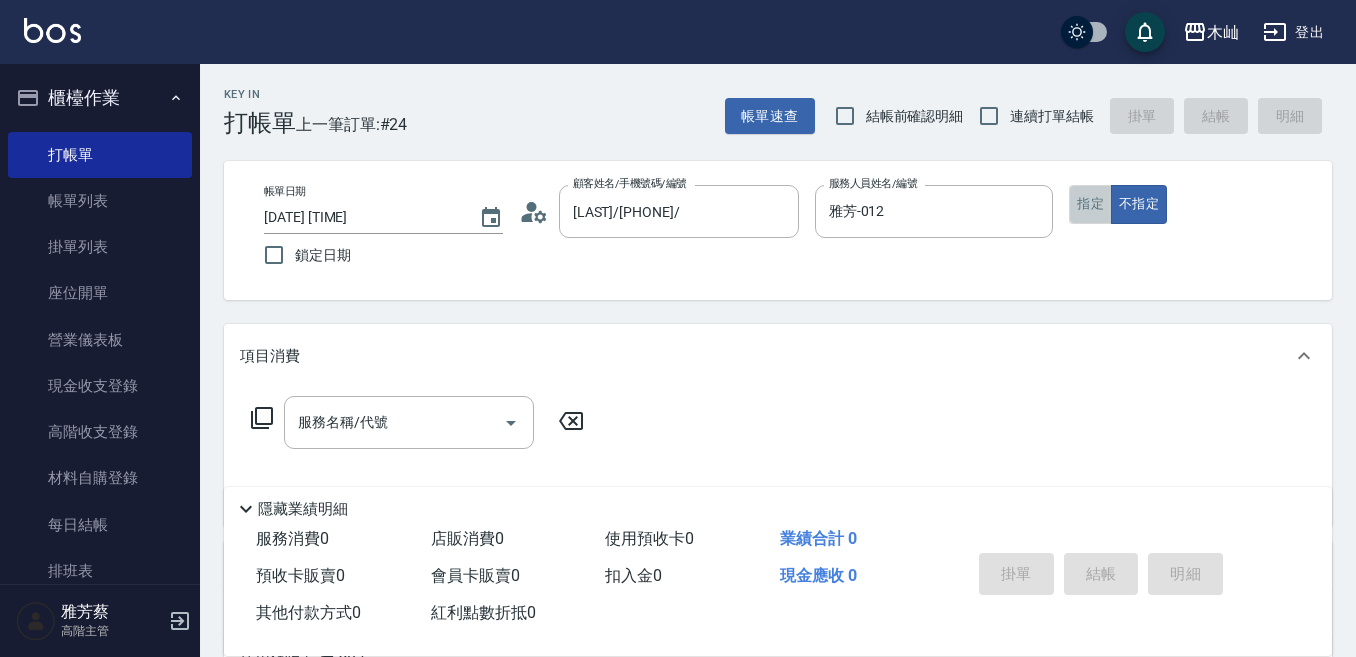 click on "指定" at bounding box center (1090, 204) 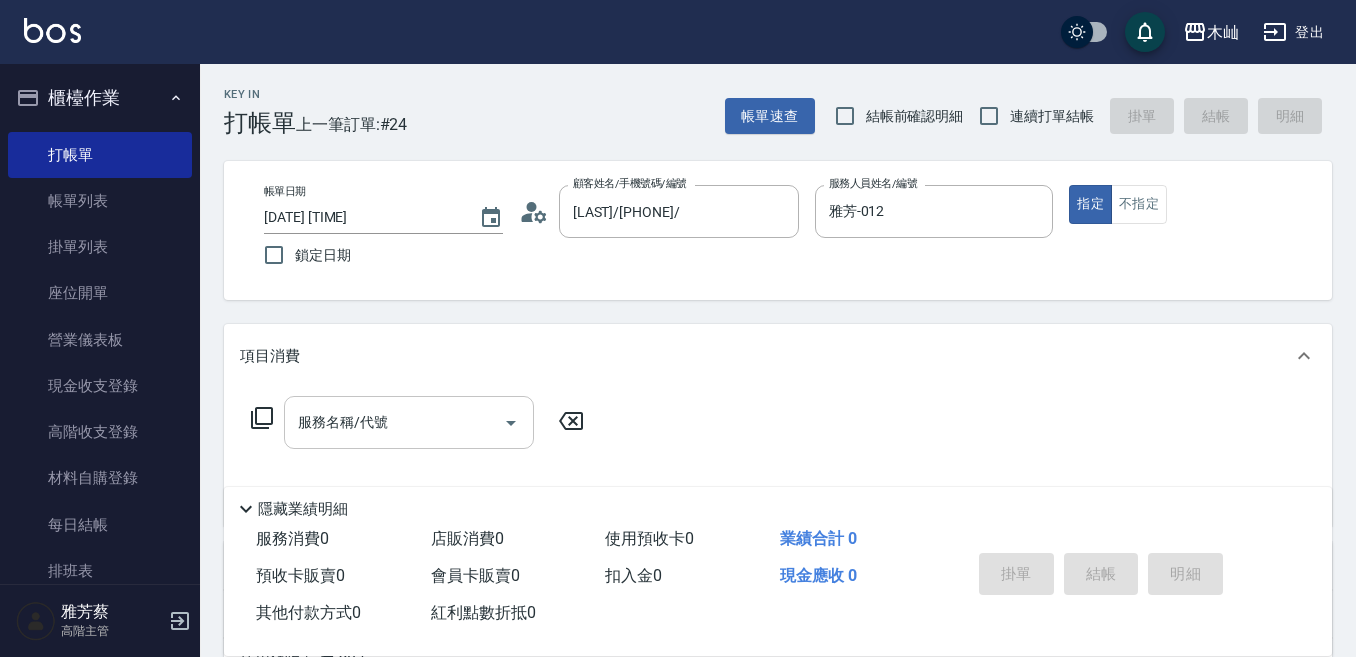 click on "服務名稱/代號" at bounding box center [394, 422] 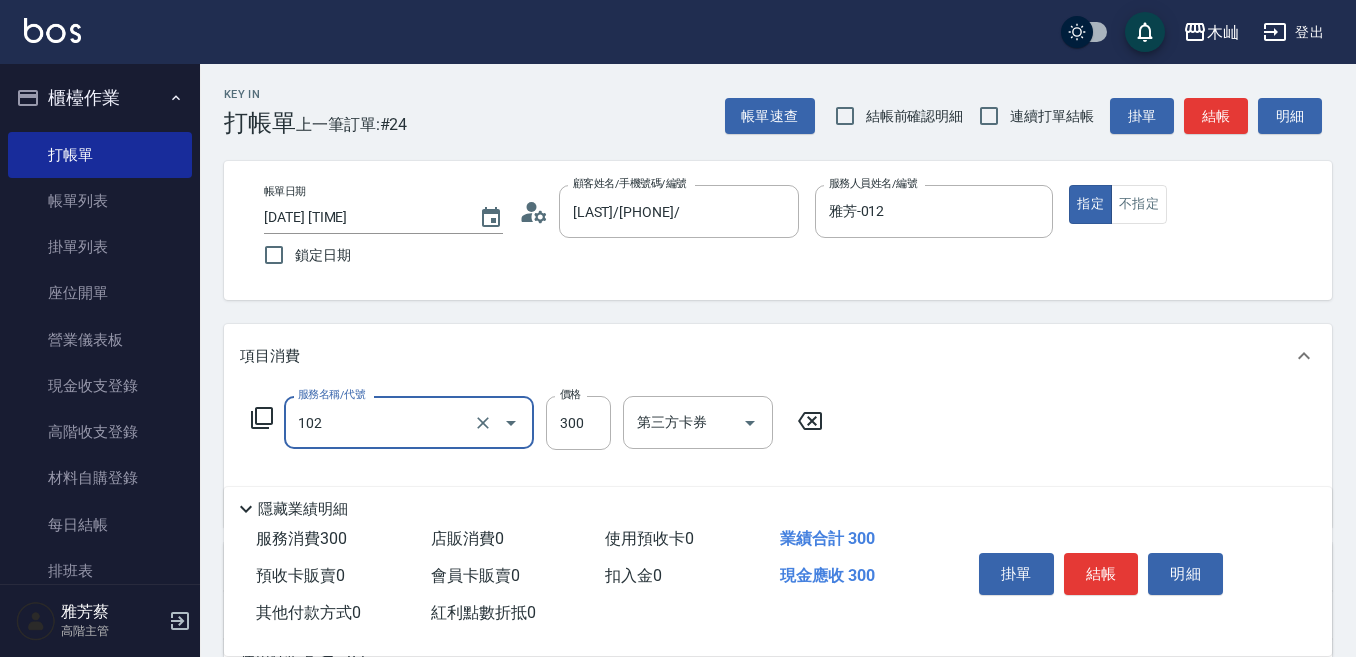 type on "精油洗髮(102)" 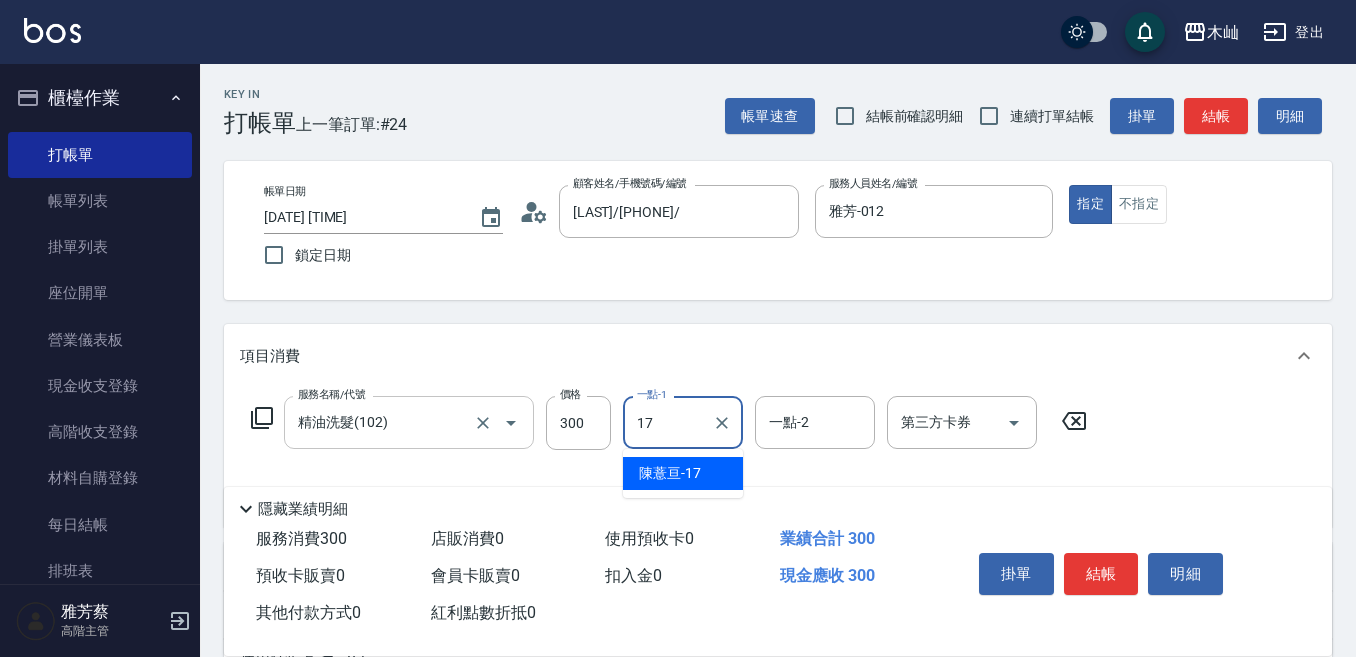 type on "陳薏亘-[NUMBER]" 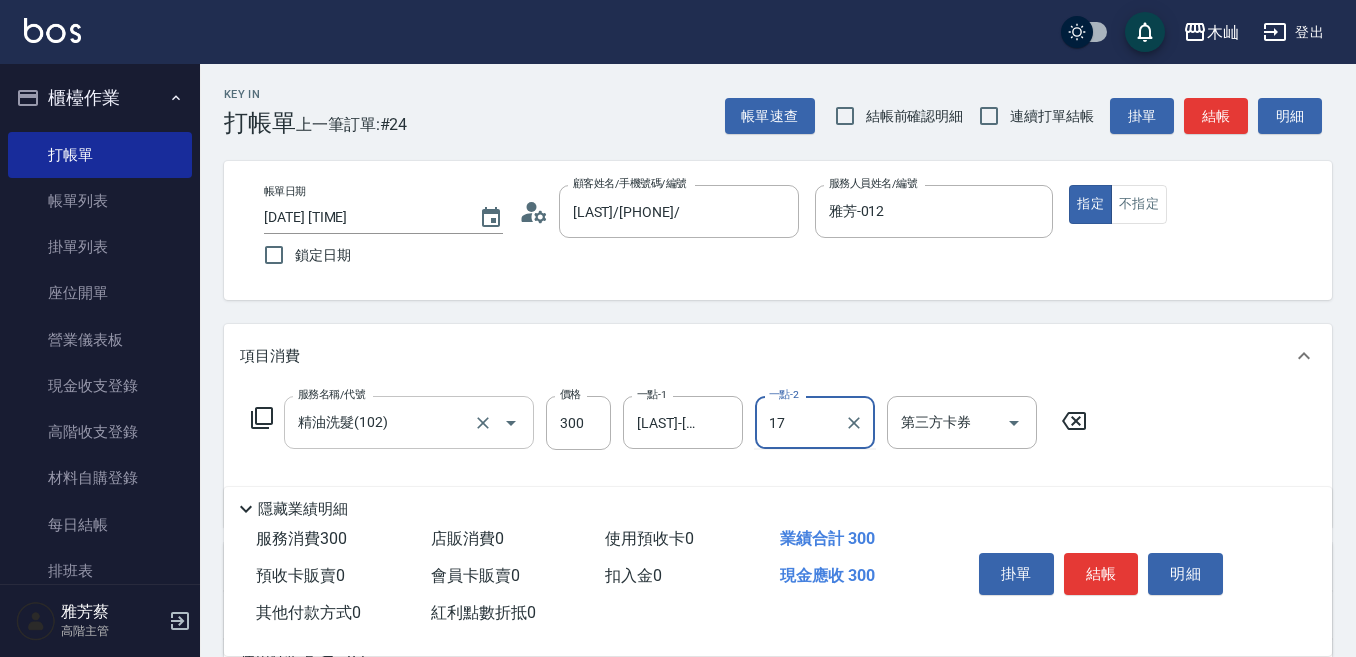 type on "陳薏亘-[NUMBER]" 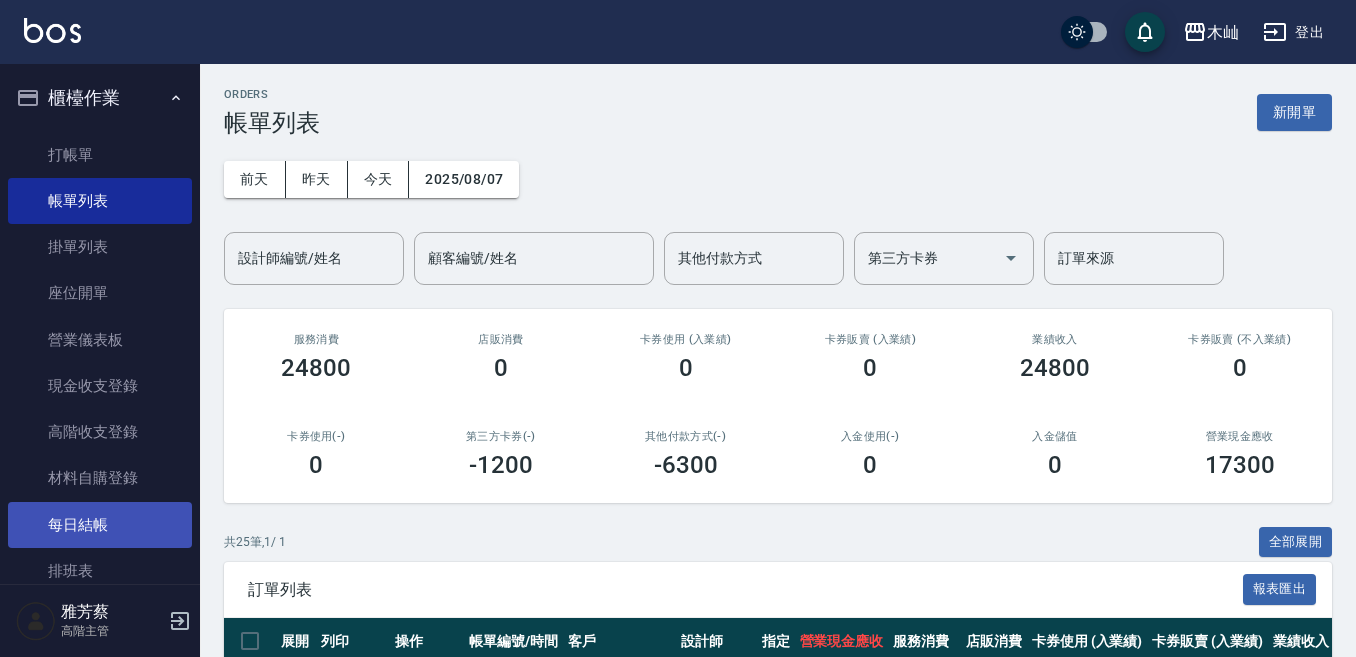 click on "每日結帳" at bounding box center (100, 525) 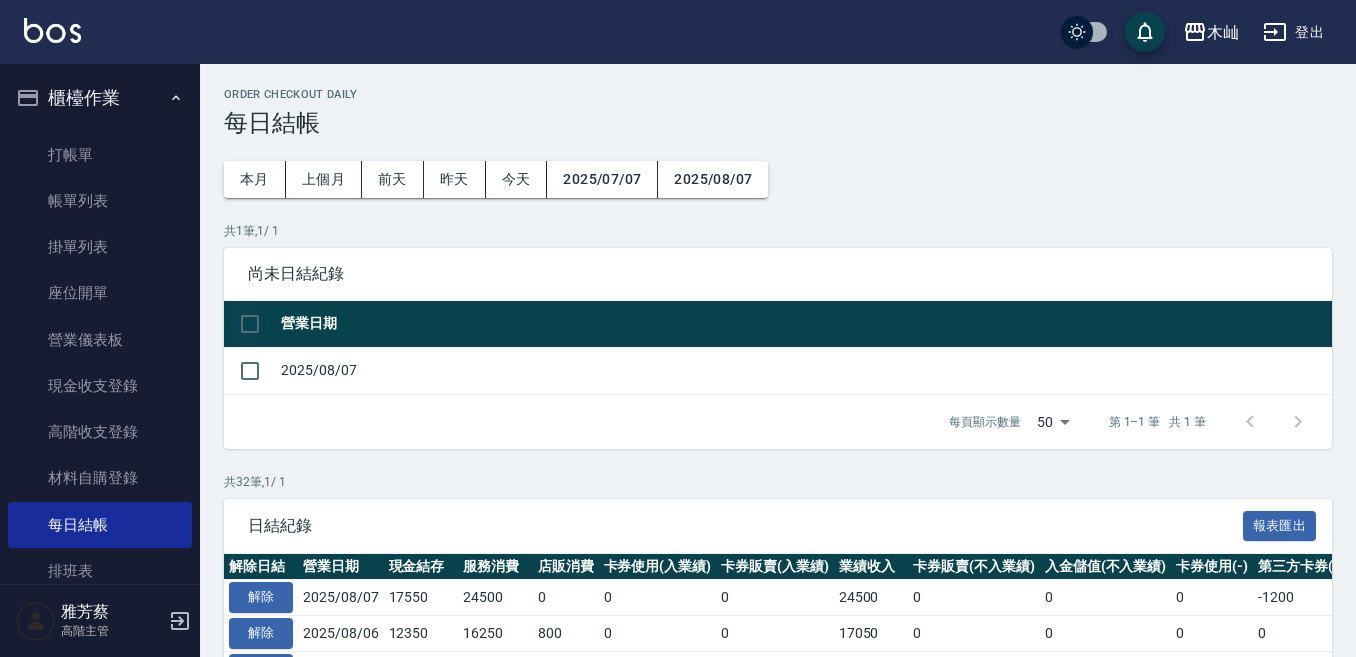 click at bounding box center [250, 324] 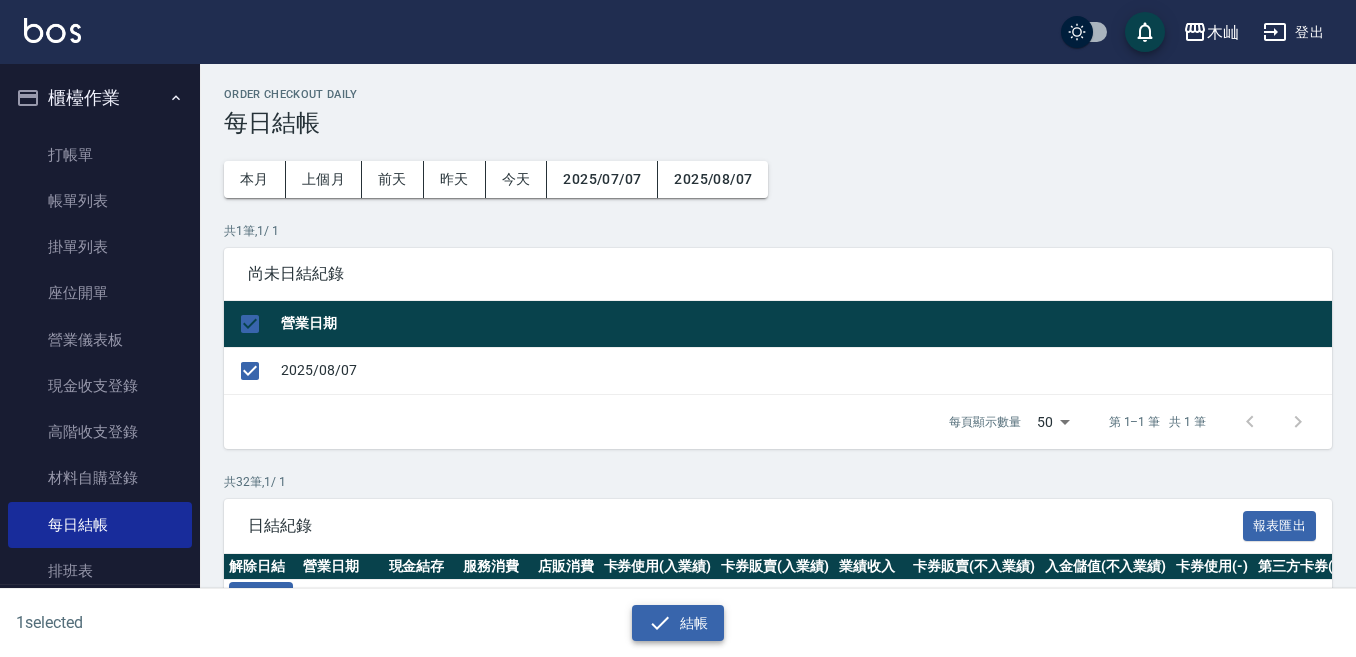 click on "結帳" at bounding box center [678, 623] 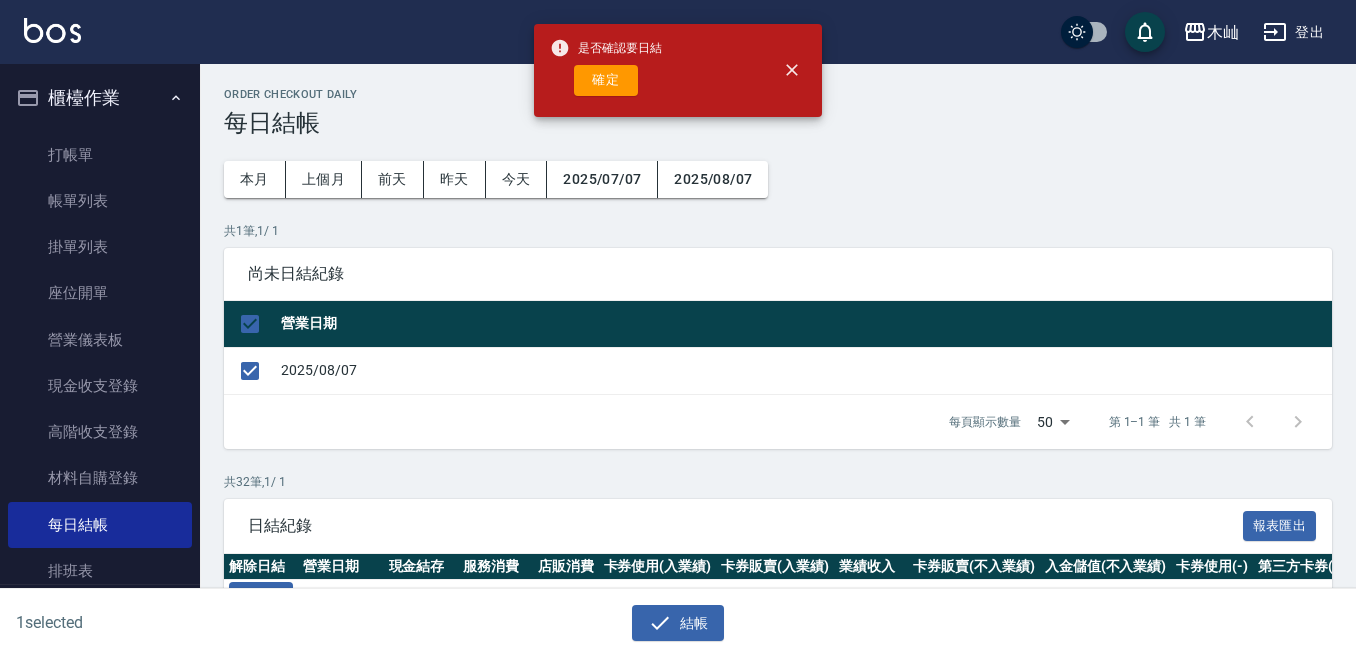 click on "確定" at bounding box center [606, 80] 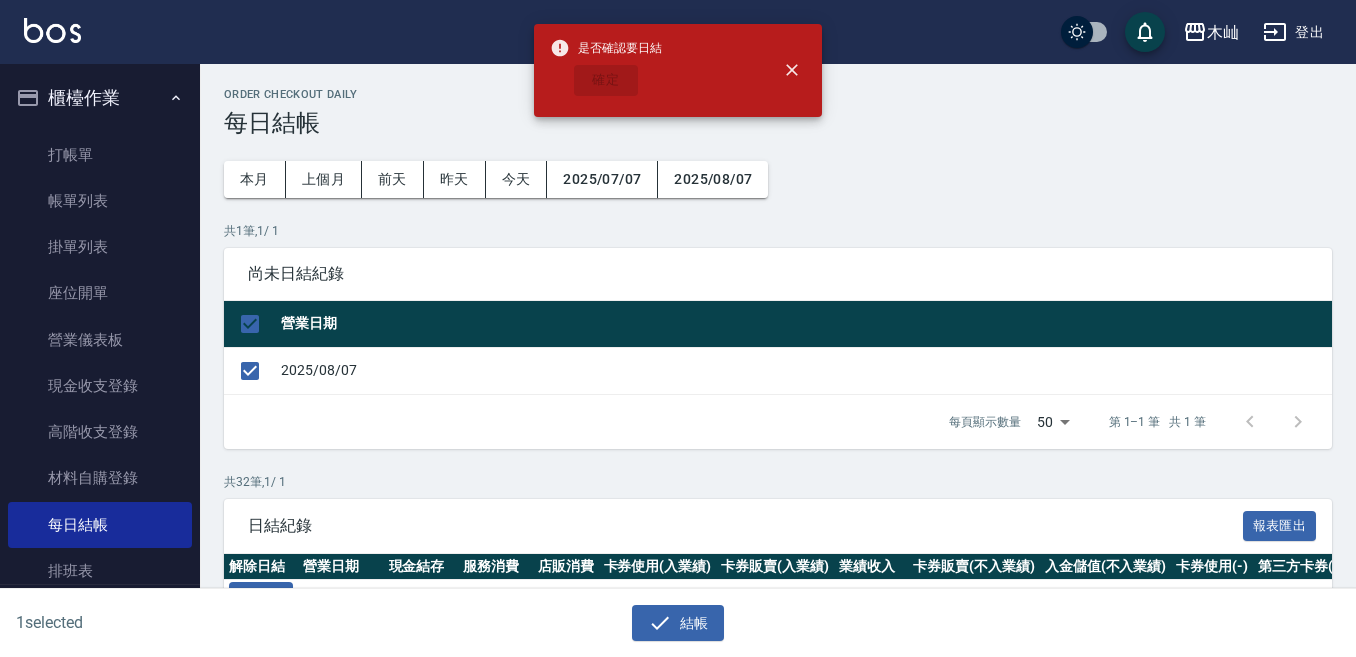 checkbox on "false" 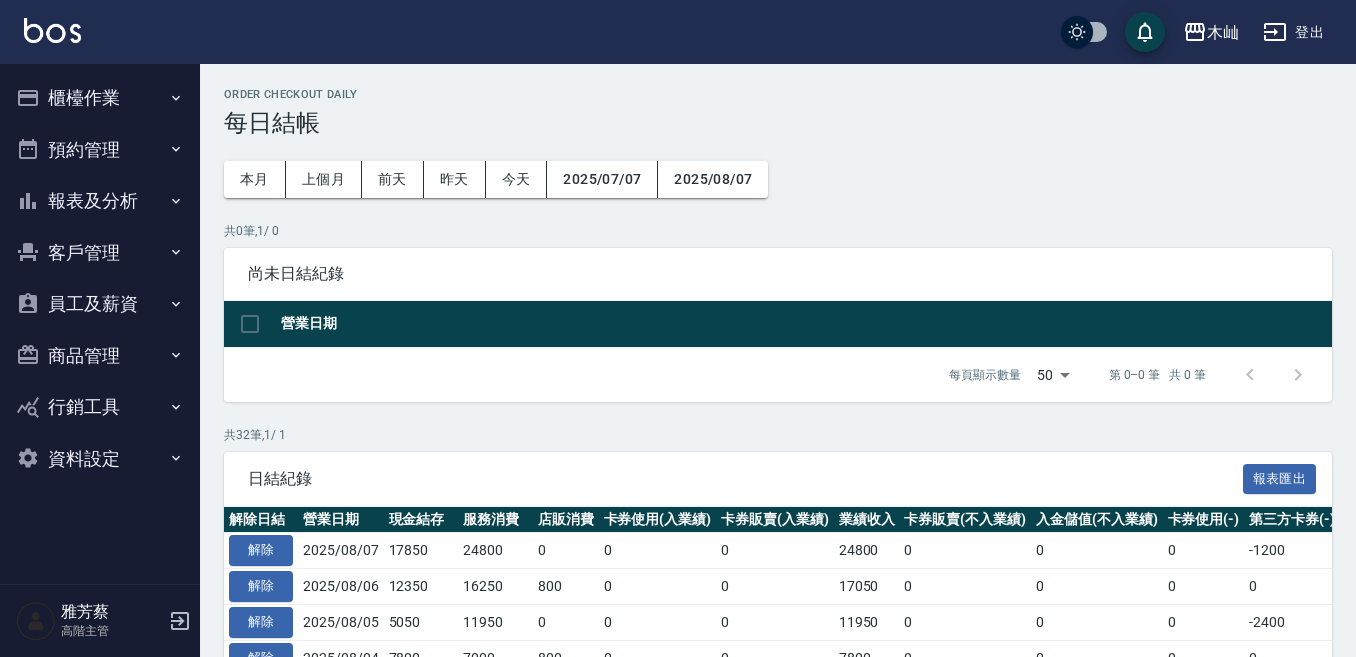 scroll, scrollTop: 0, scrollLeft: 0, axis: both 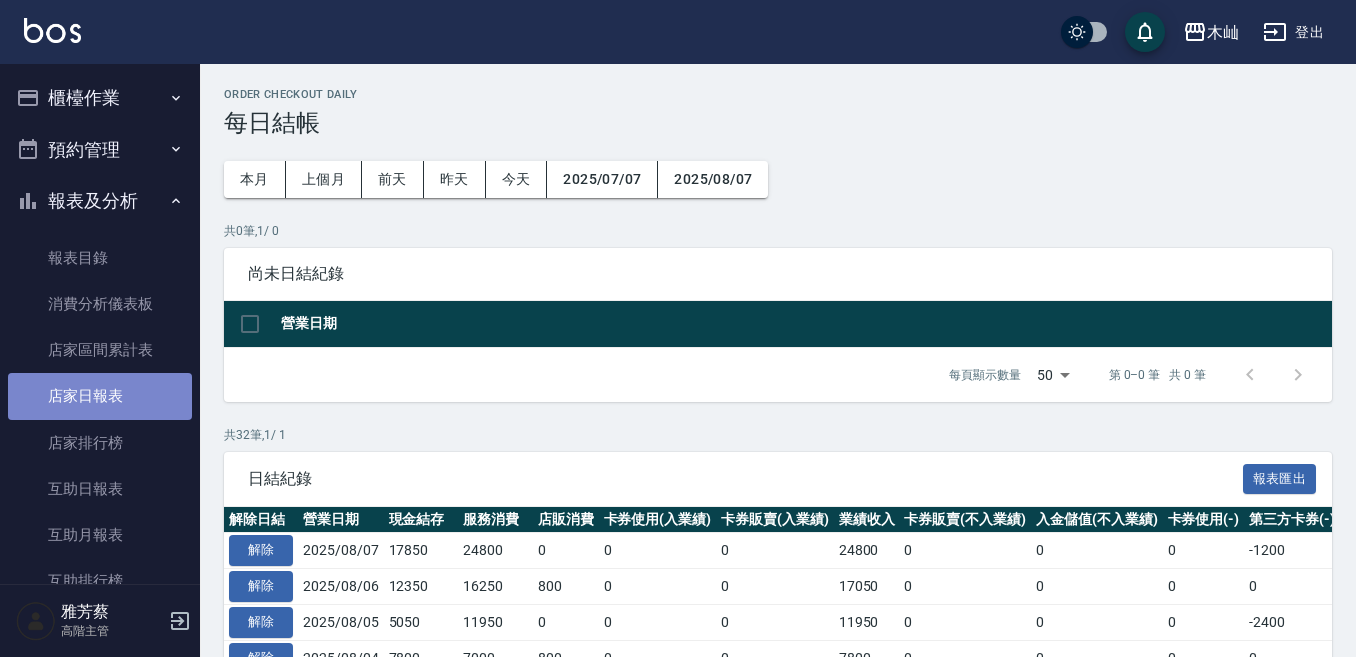 click on "店家日報表" at bounding box center (100, 396) 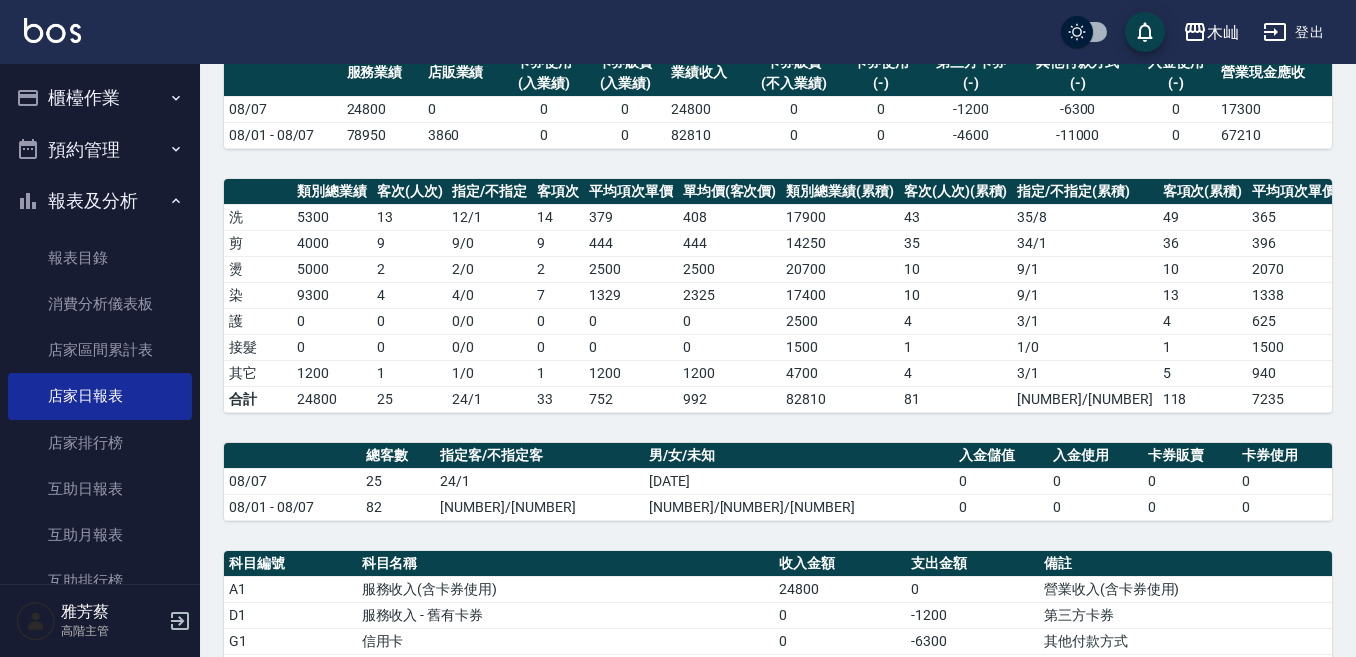 scroll, scrollTop: 0, scrollLeft: 0, axis: both 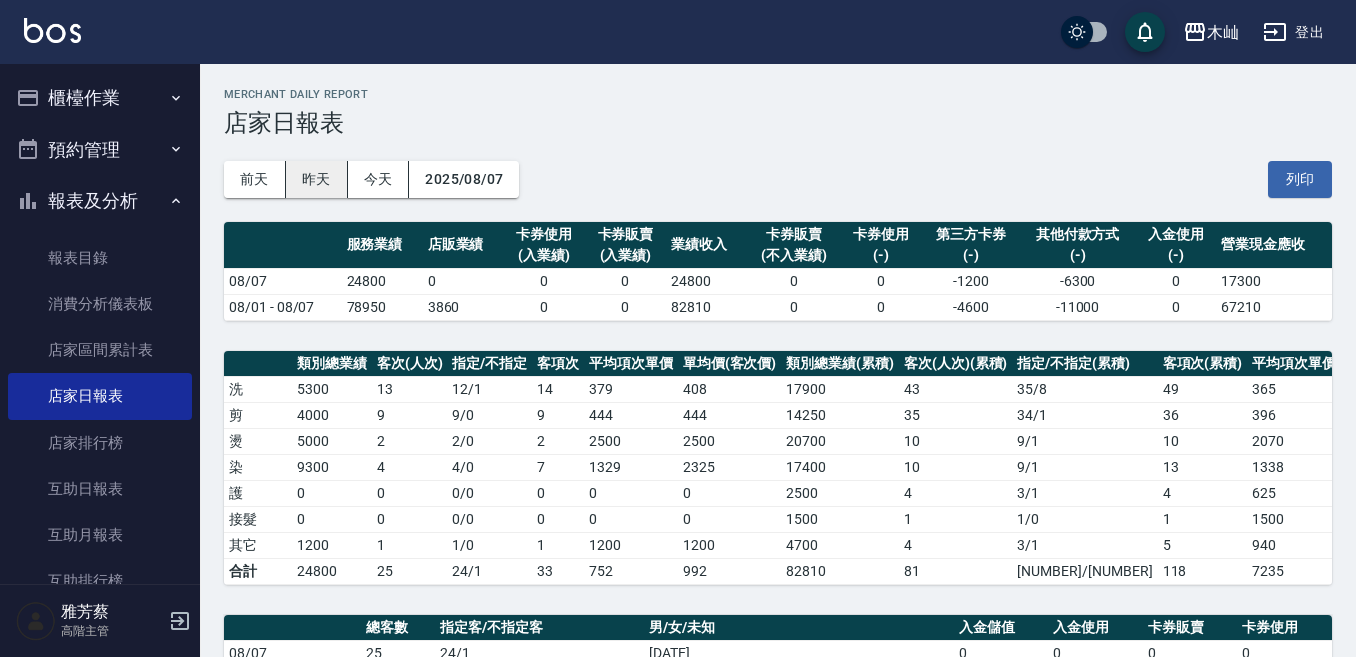 click on "昨天" at bounding box center (317, 179) 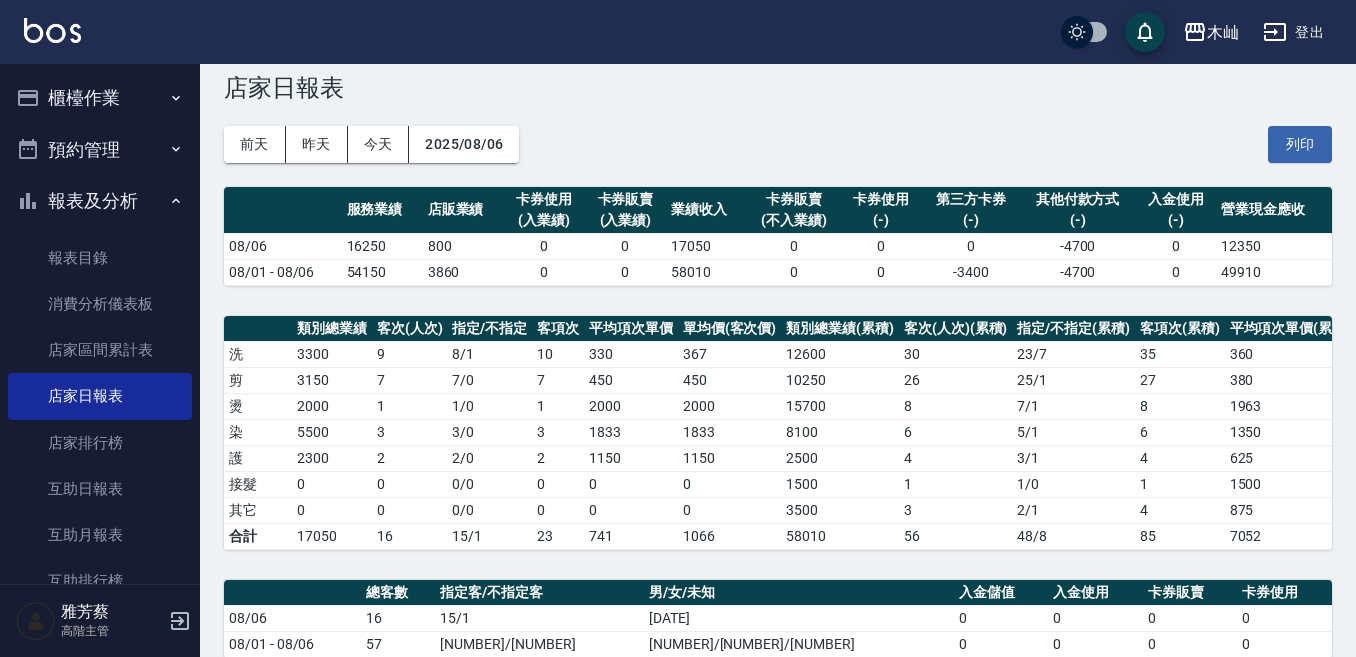 scroll, scrollTop: 0, scrollLeft: 0, axis: both 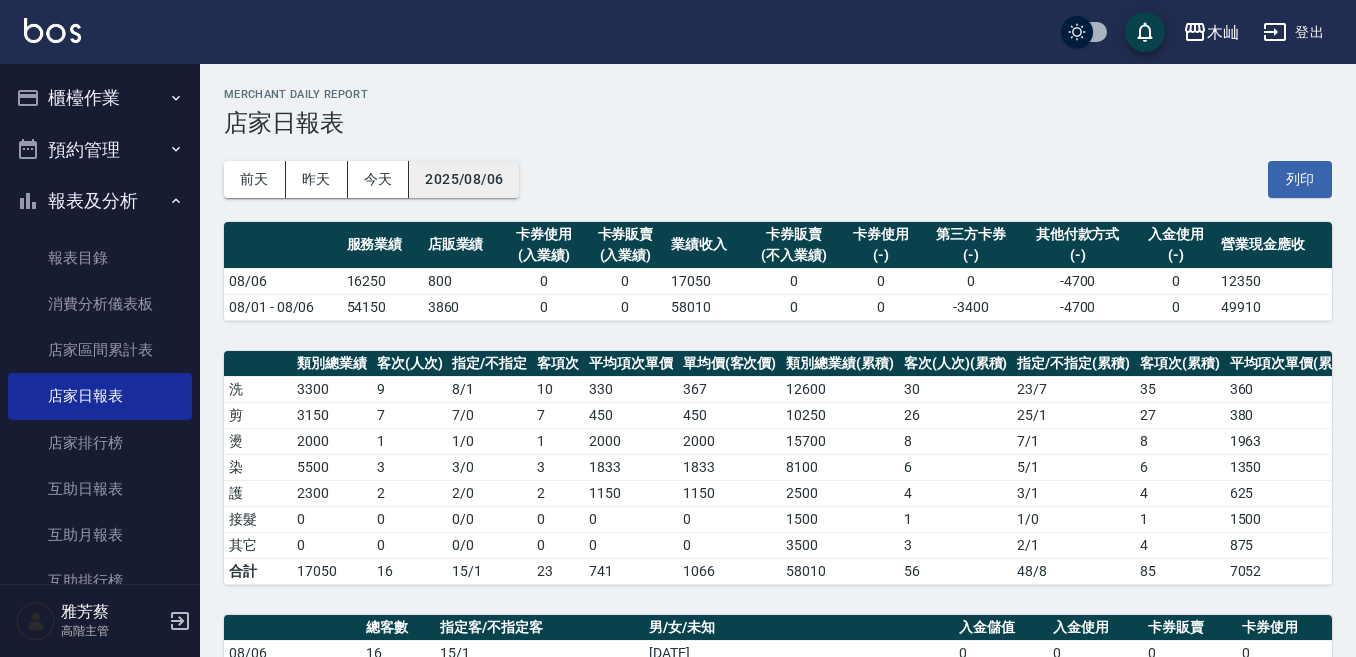 click on "2025/08/06" at bounding box center [464, 179] 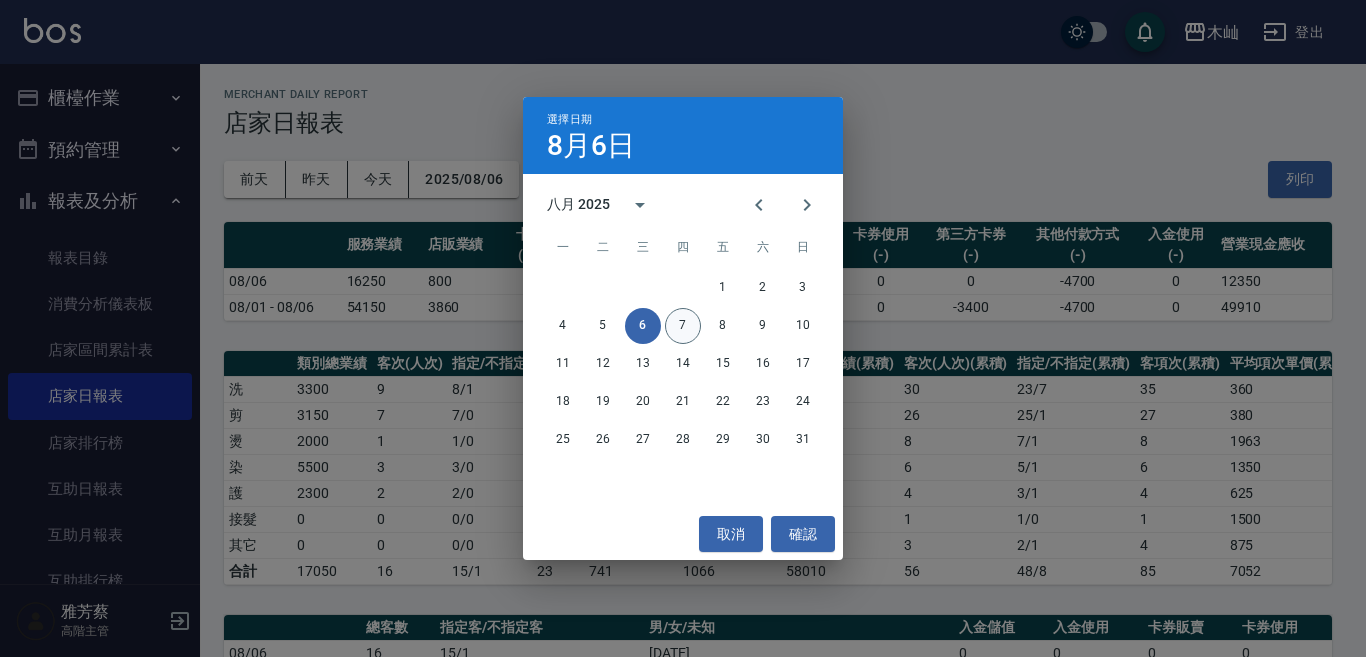 click on "7" at bounding box center (683, 326) 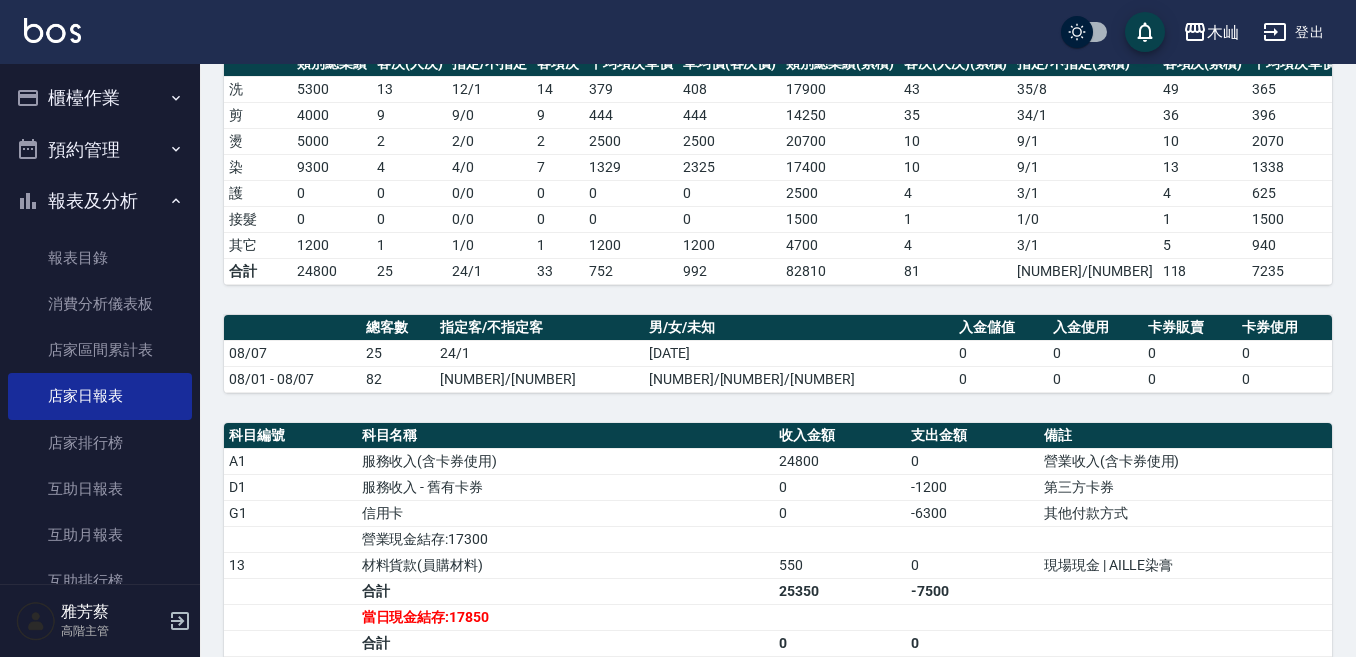 scroll, scrollTop: 400, scrollLeft: 0, axis: vertical 